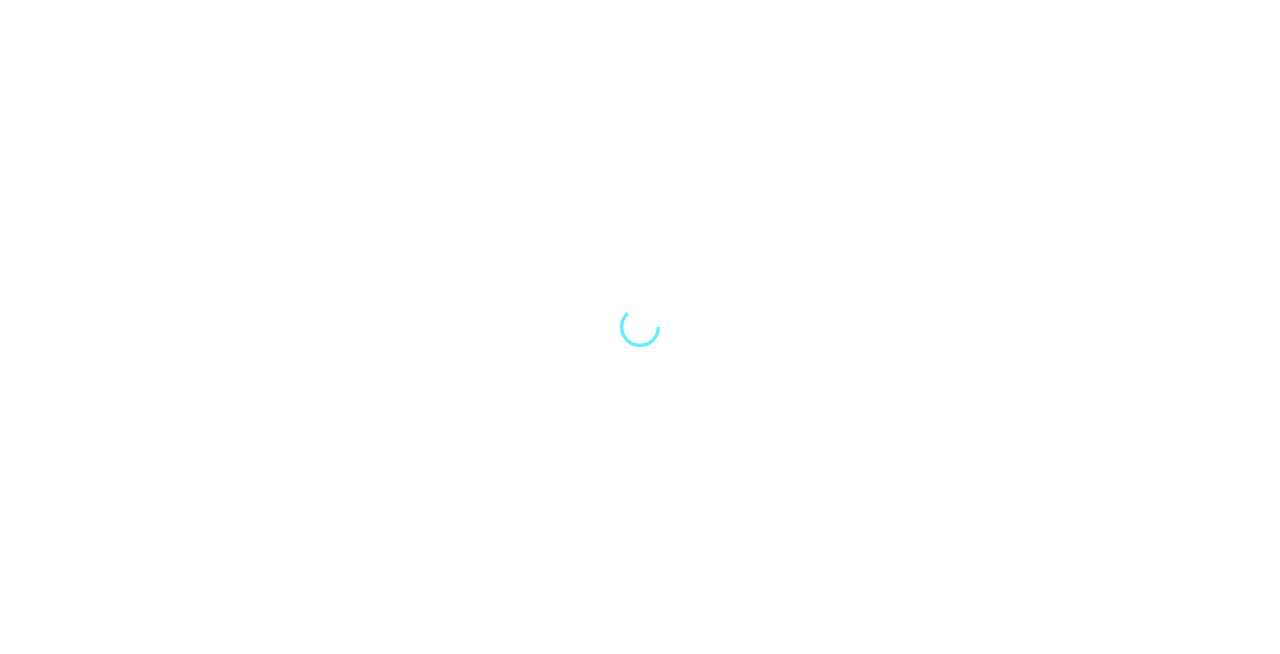 scroll, scrollTop: 0, scrollLeft: 0, axis: both 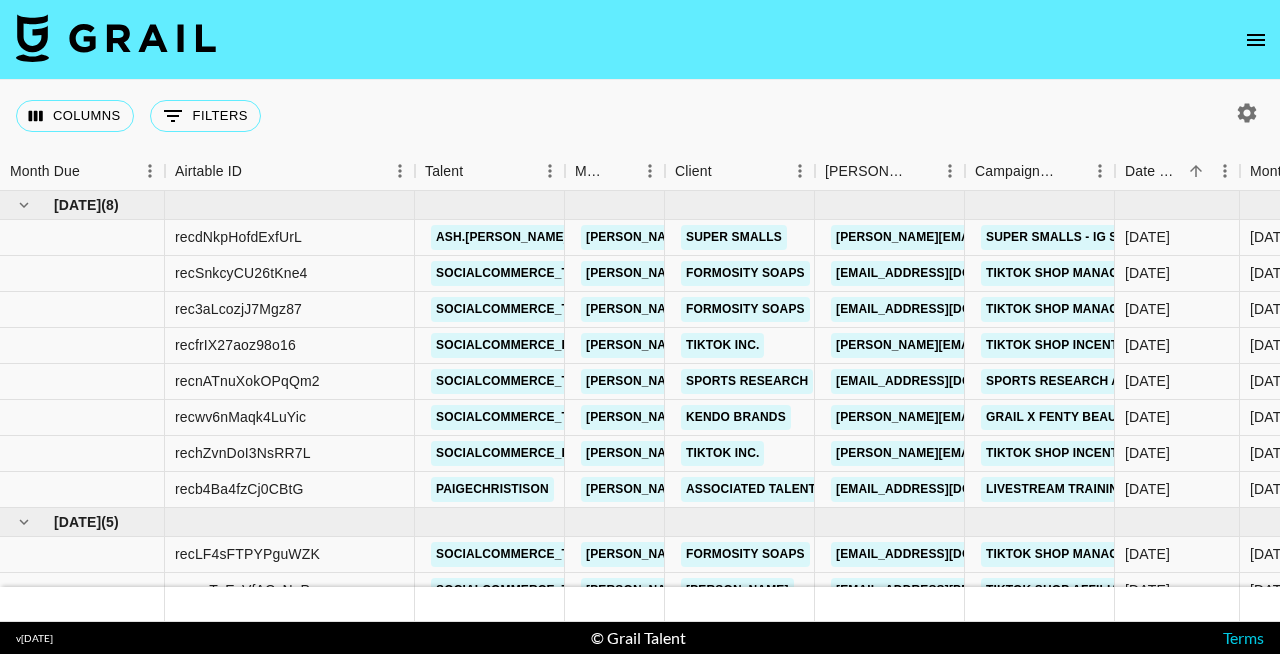 click 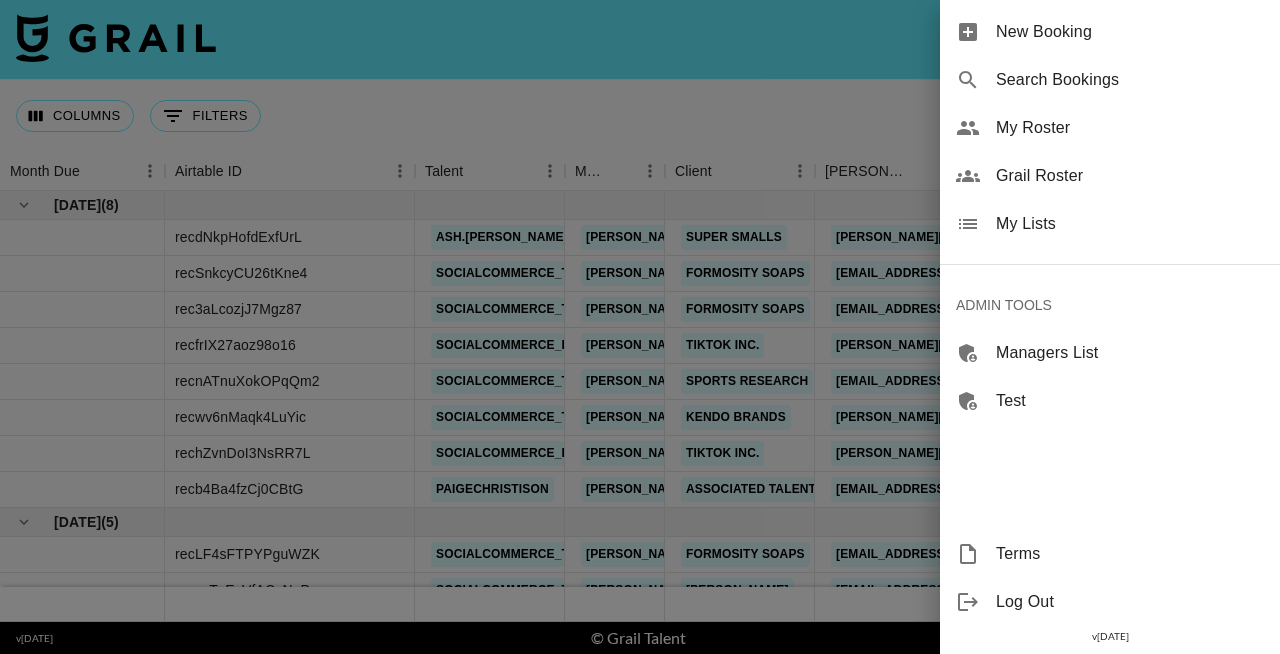 click on "New Booking" at bounding box center [1130, 32] 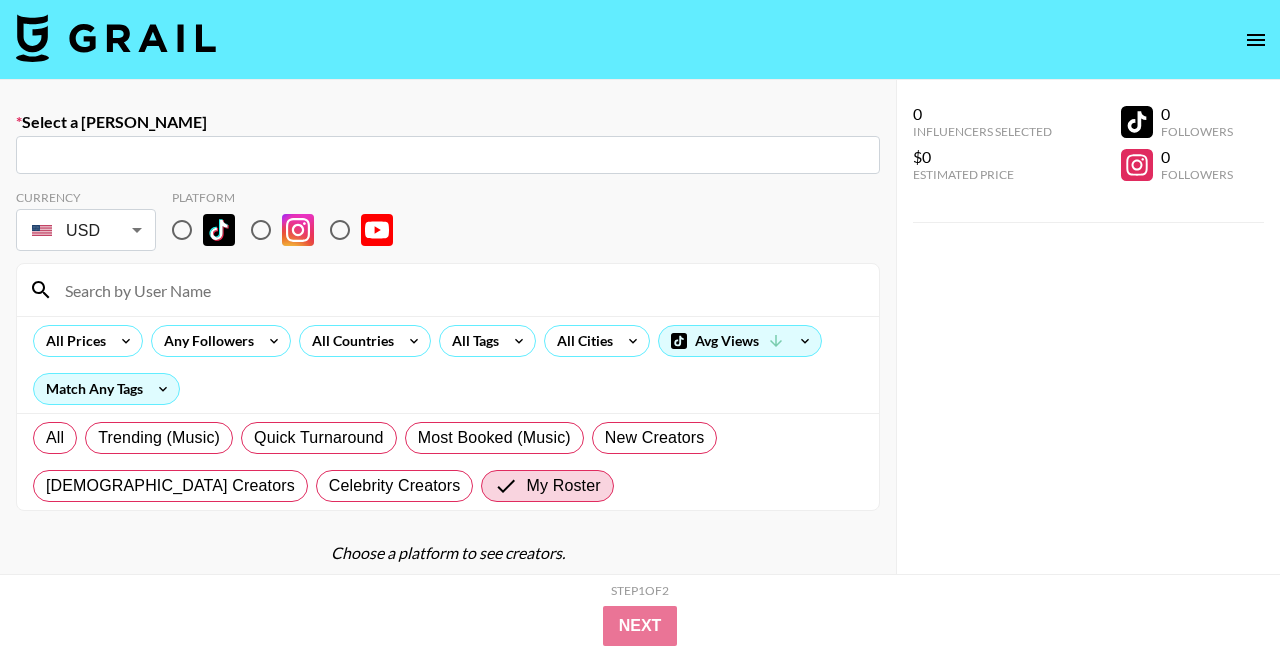 click on "​" at bounding box center [448, 155] 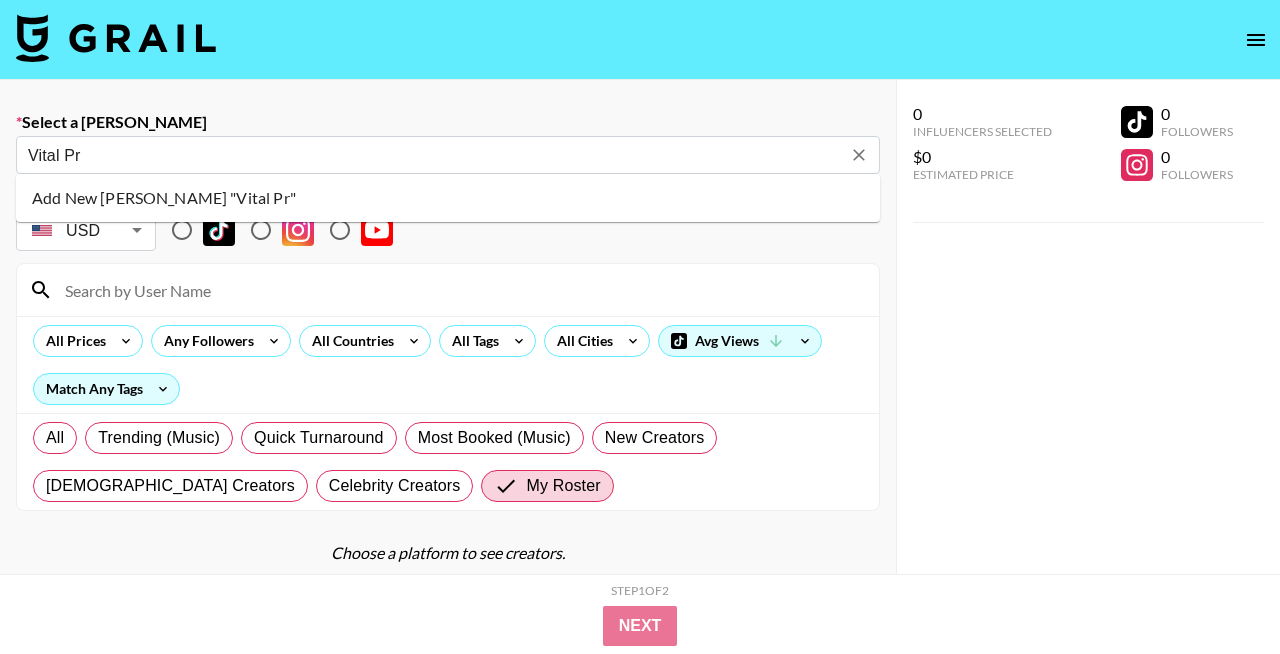 type on "Vital Pr" 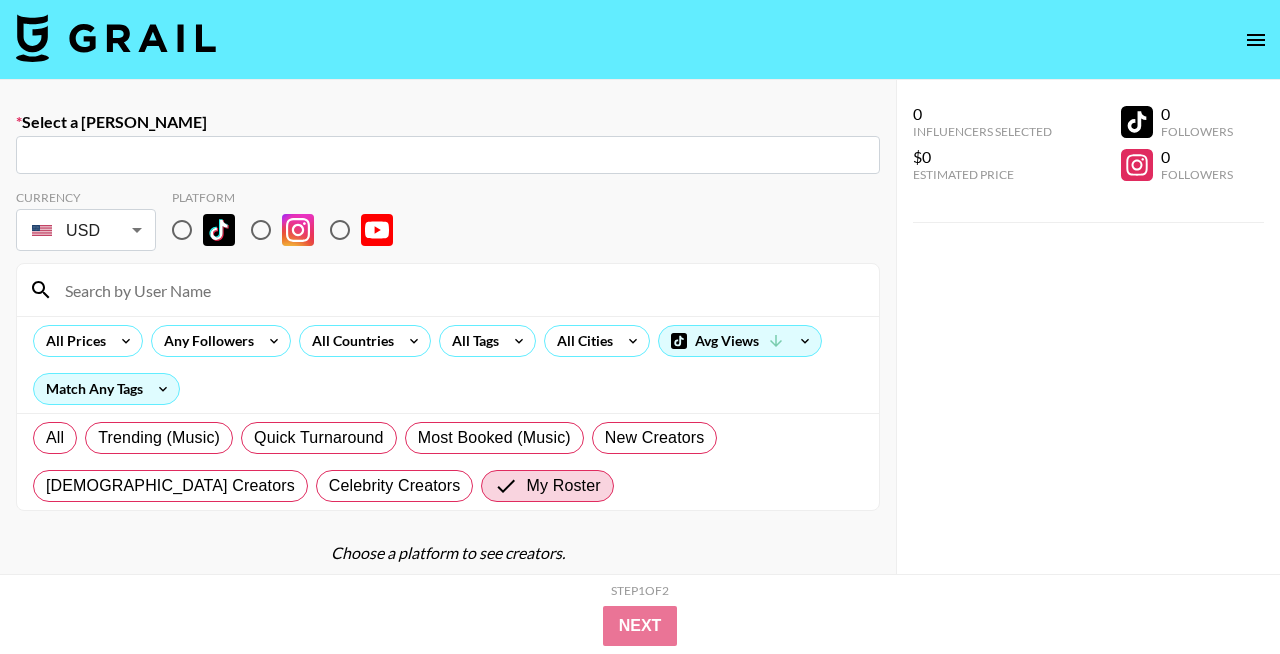 paste on "Vital Proteins / Pattern" 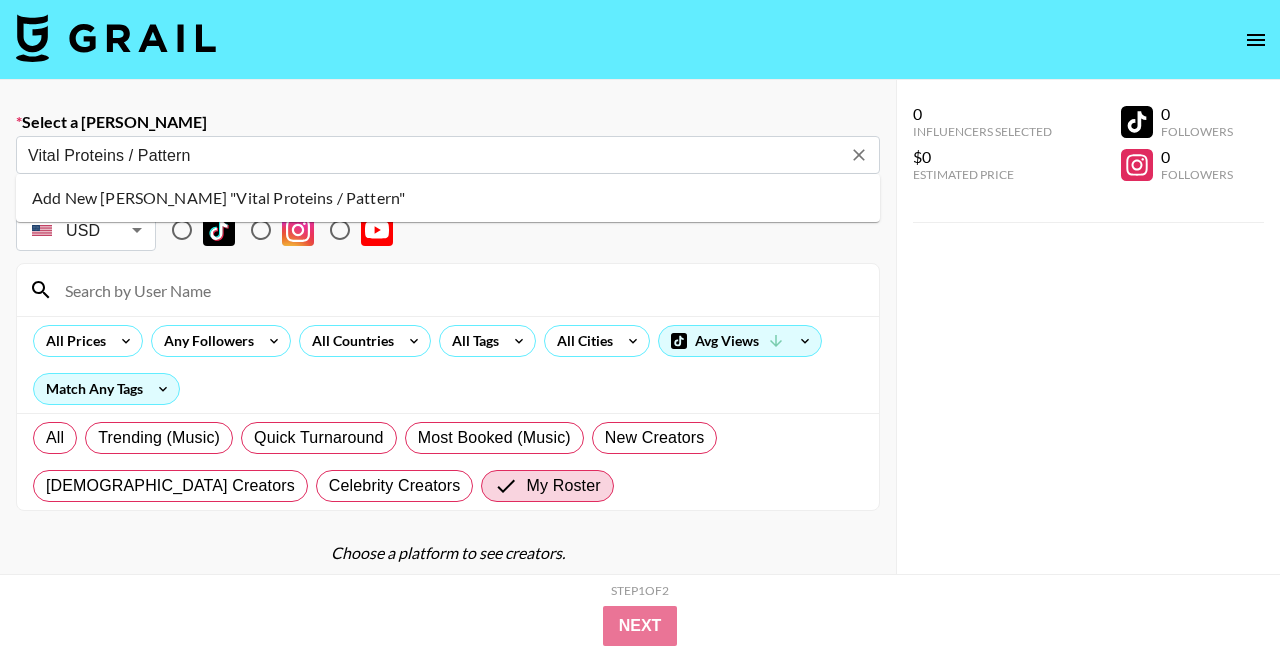 click on "Add New Booker "Vital Proteins / Pattern"" at bounding box center (448, 198) 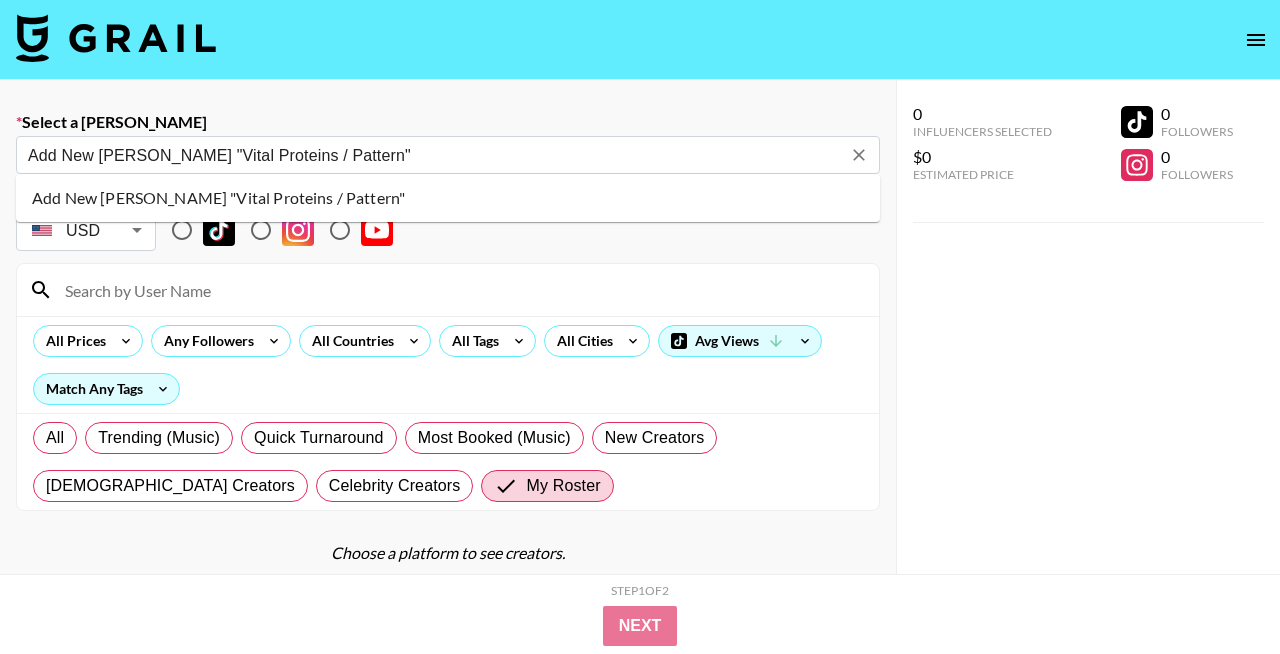 type 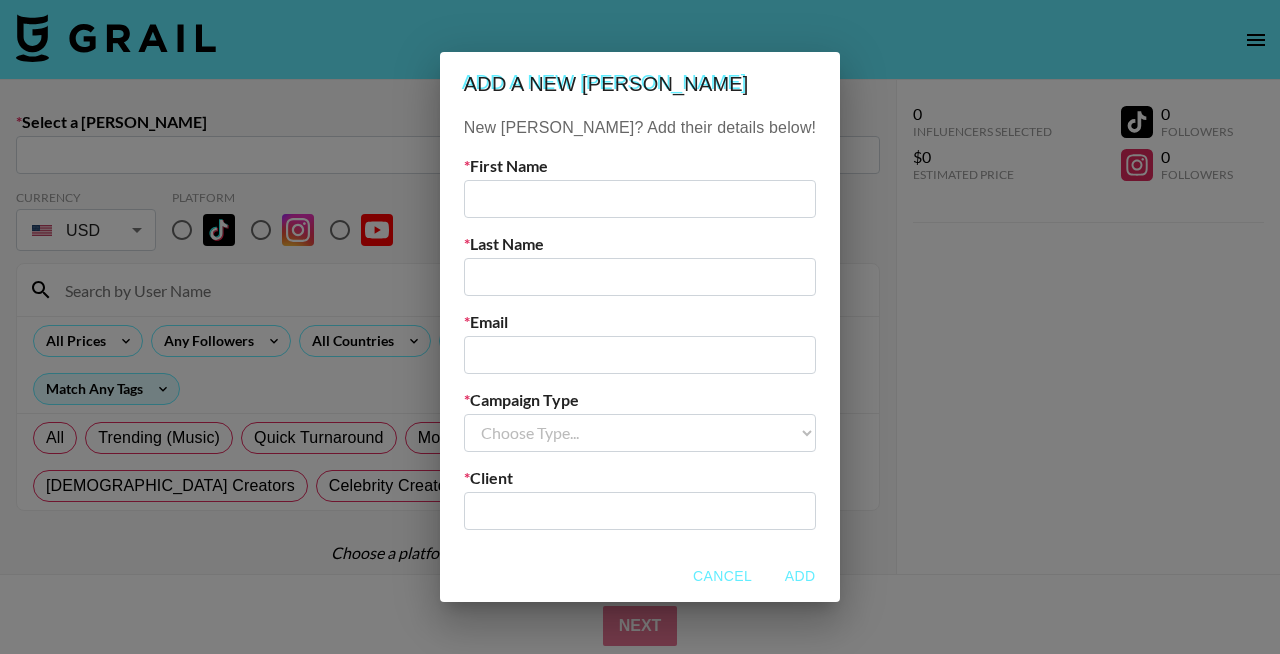 click at bounding box center [640, 199] 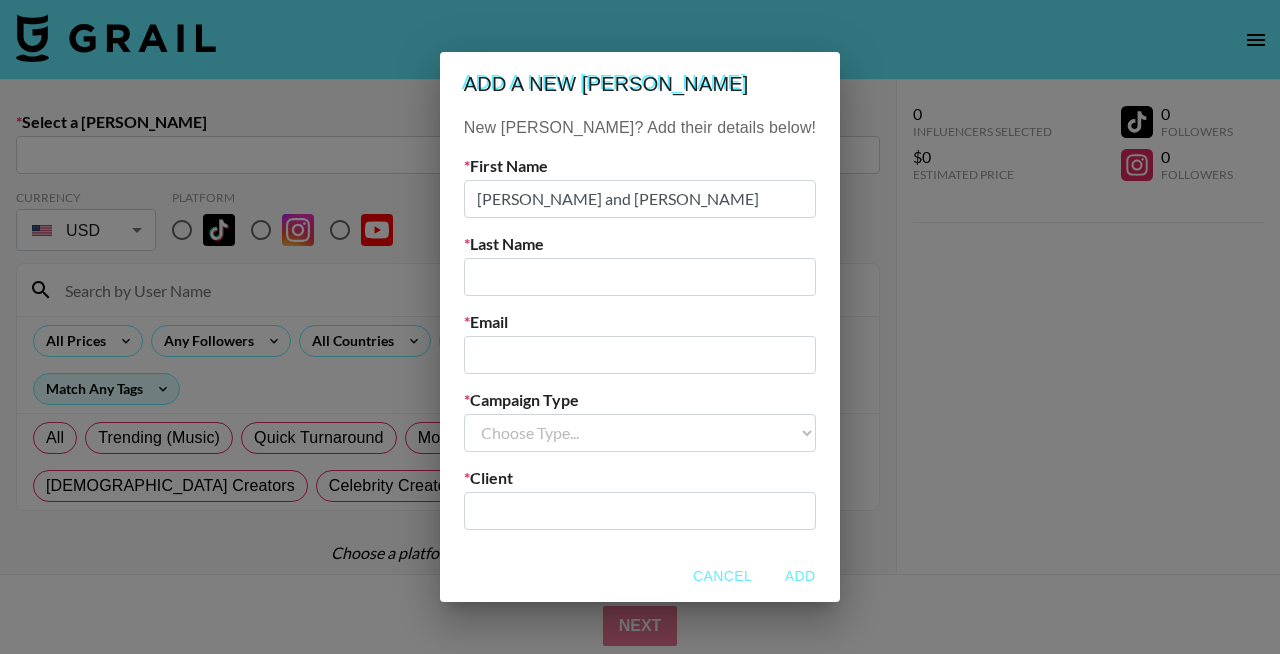 drag, startPoint x: 622, startPoint y: 201, endPoint x: 765, endPoint y: 201, distance: 143 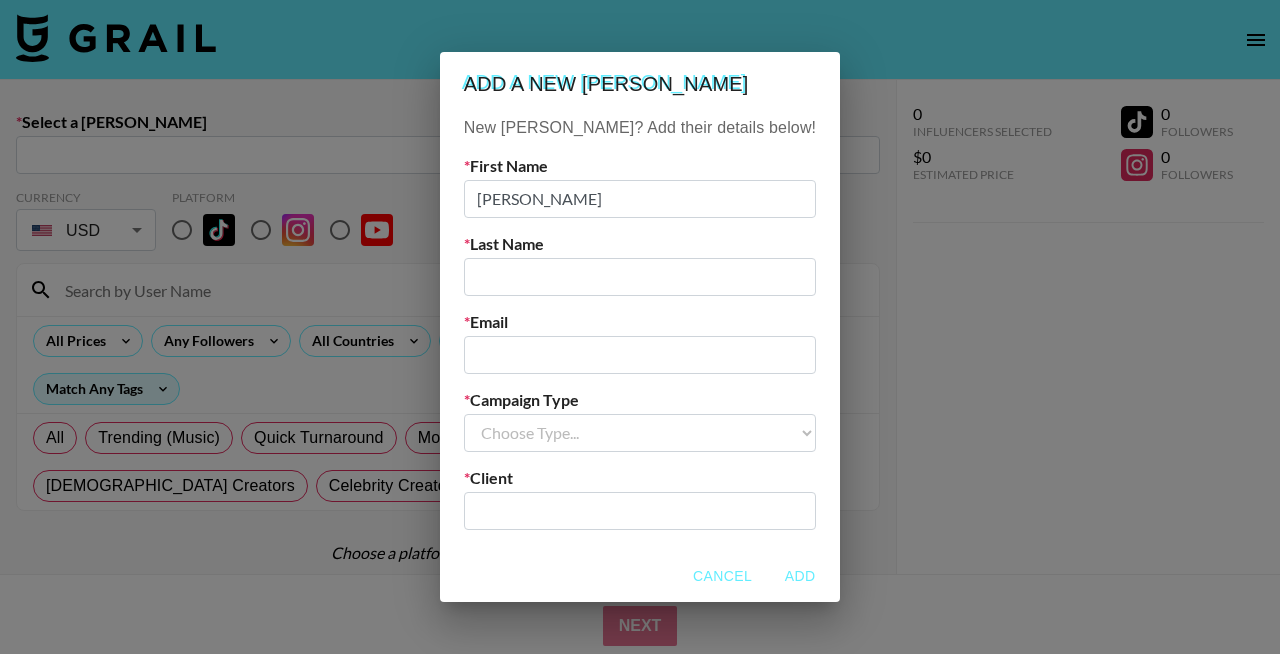 type on "Tyler Mangotic" 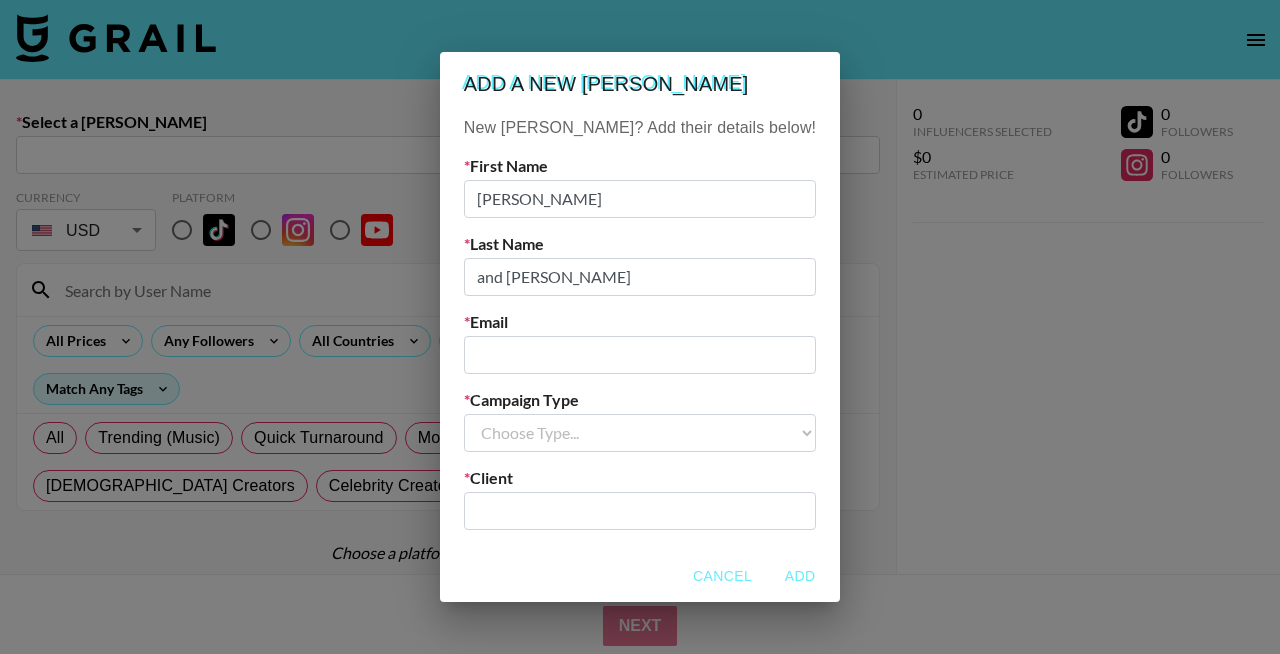 type on "and Spencer Kirby" 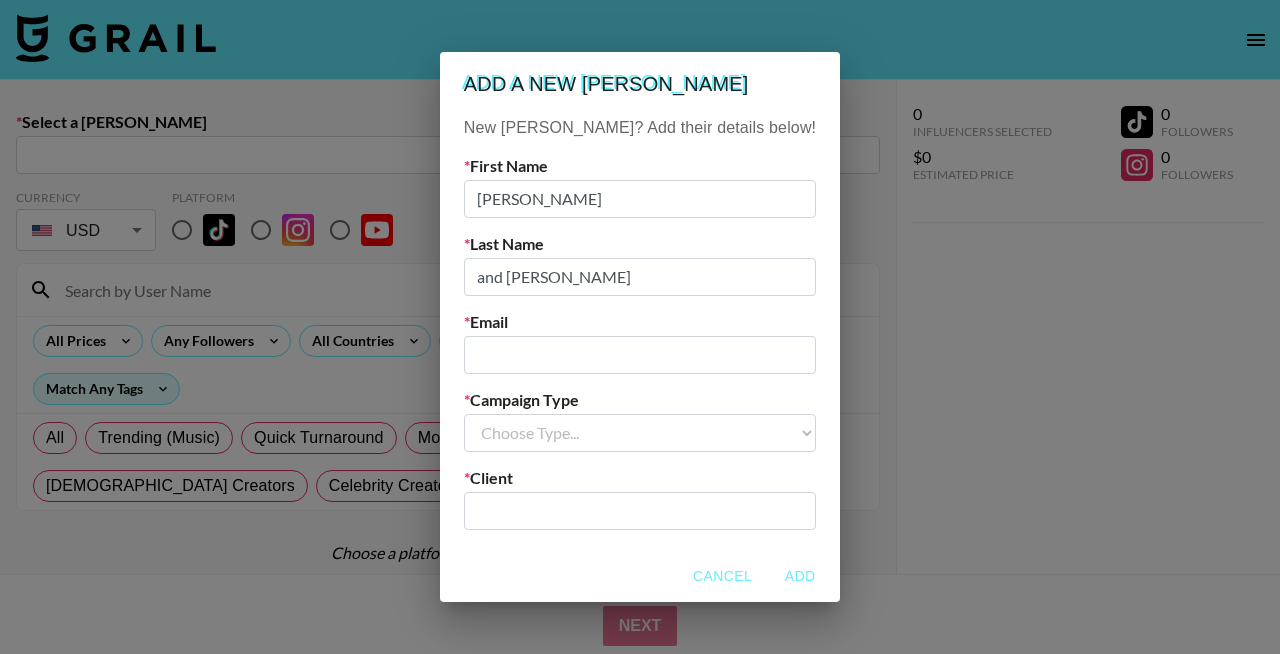 click on "Last Name" at bounding box center [640, 244] 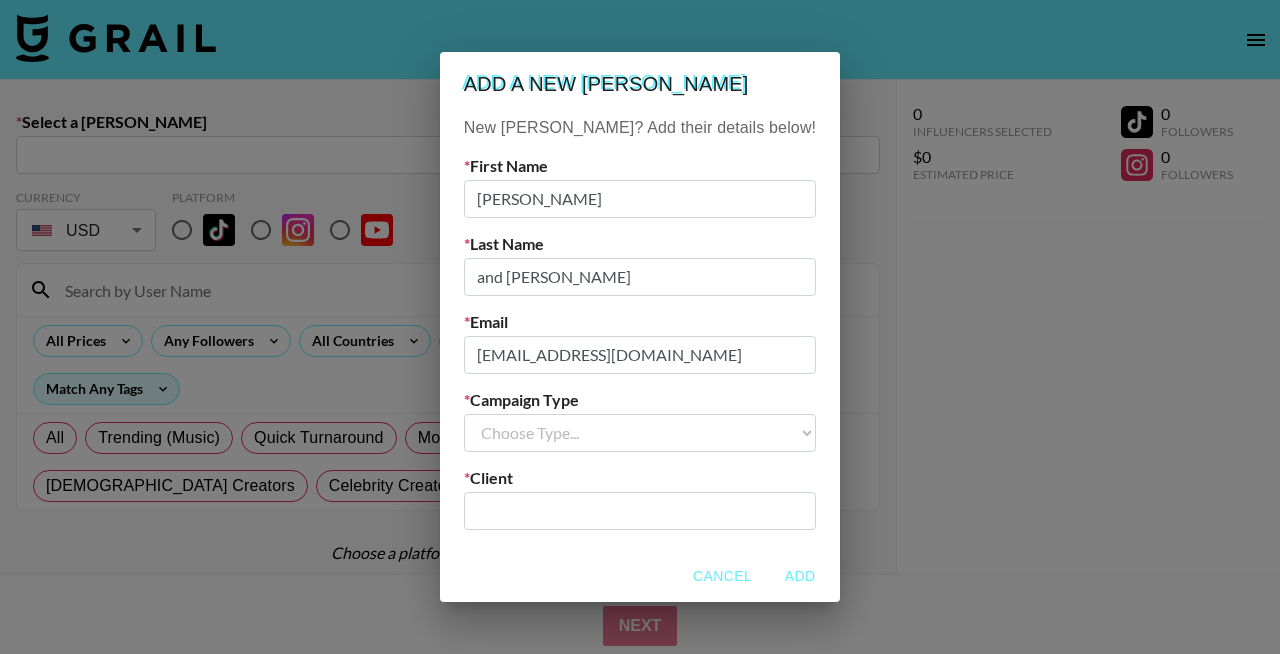 type on "[EMAIL_ADDRESS][DOMAIN_NAME]" 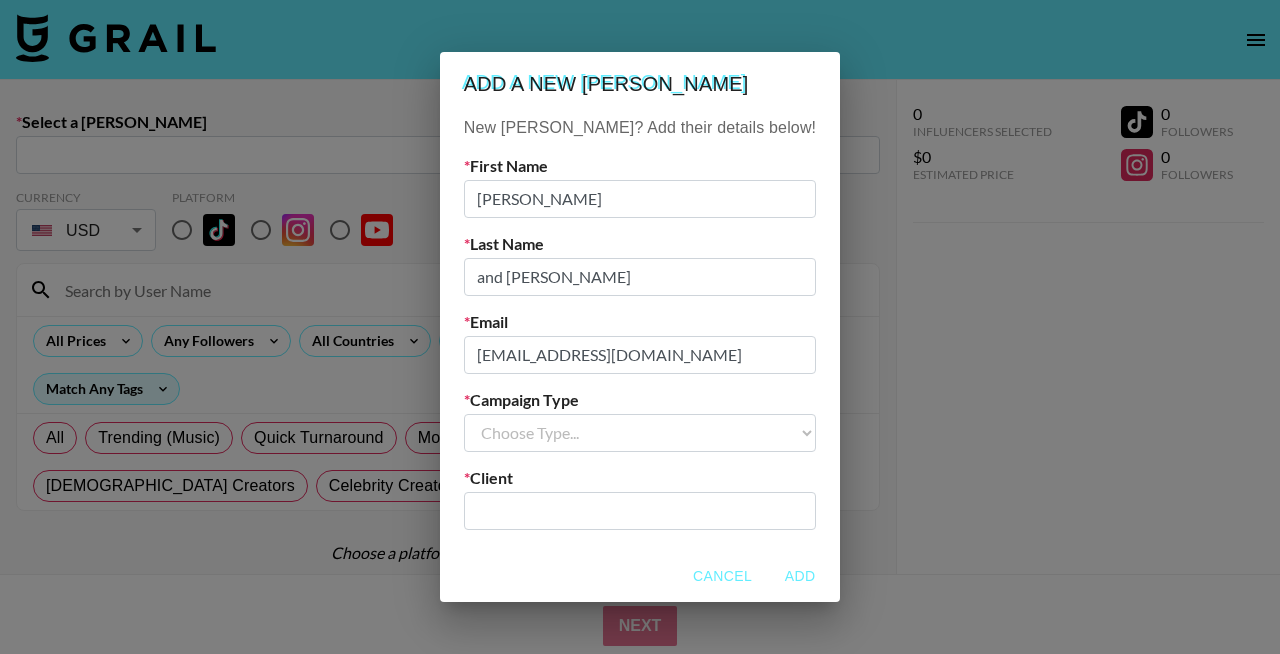 click on "Choose Type... Song Promos Brand Promos" at bounding box center (640, 433) 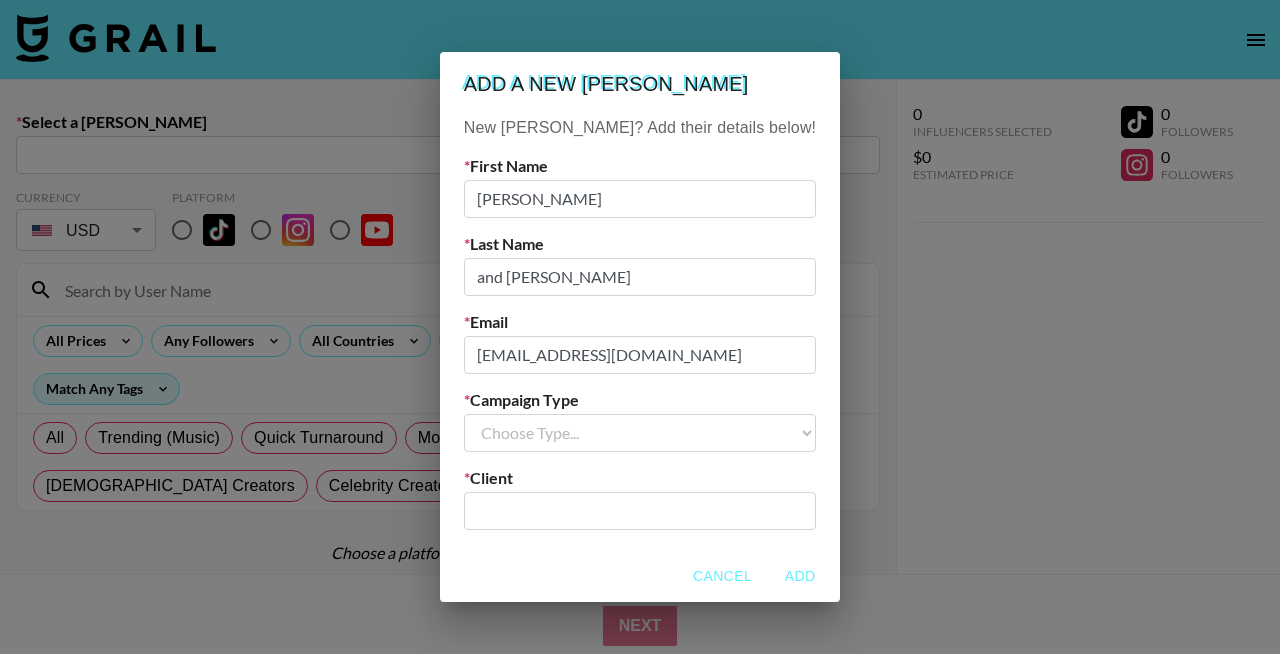 select on "Brand" 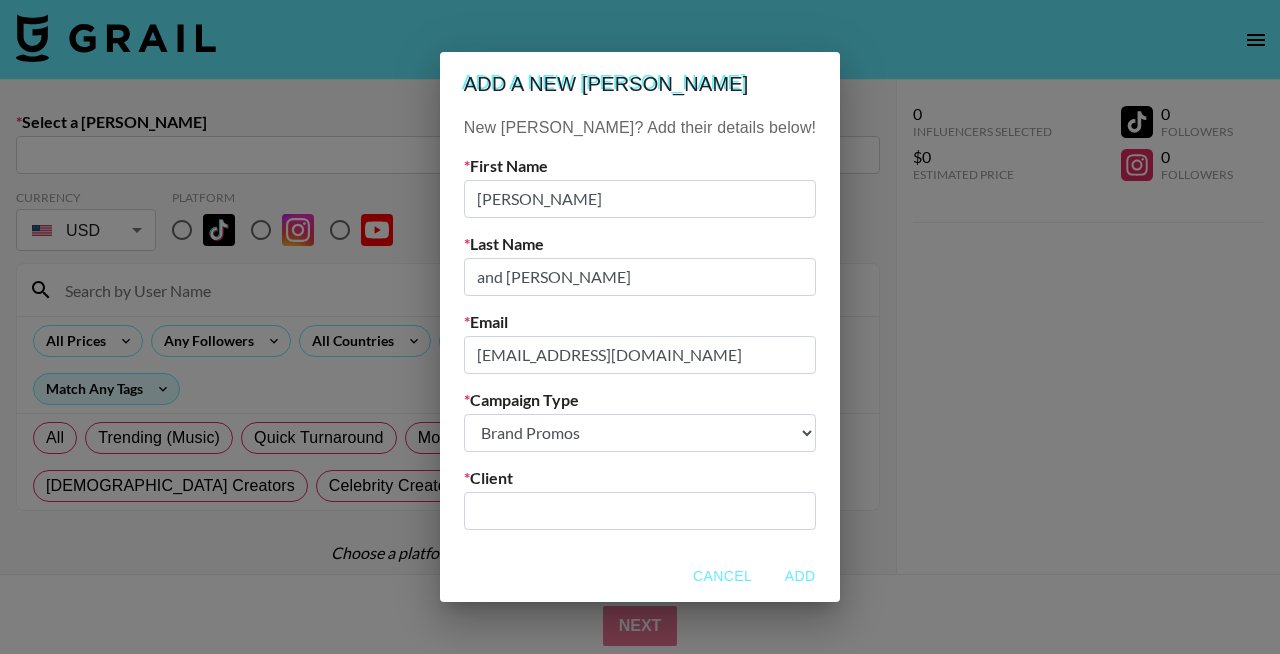 click at bounding box center [640, 510] 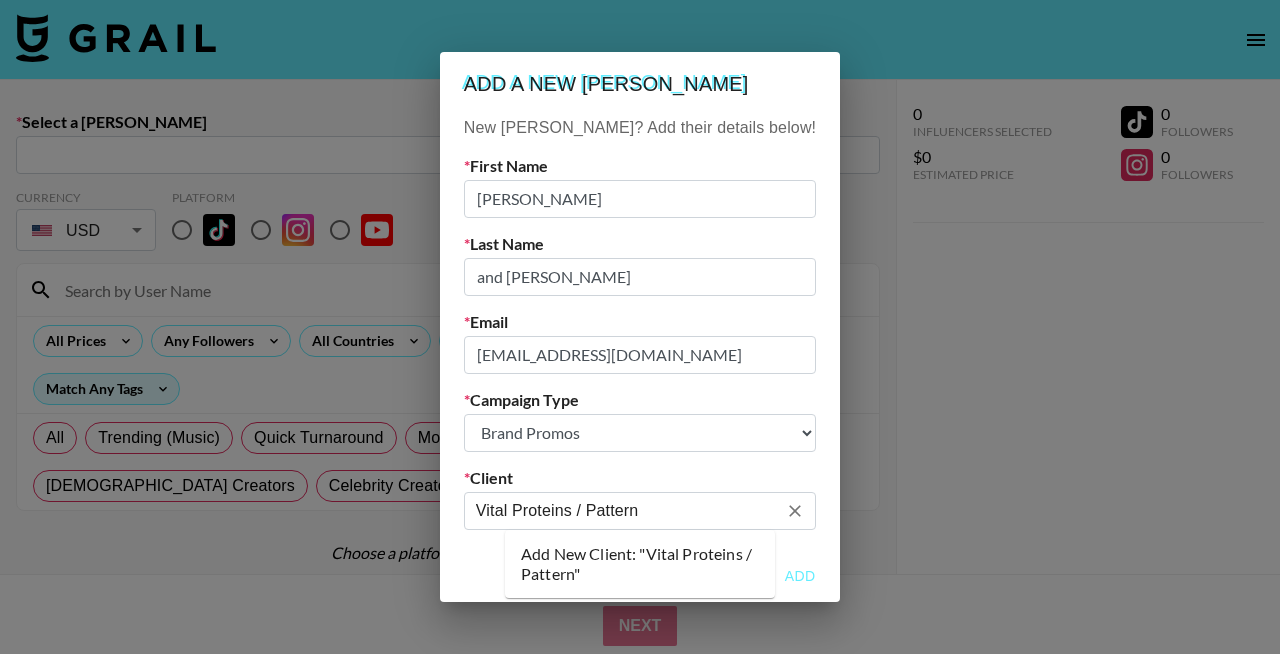 type on "Vital Proteins / Pattern" 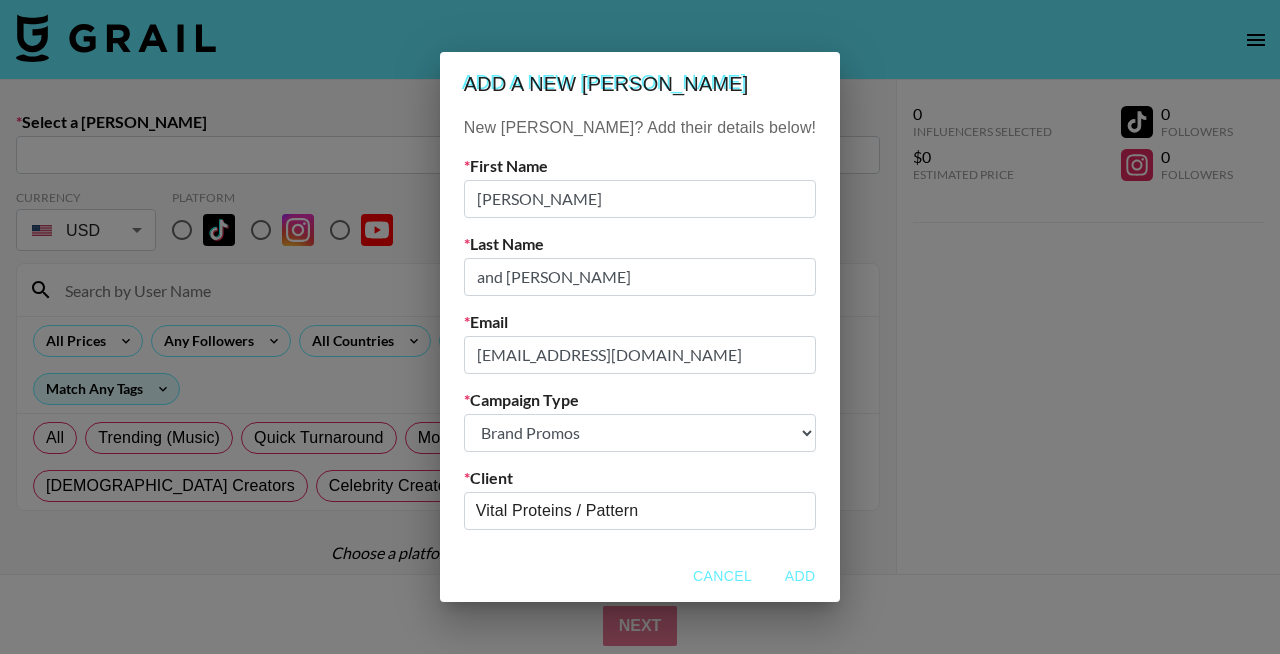 drag, startPoint x: 556, startPoint y: 196, endPoint x: 648, endPoint y: 198, distance: 92.021736 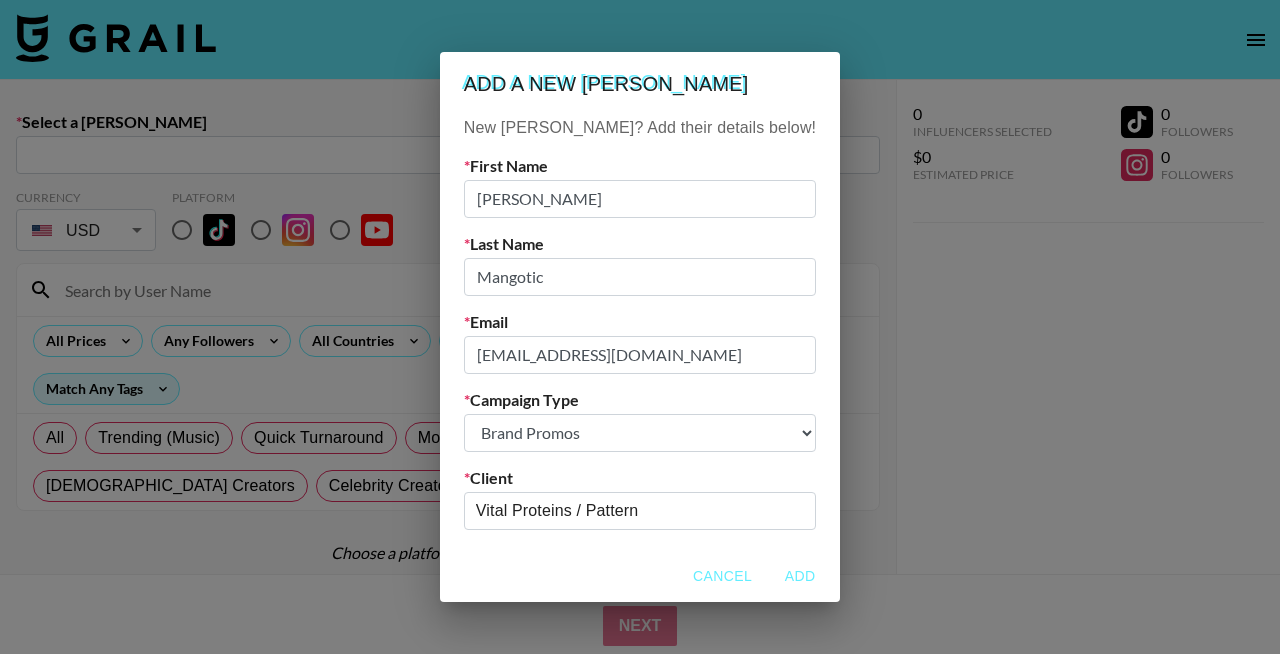 type on "Mangotic" 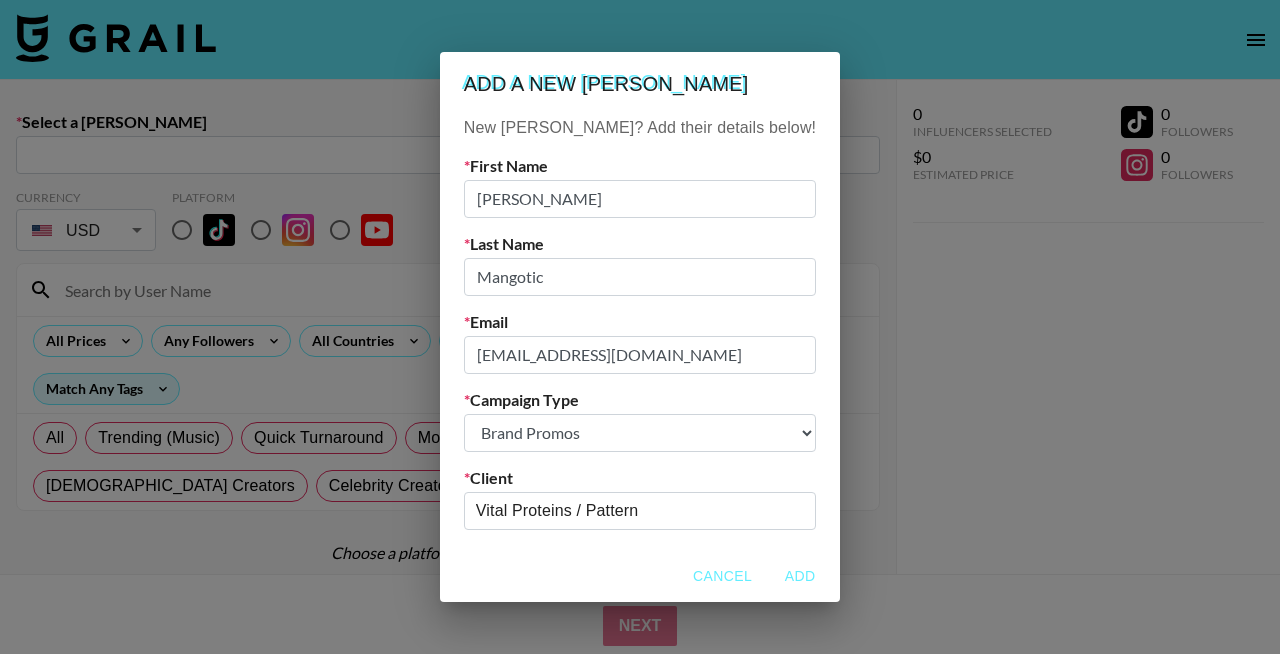 click on "Email" at bounding box center (640, 322) 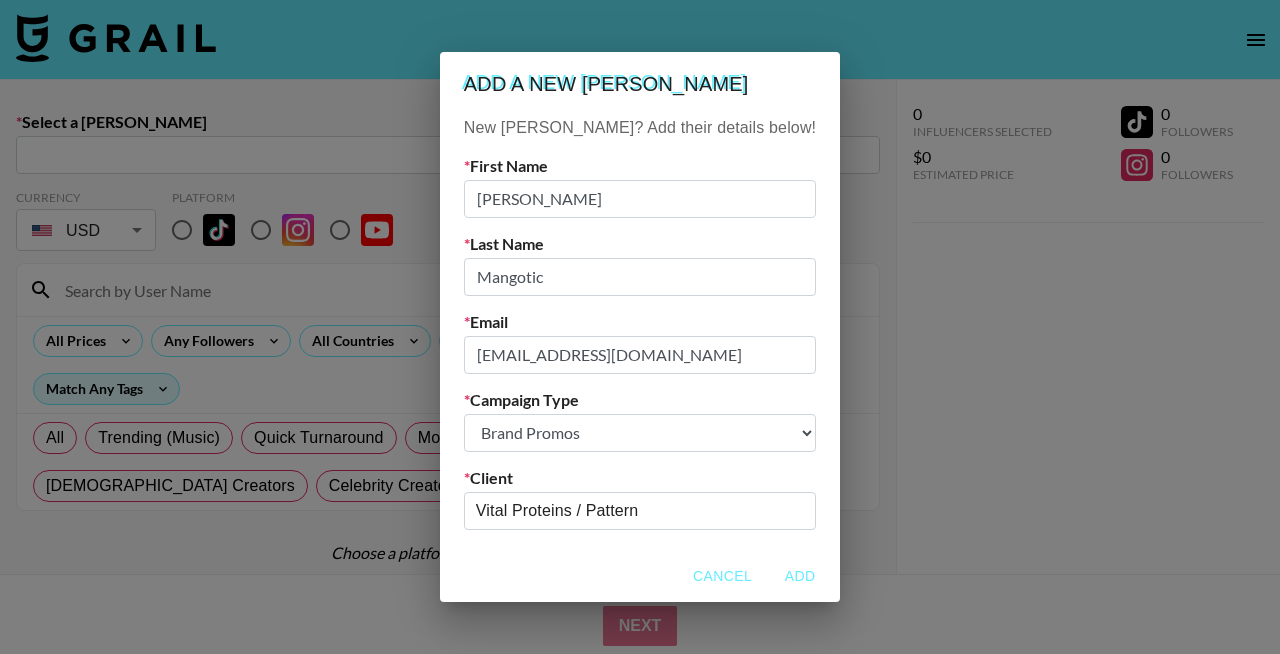 type on "Tyler" 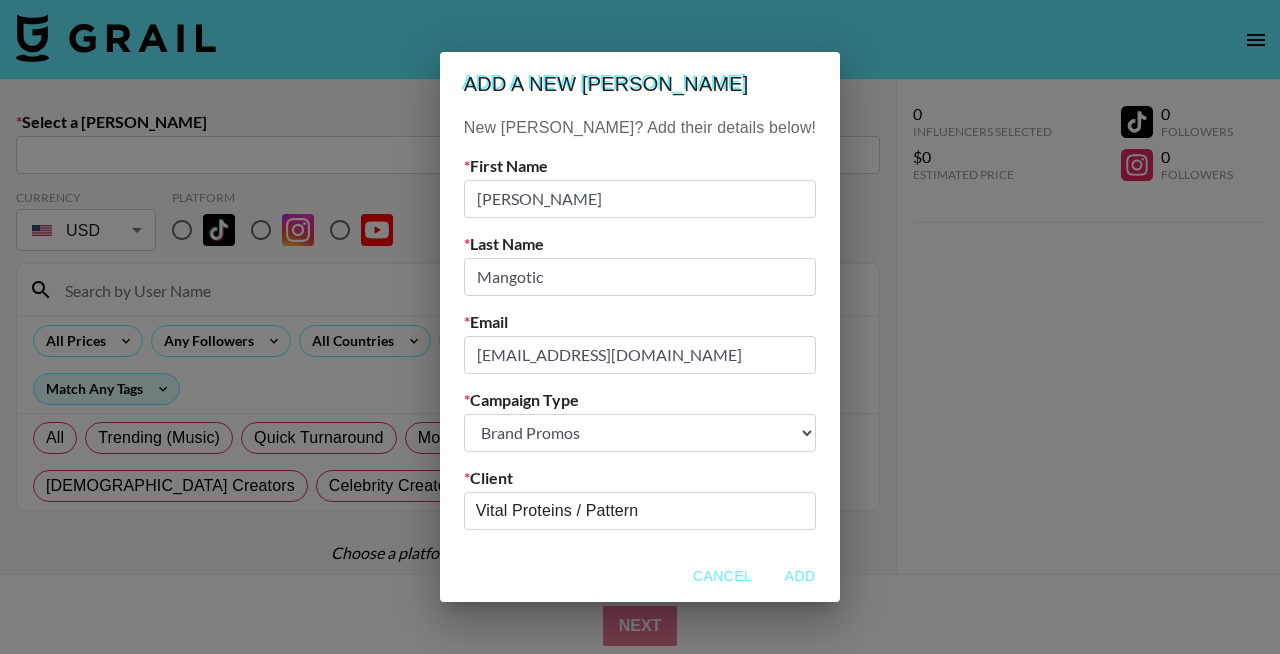 click on "Email" at bounding box center (640, 322) 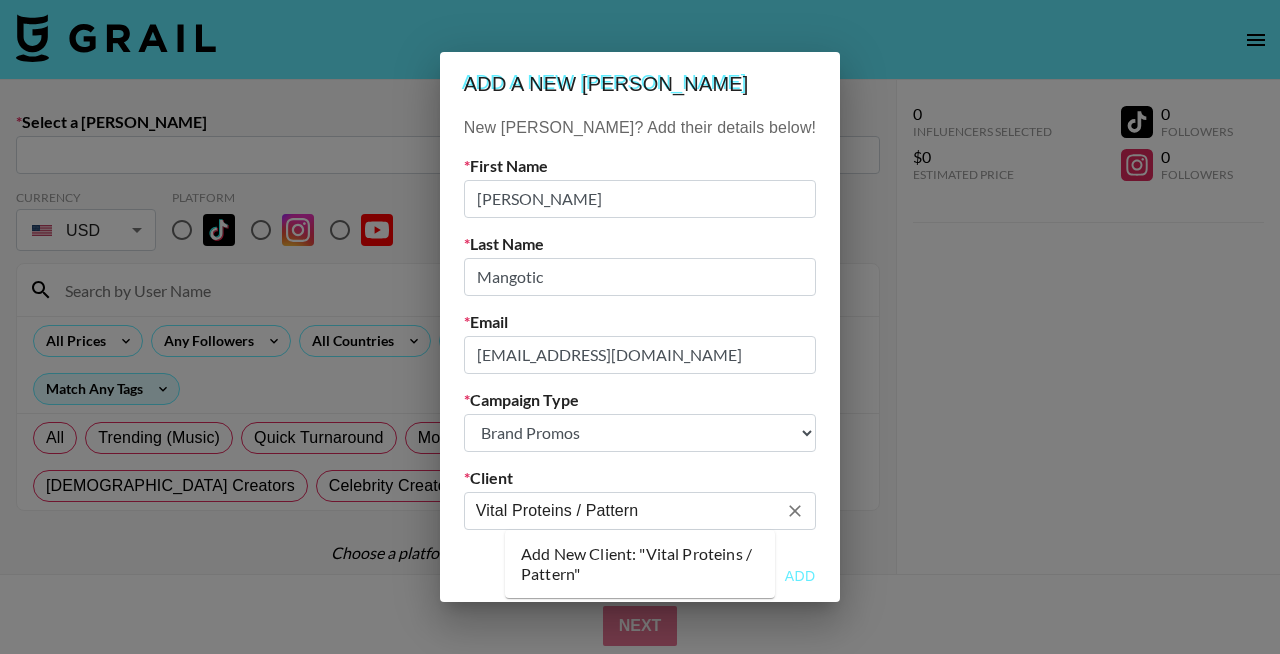 click on "Vital Proteins / Pattern" at bounding box center (626, 510) 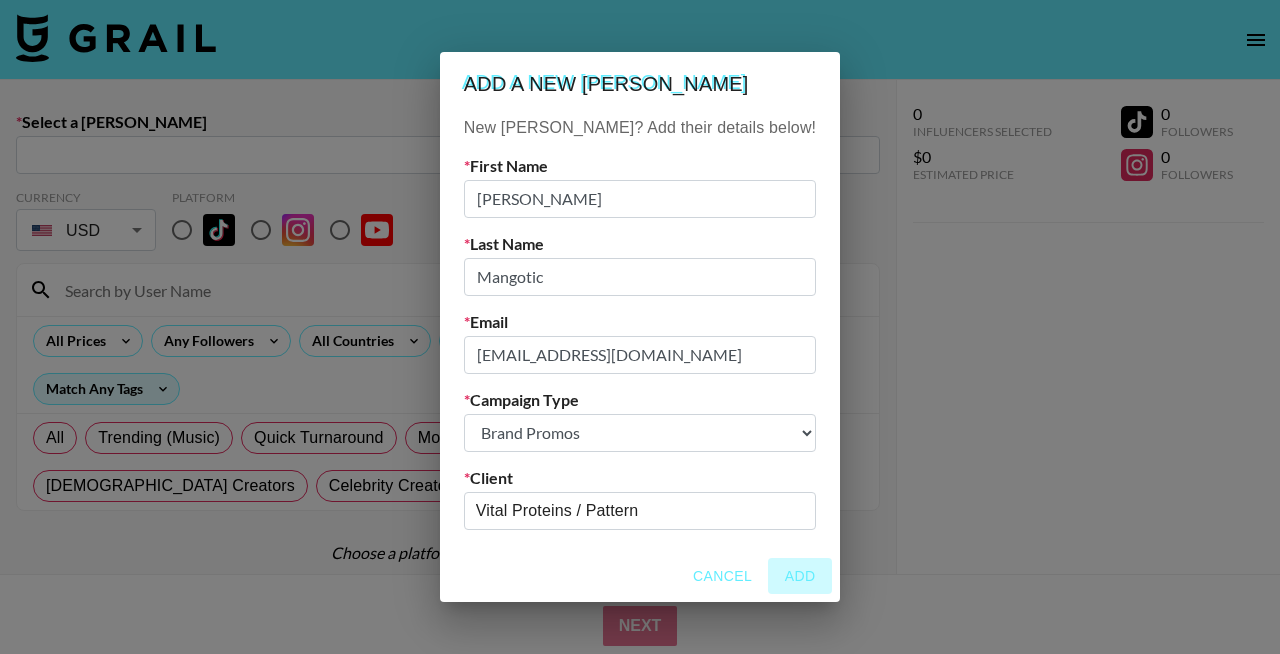 click on "Add" at bounding box center (800, 576) 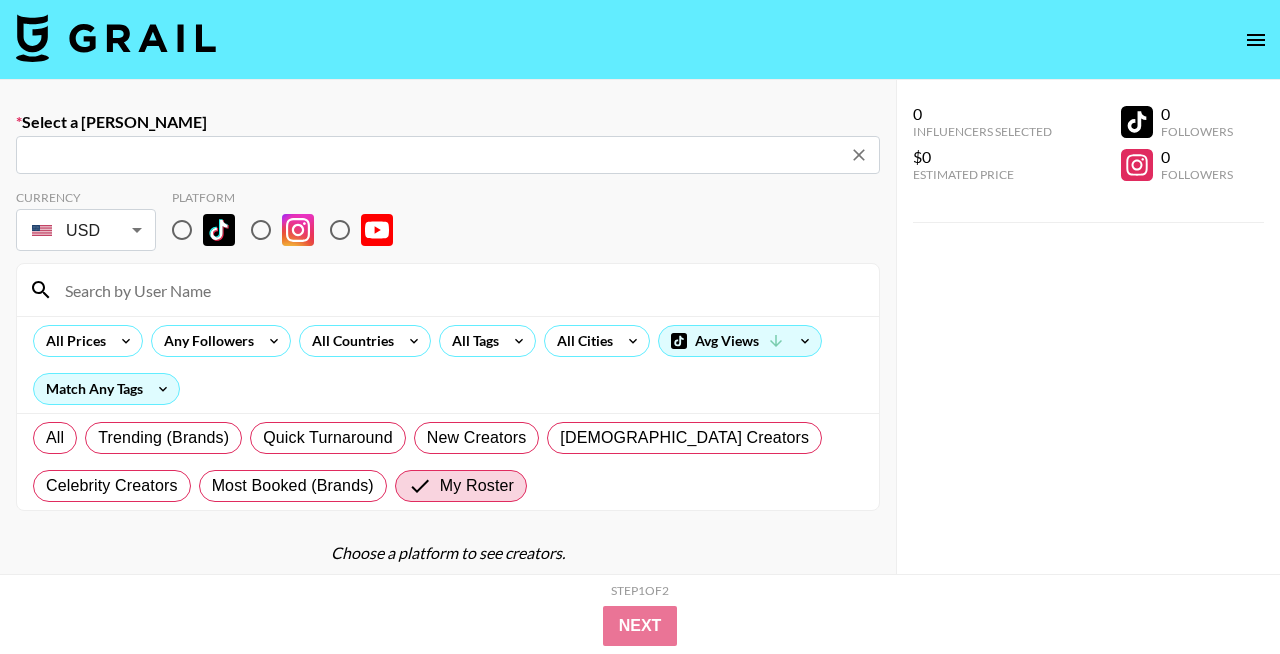 type on "invoices@pattern.com: Tyler Mangotic -- Vital Proteins / Pattern -- AvK0ZY1BhqMJT425ZjorQ5HB2Rh1" 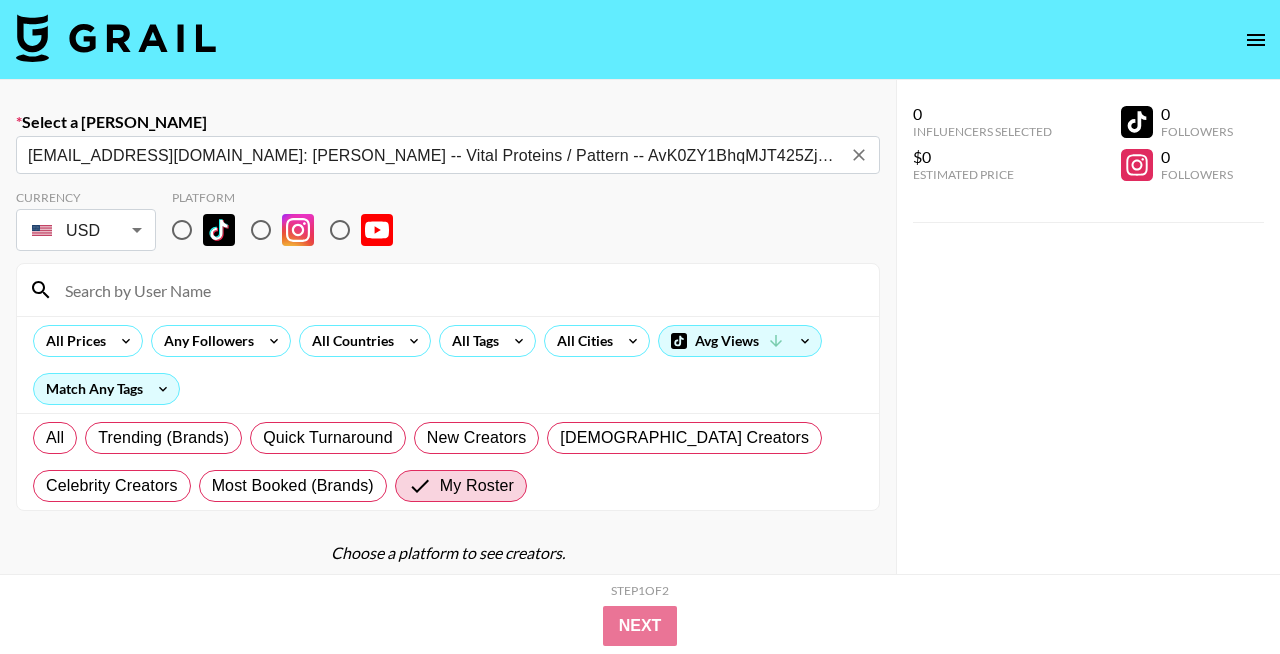 click at bounding box center (460, 290) 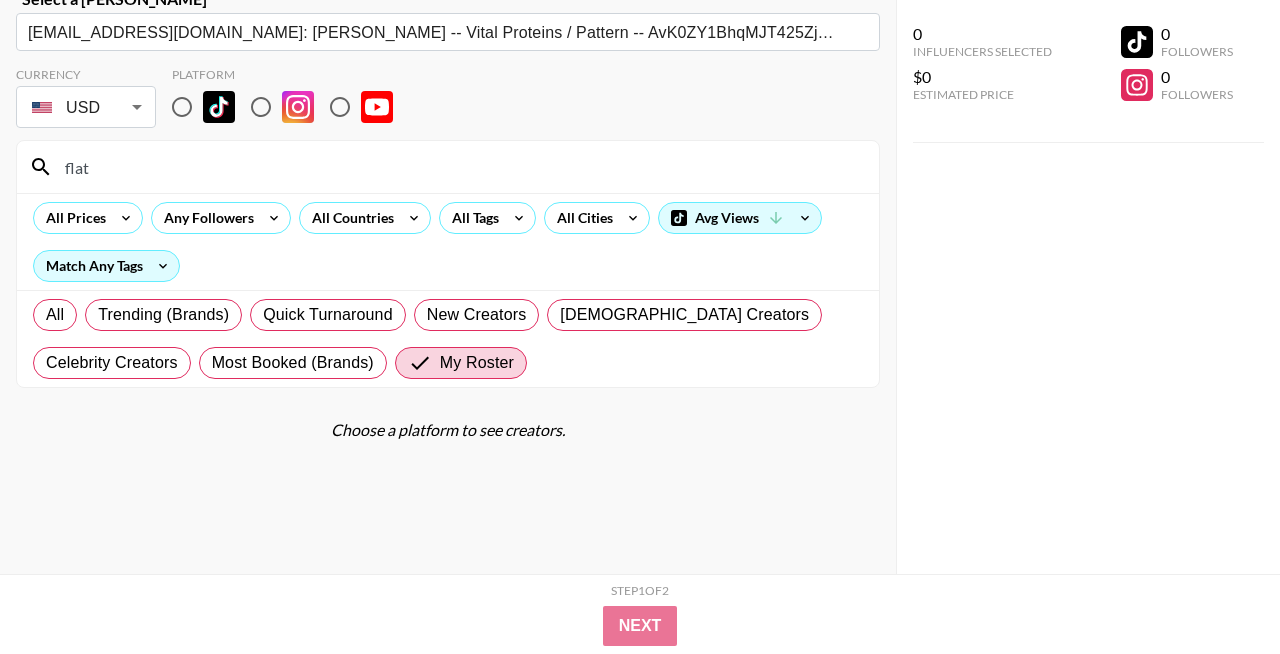 scroll, scrollTop: 125, scrollLeft: 0, axis: vertical 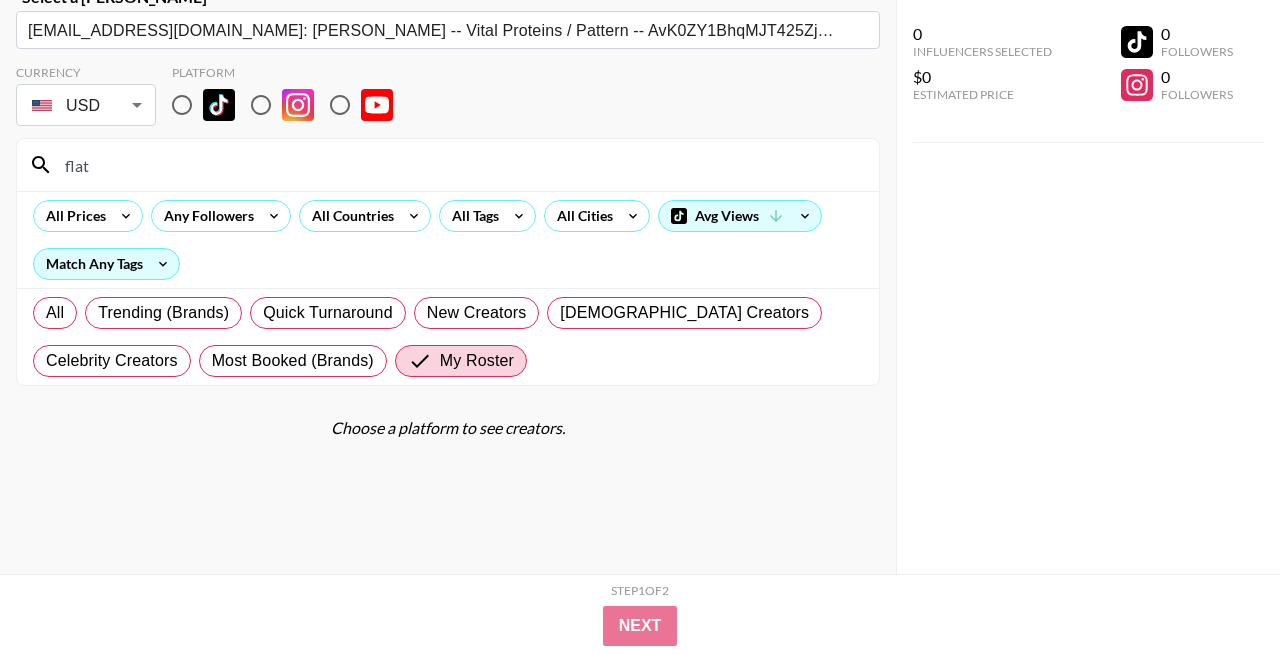 type on "flat" 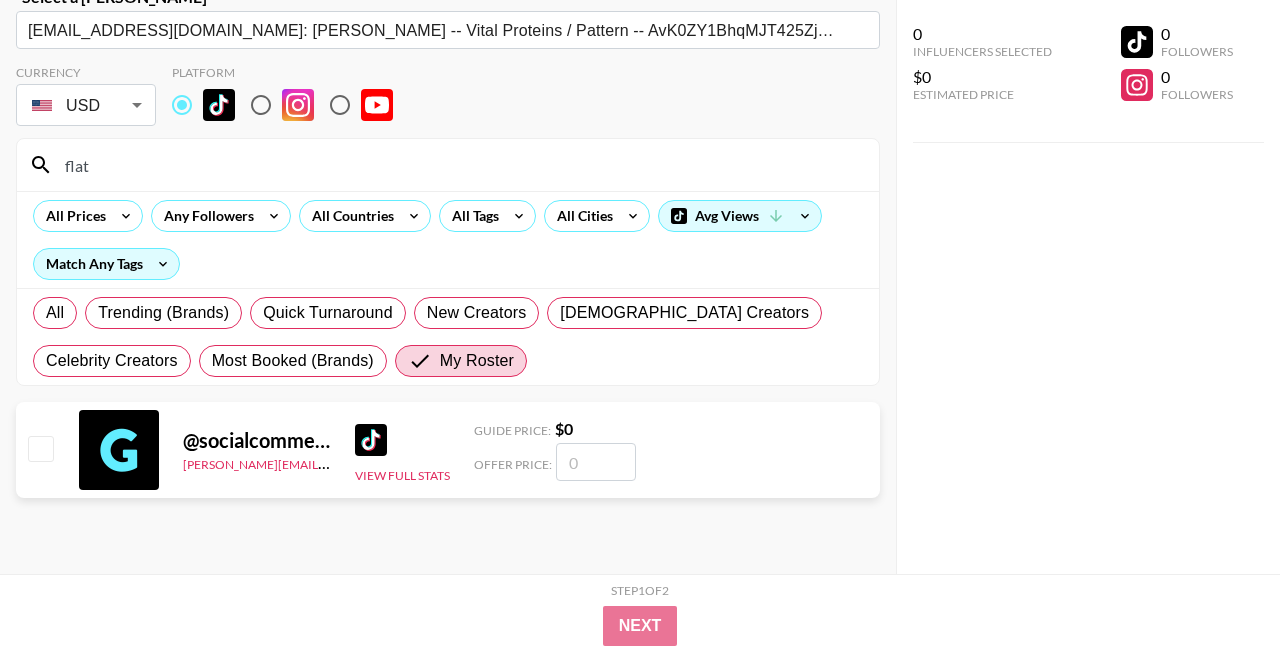 click at bounding box center (119, 450) 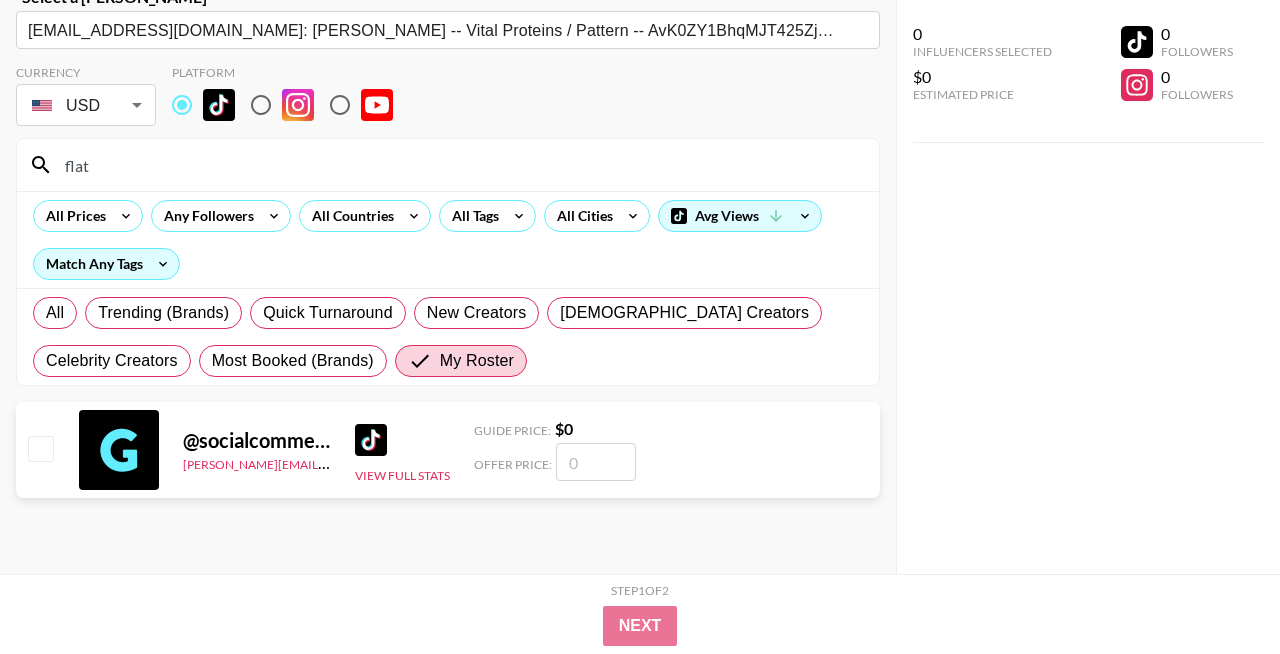 click at bounding box center (596, 462) 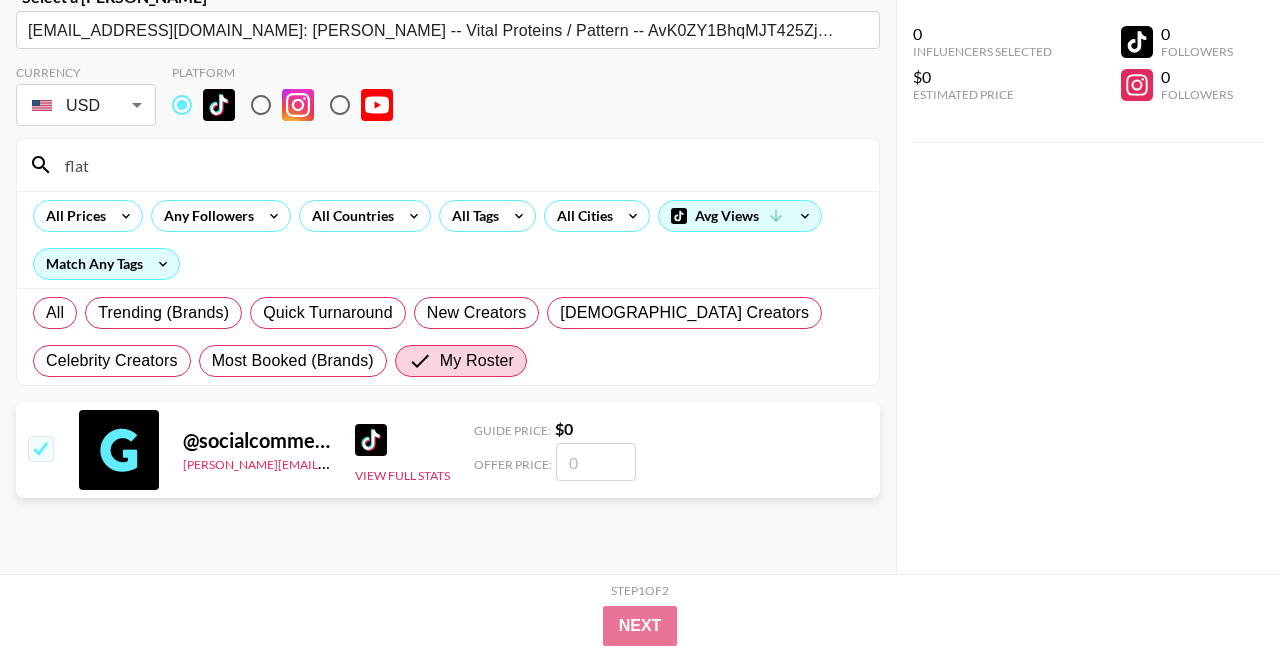 checkbox on "true" 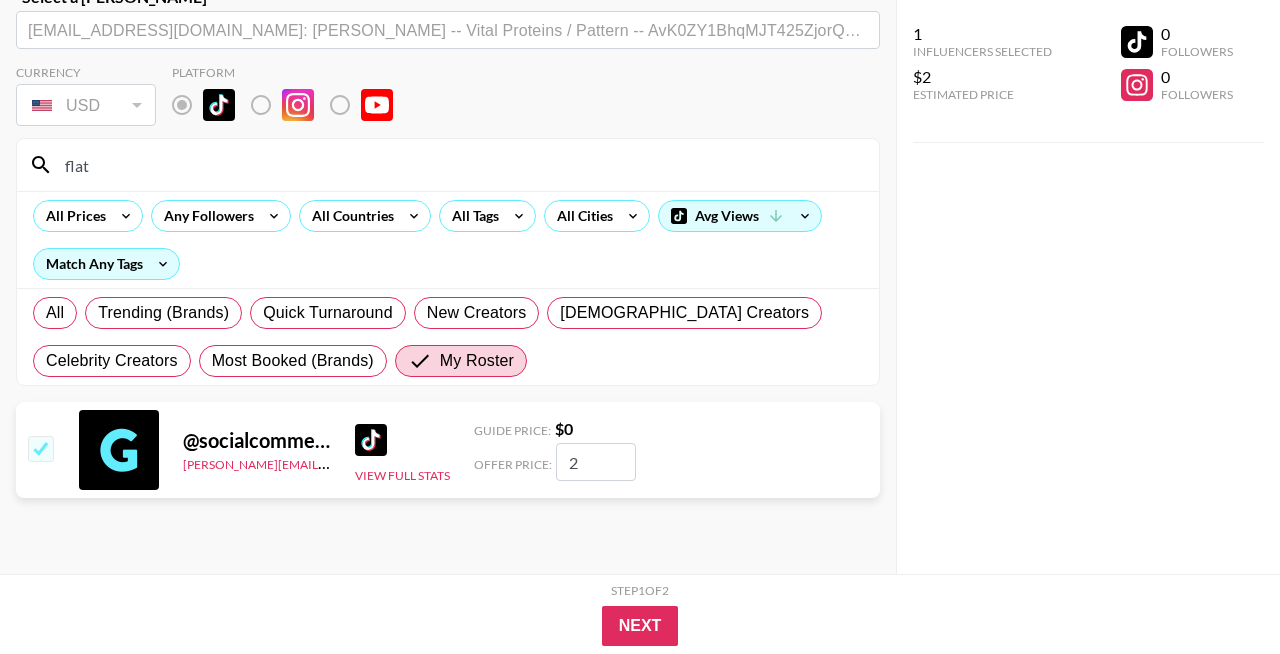 type on "25" 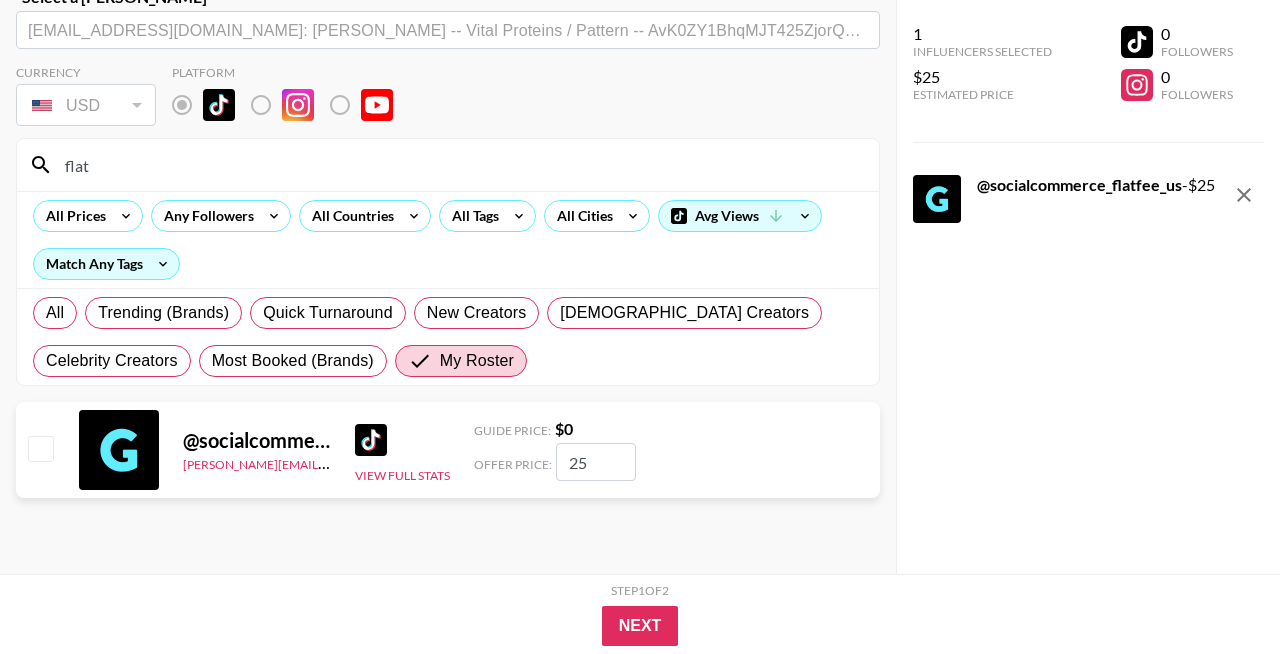 type 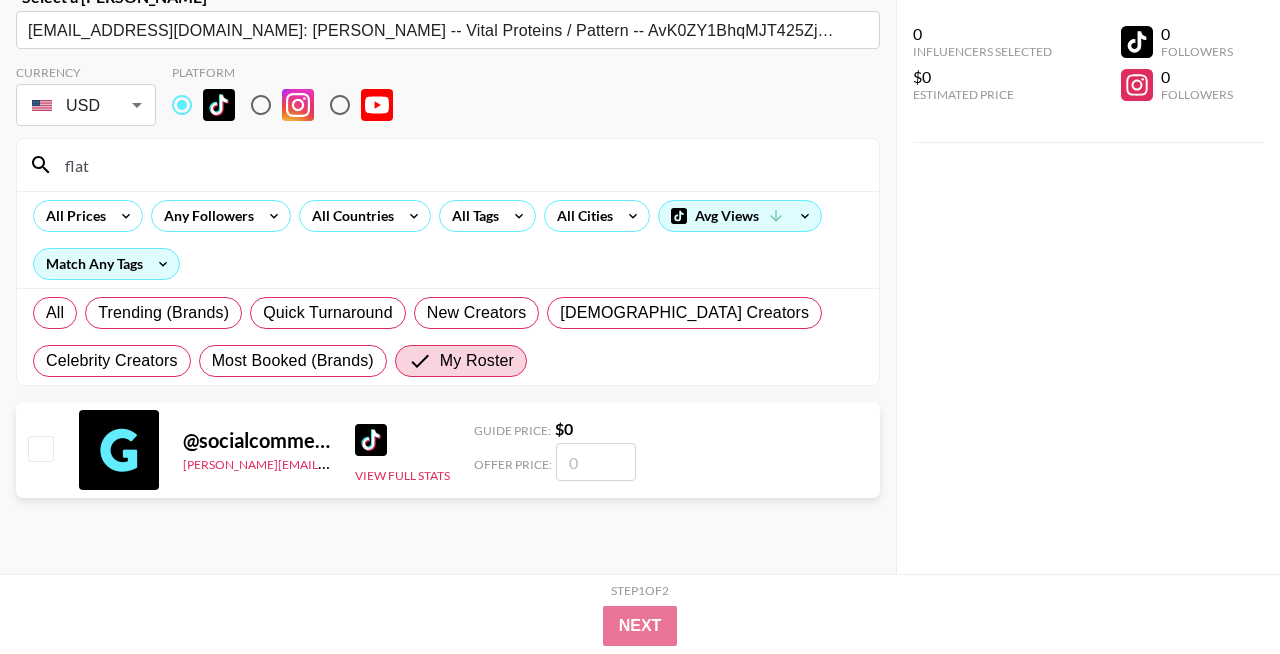checkbox on "true" 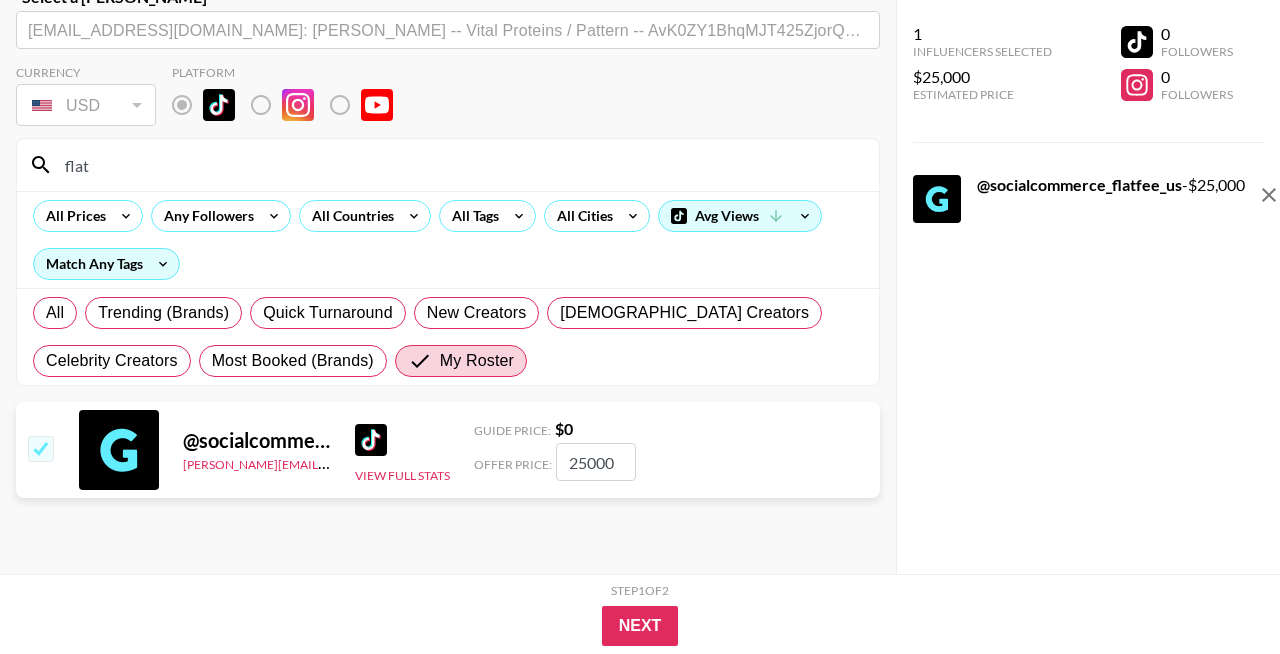 type on "25000" 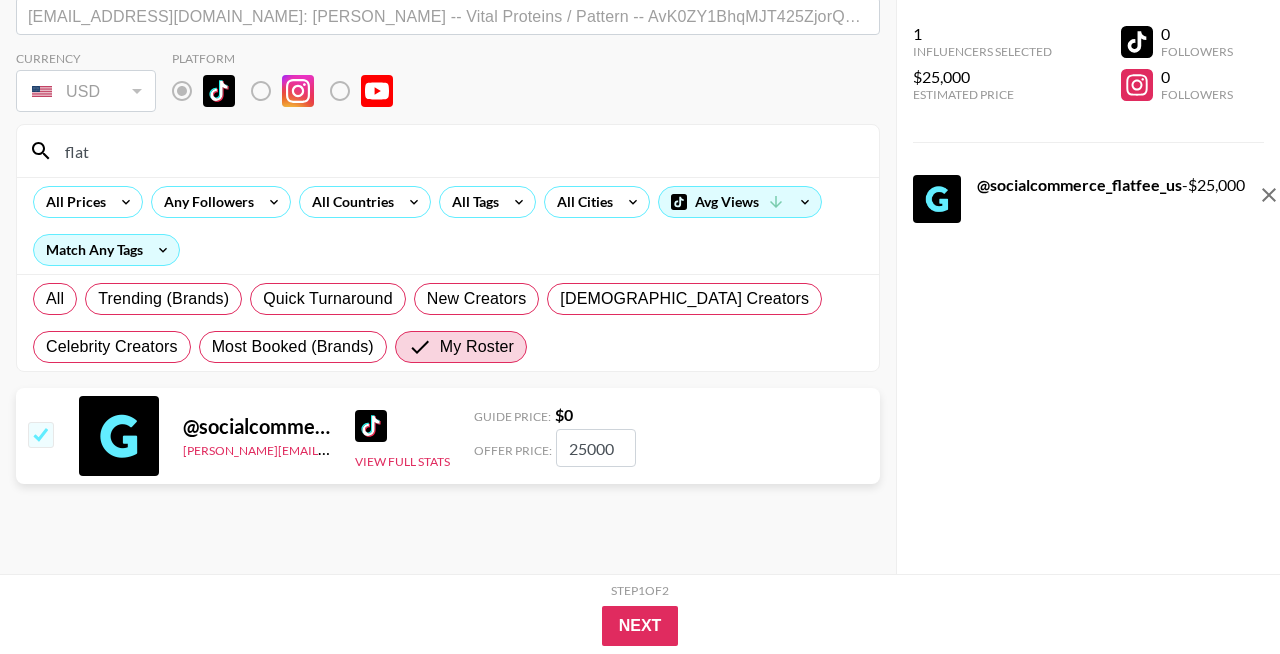 scroll, scrollTop: 142, scrollLeft: 0, axis: vertical 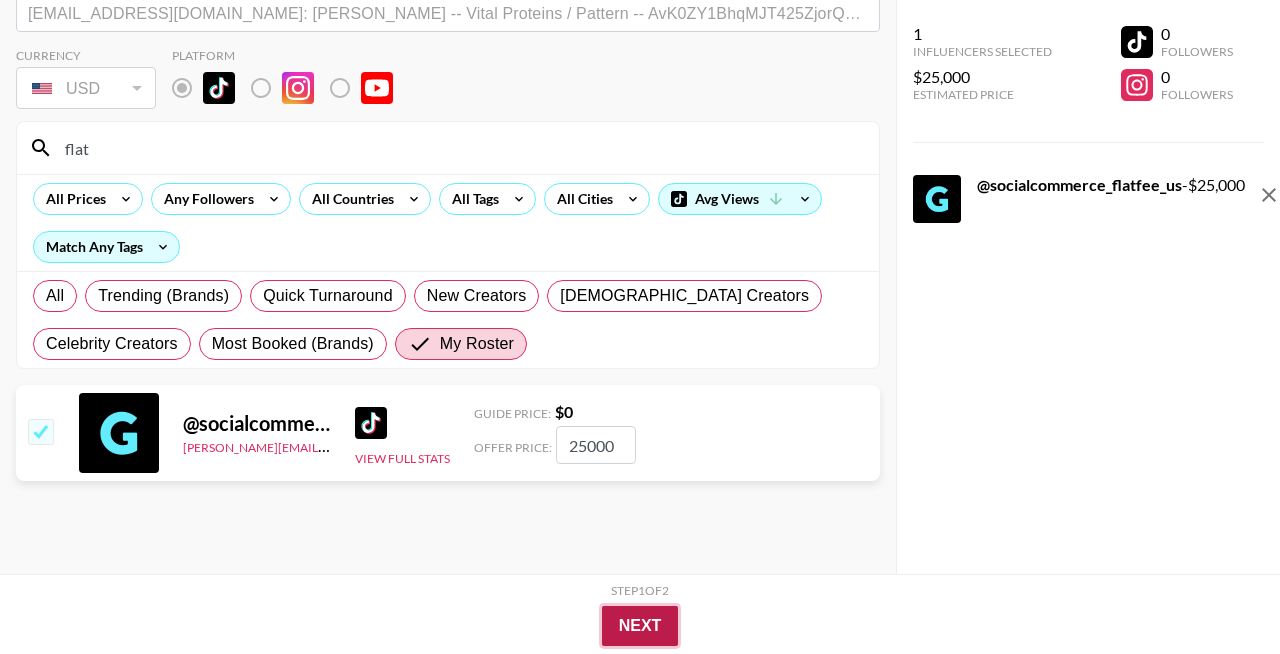 click on "Next" at bounding box center (640, 626) 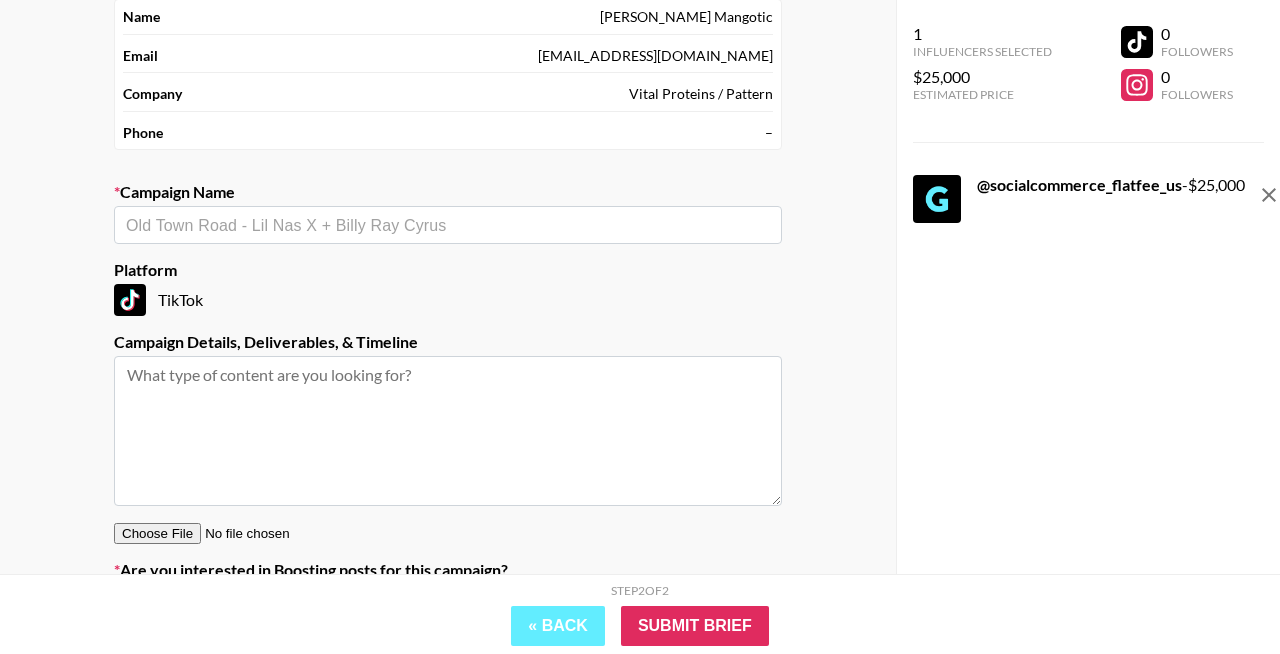 click at bounding box center (448, 225) 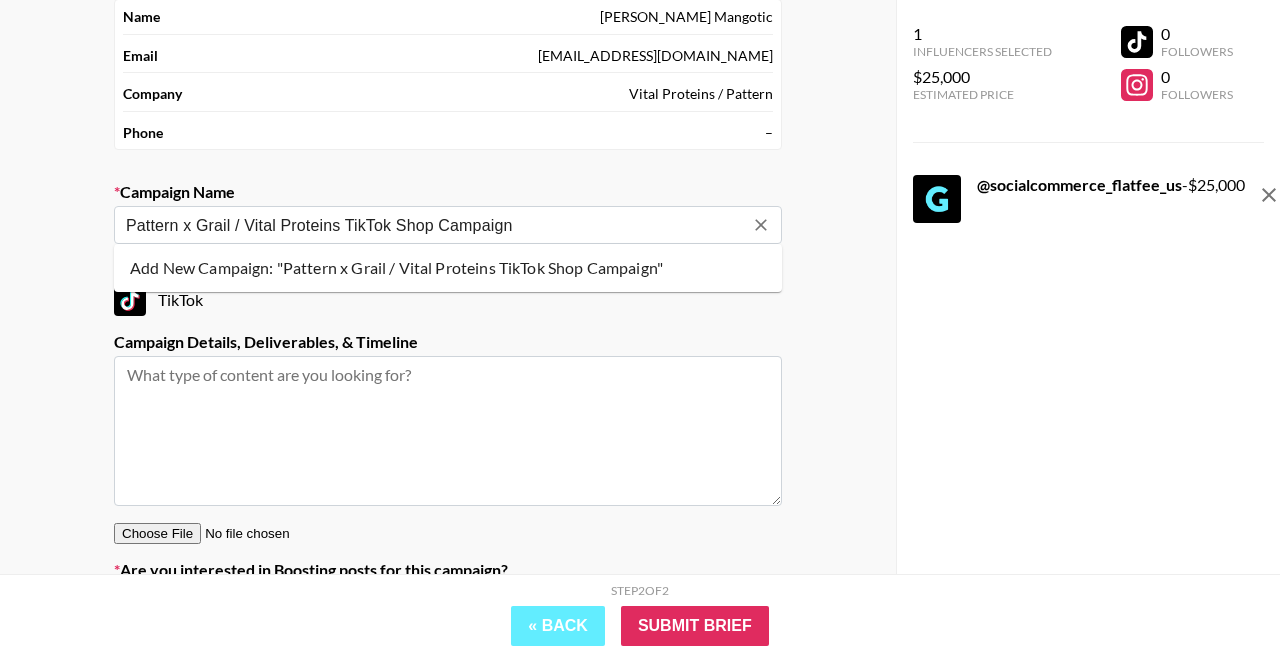 click on "Add New Campaign: "Pattern x Grail / Vital Proteins TikTok Shop Campaign"" at bounding box center (448, 268) 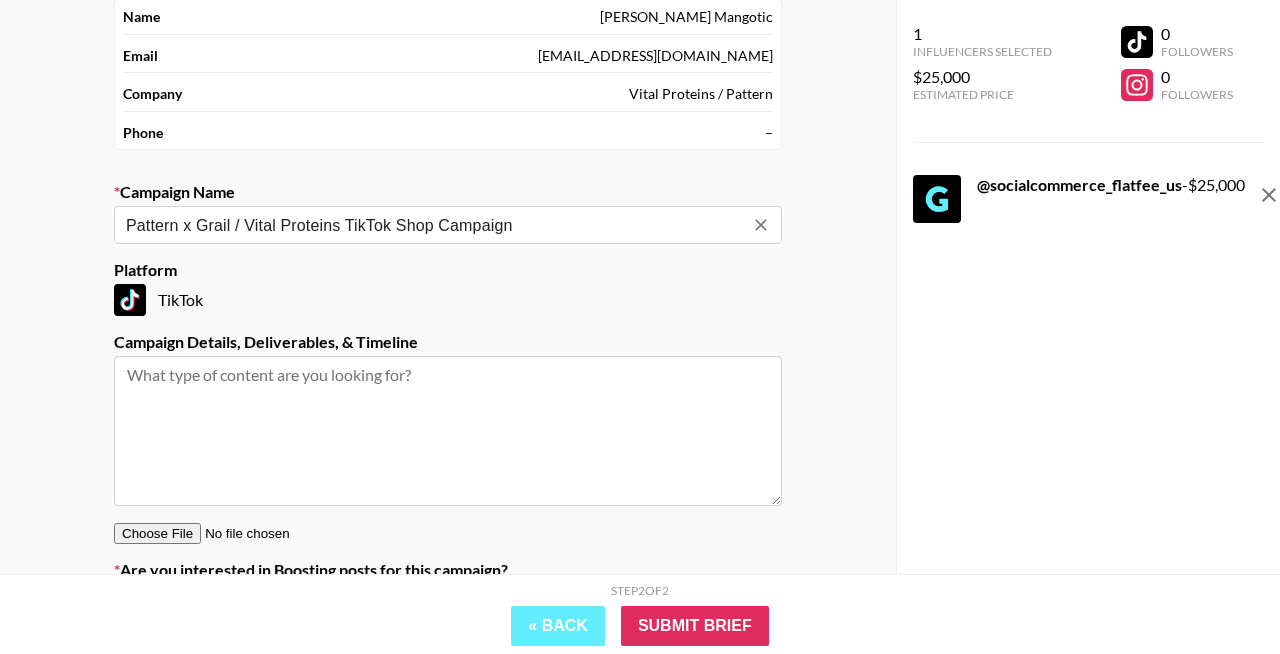 type on "Pattern x Grail / Vital Proteins TikTok Shop Campaign" 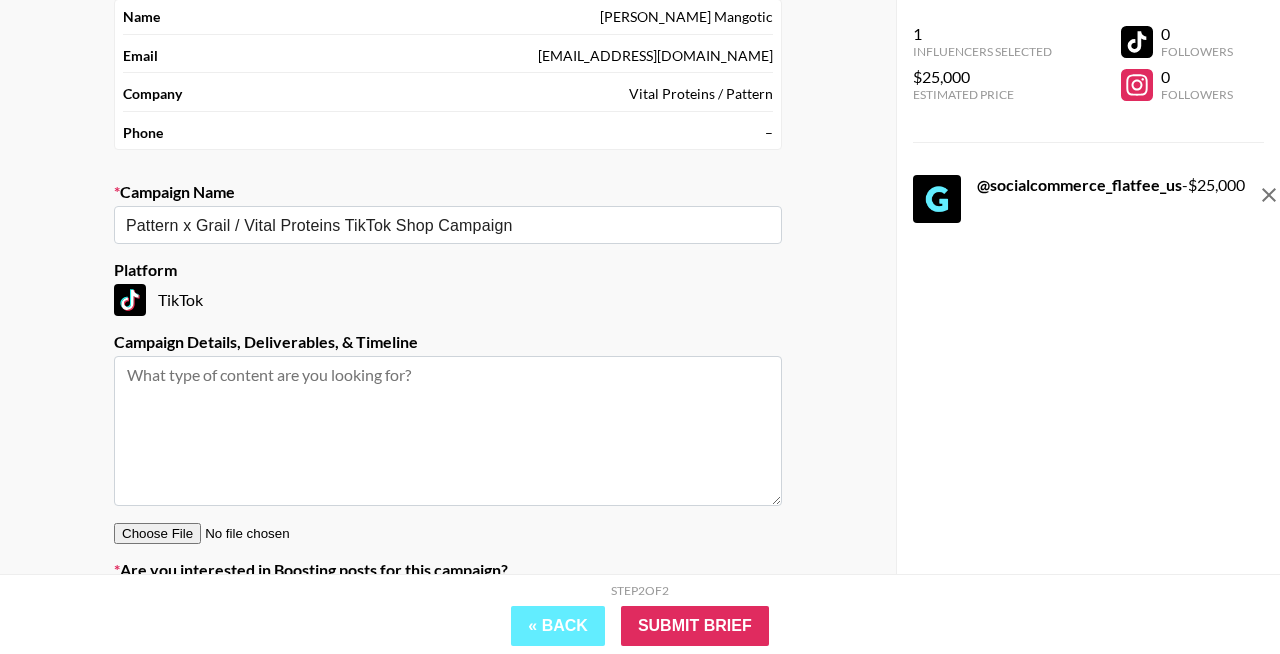 paste on "Pattern x Grail / Vital Proteins TikTok Shop Campaign" 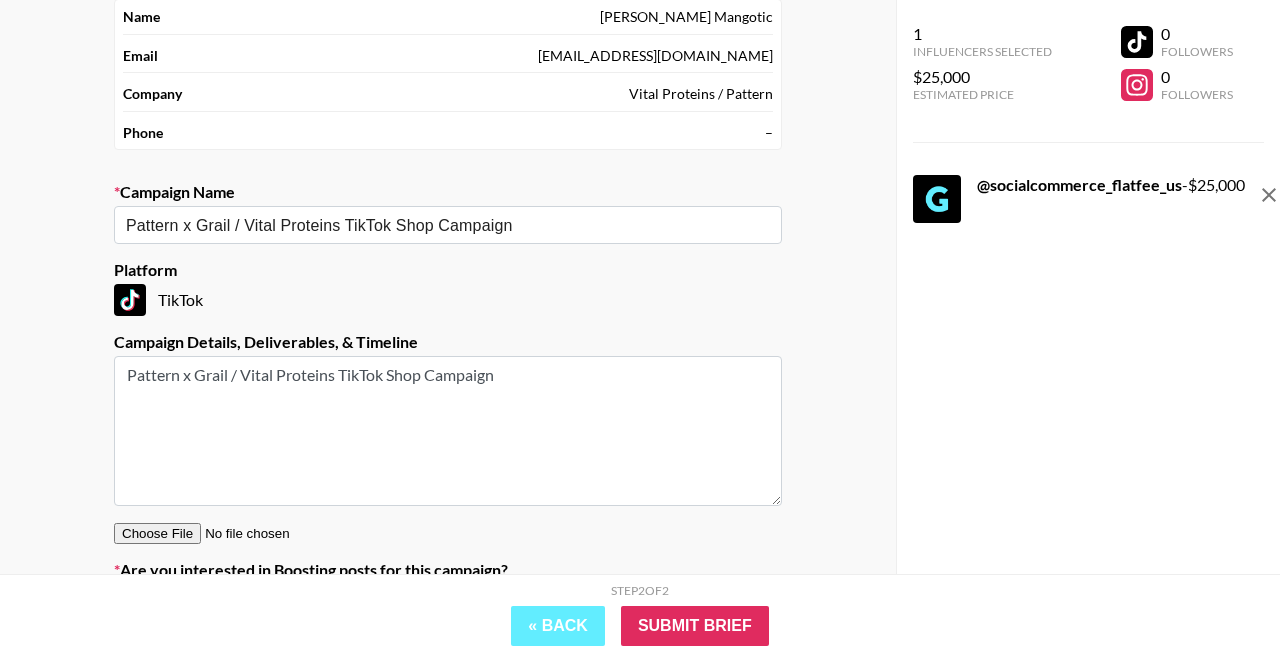 scroll, scrollTop: 252, scrollLeft: 0, axis: vertical 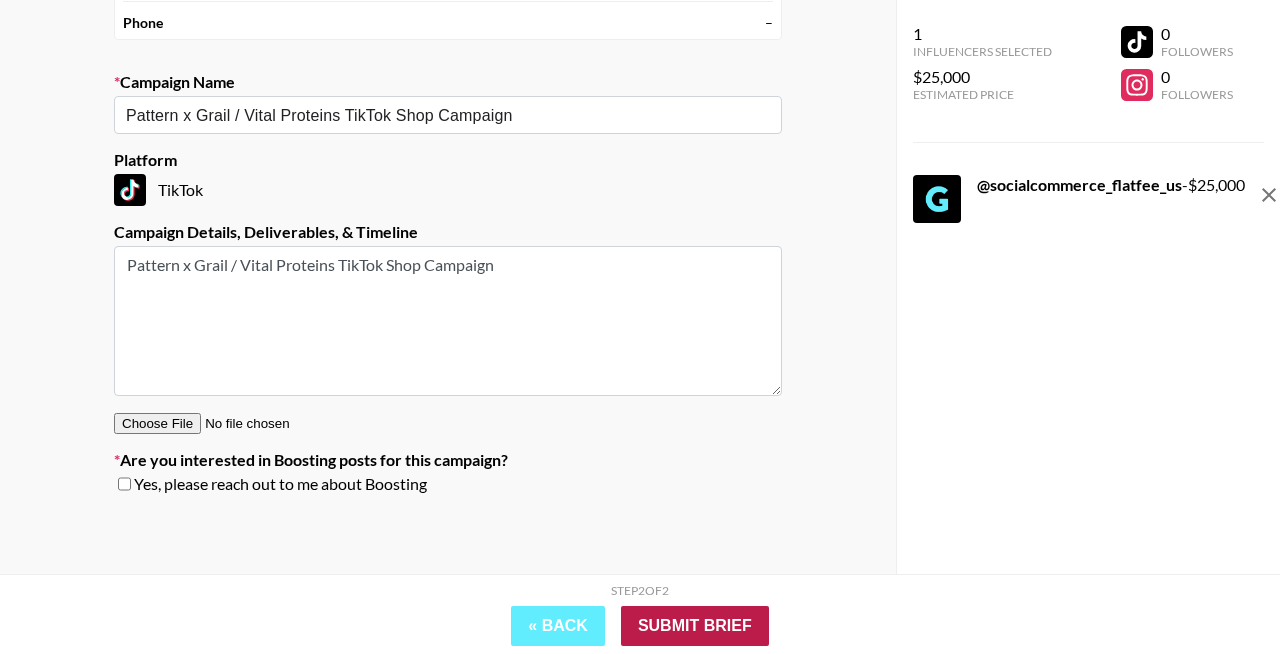 type on "Pattern x Grail / Vital Proteins TikTok Shop Campaign" 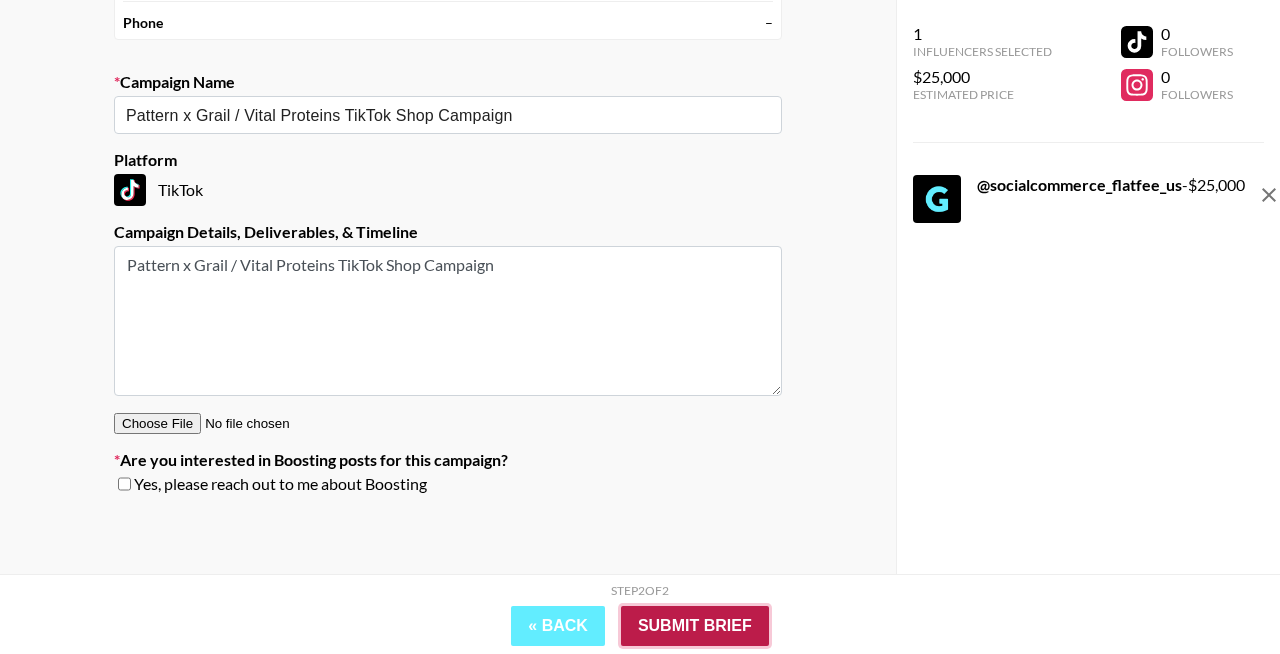 click on "Submit Brief" at bounding box center [695, 626] 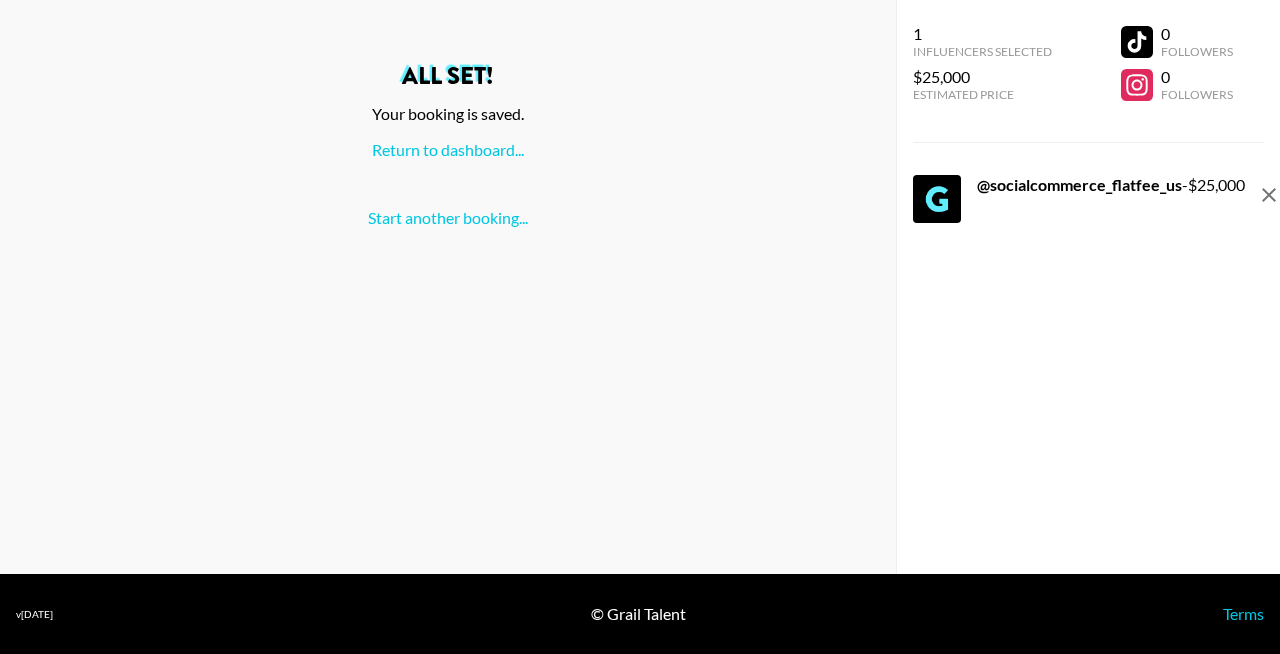 scroll, scrollTop: 0, scrollLeft: 0, axis: both 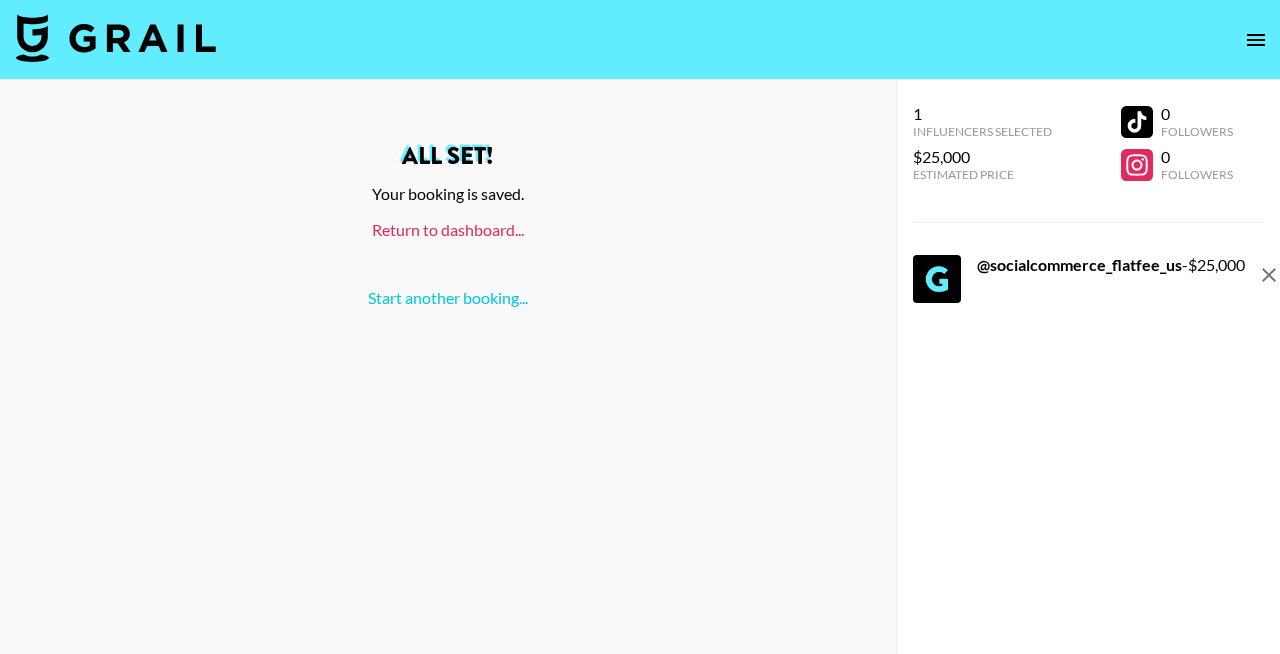 click on "Return to dashboard..." at bounding box center (448, 229) 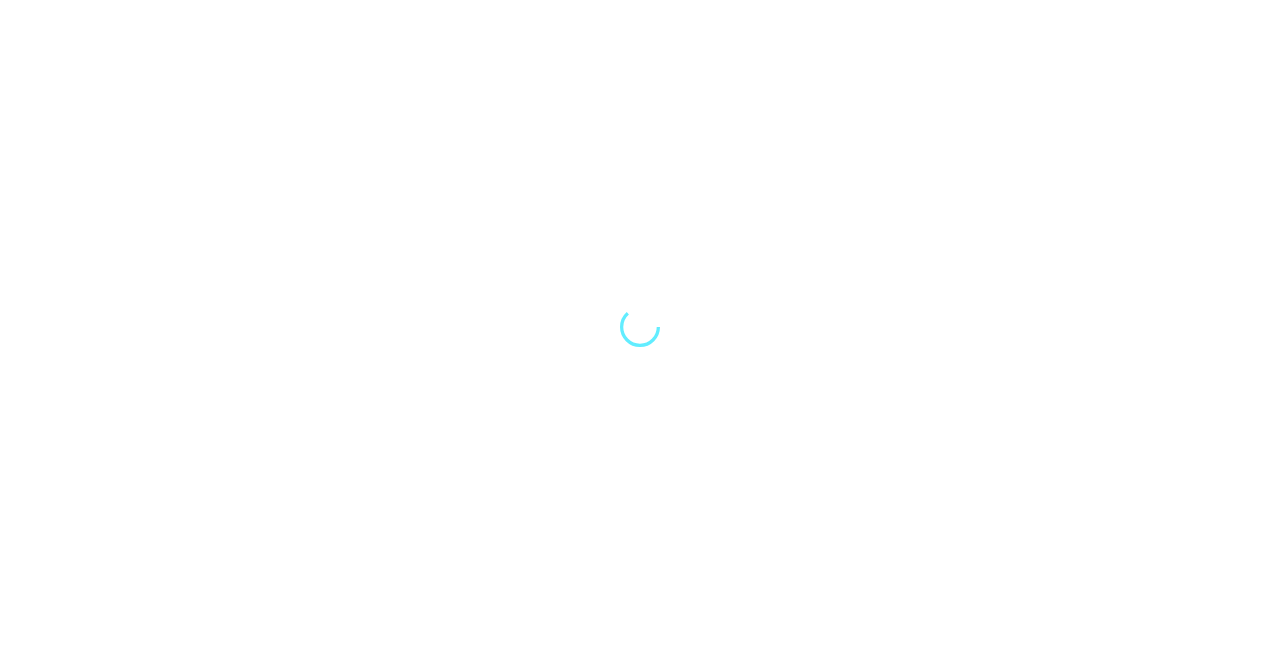 scroll, scrollTop: 0, scrollLeft: 0, axis: both 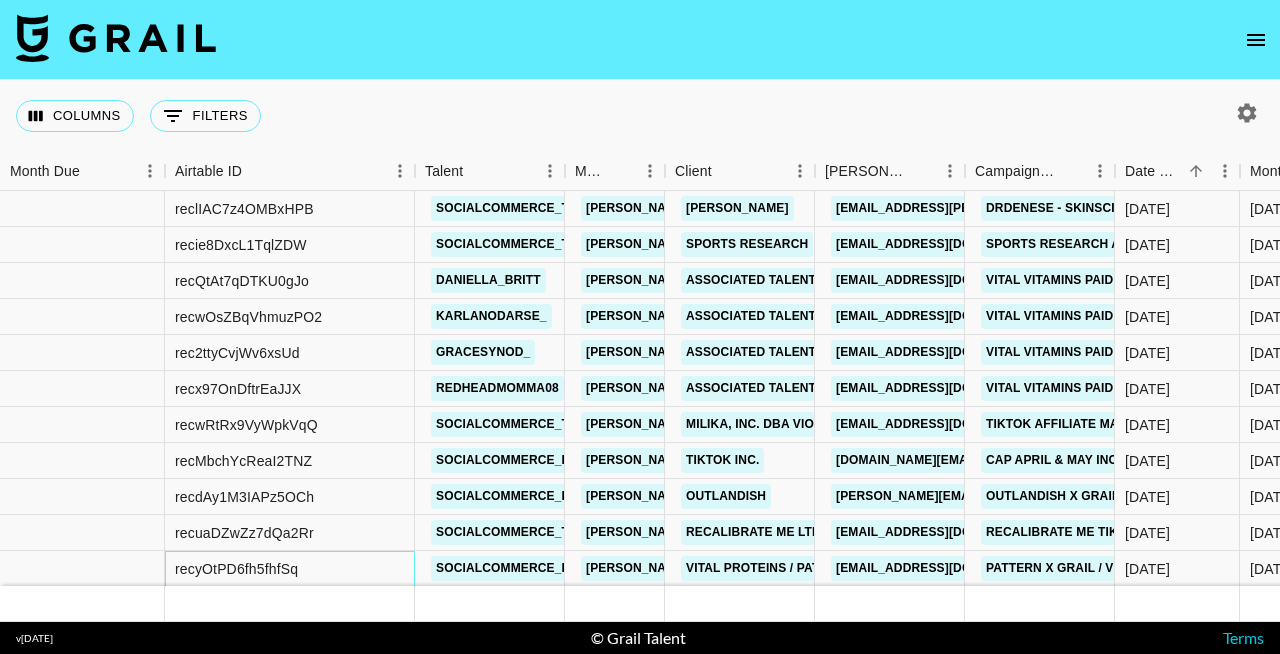 click on "recyOtPD6fh5fhfSq" at bounding box center [236, 569] 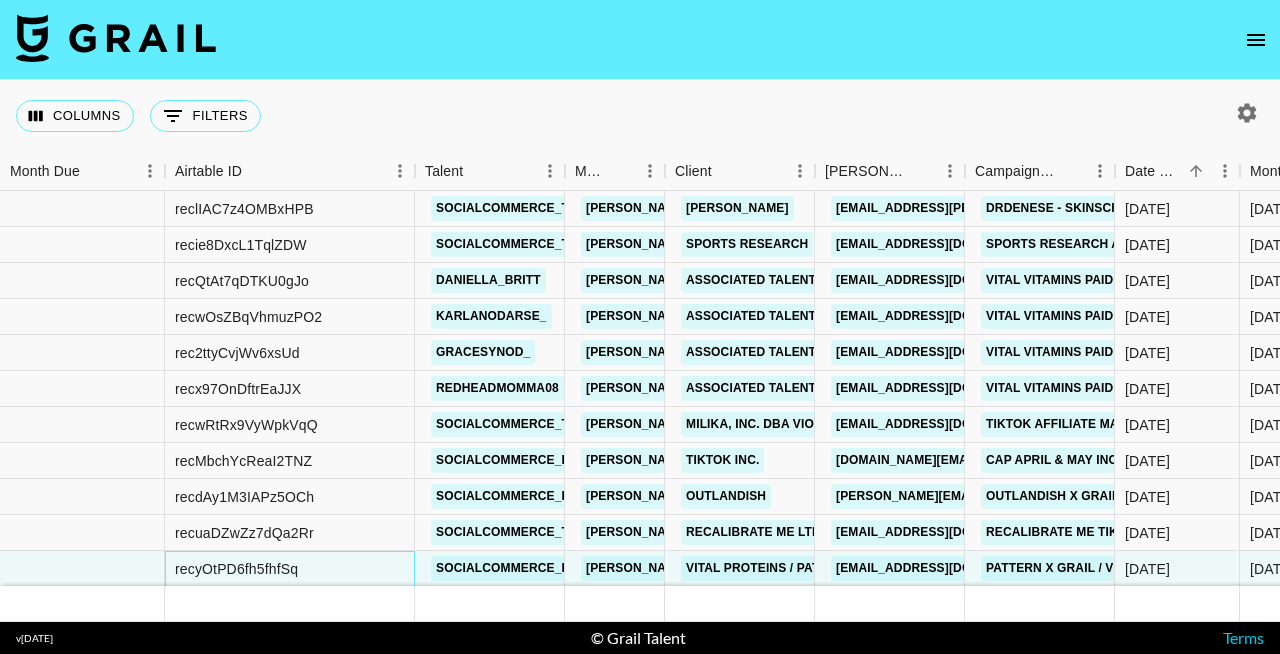 click on "recyOtPD6fh5fhfSq" at bounding box center (236, 569) 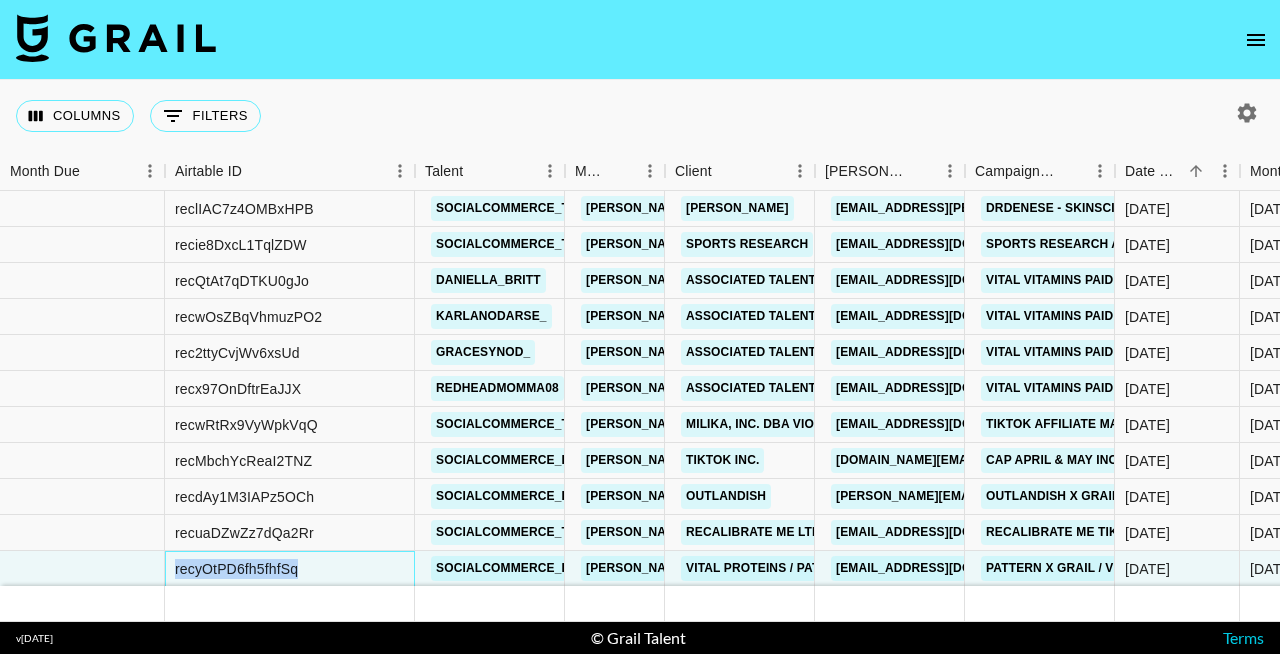 click on "recyOtPD6fh5fhfSq" at bounding box center [236, 569] 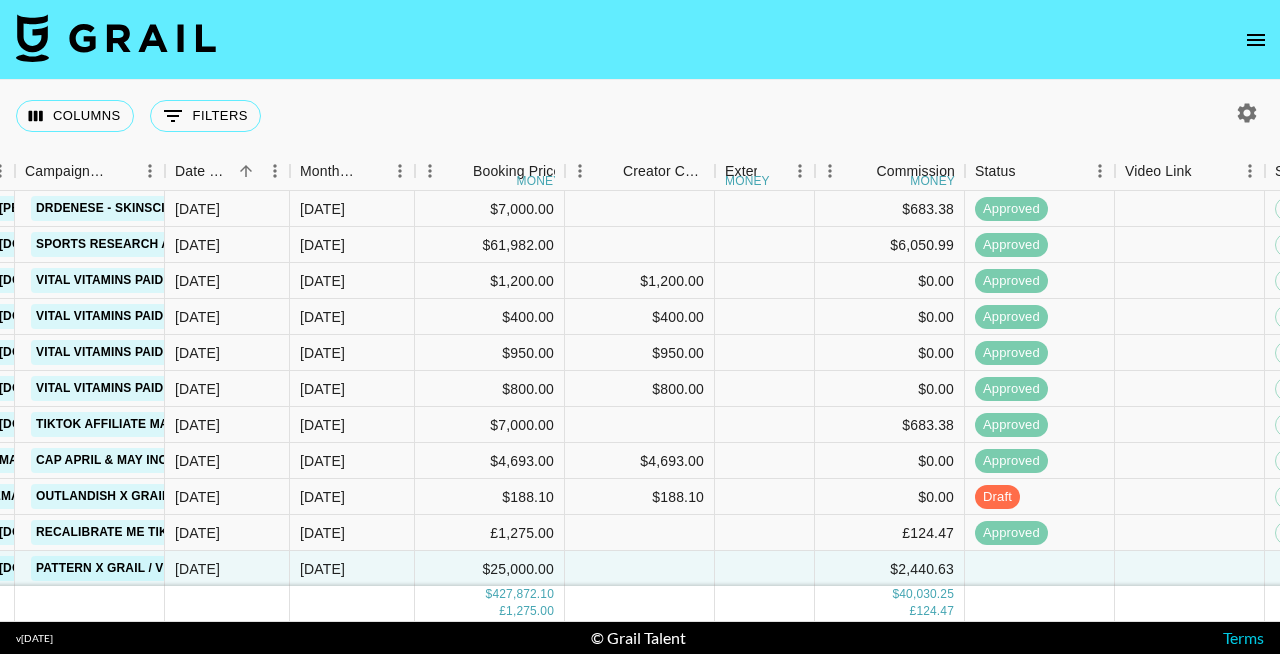 scroll, scrollTop: 1310, scrollLeft: 970, axis: both 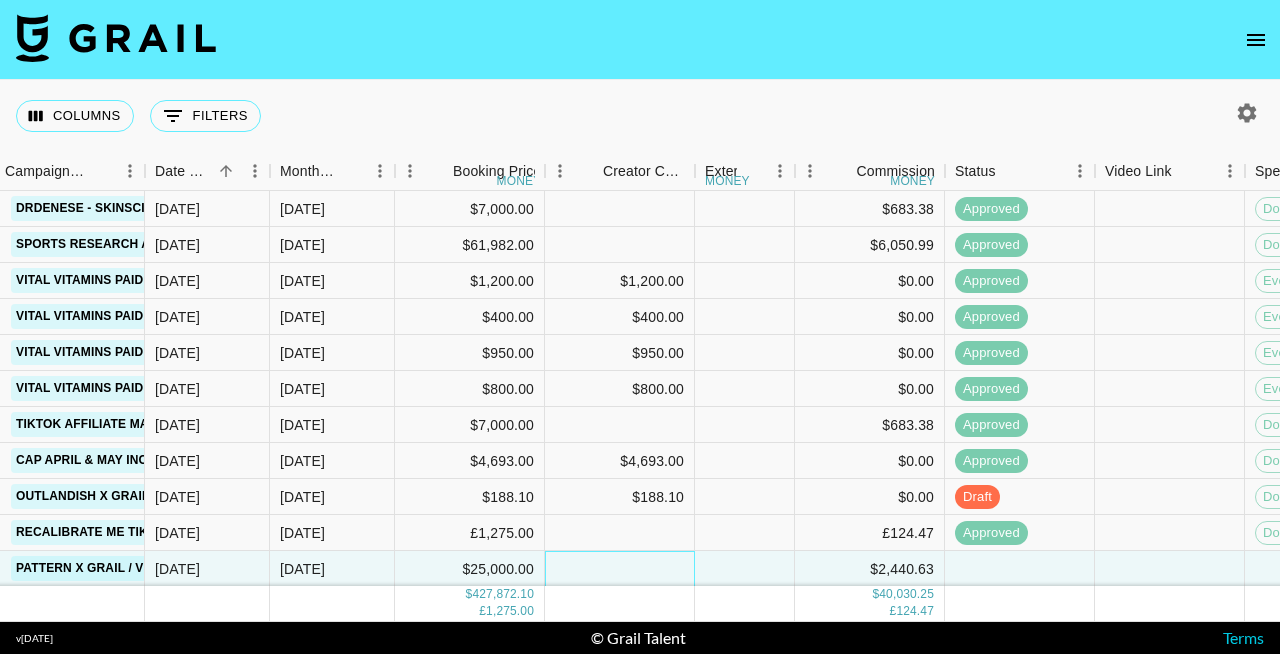 click at bounding box center [620, 569] 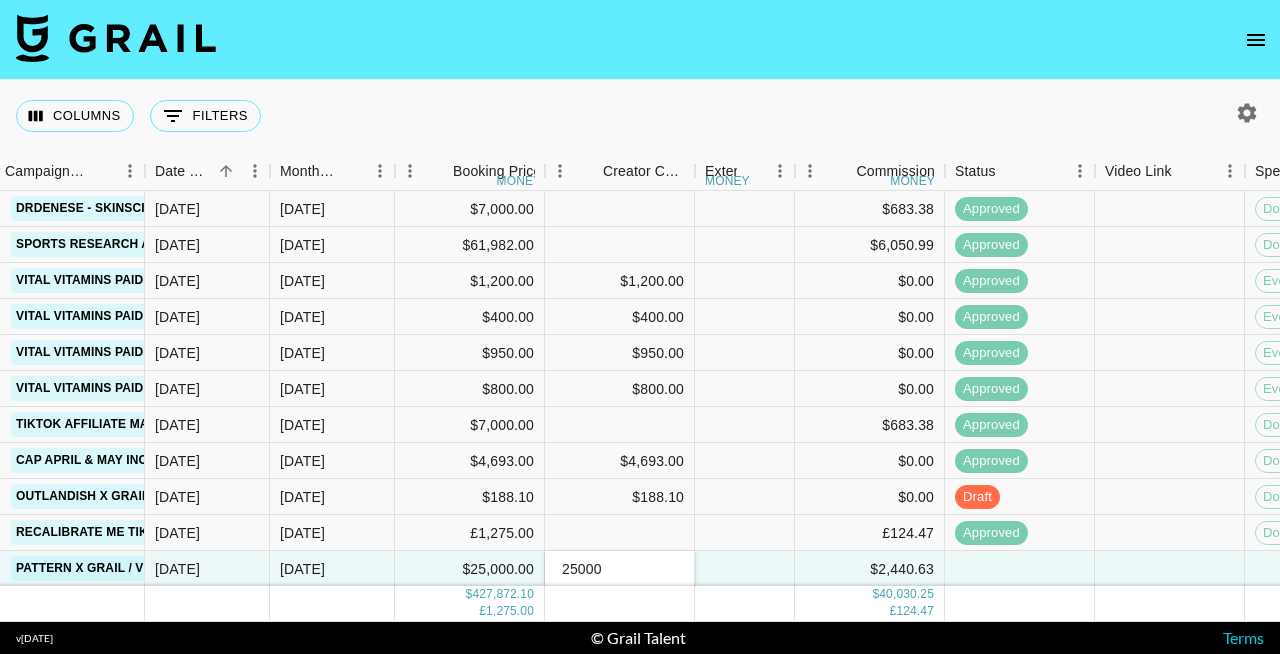 type on "25000" 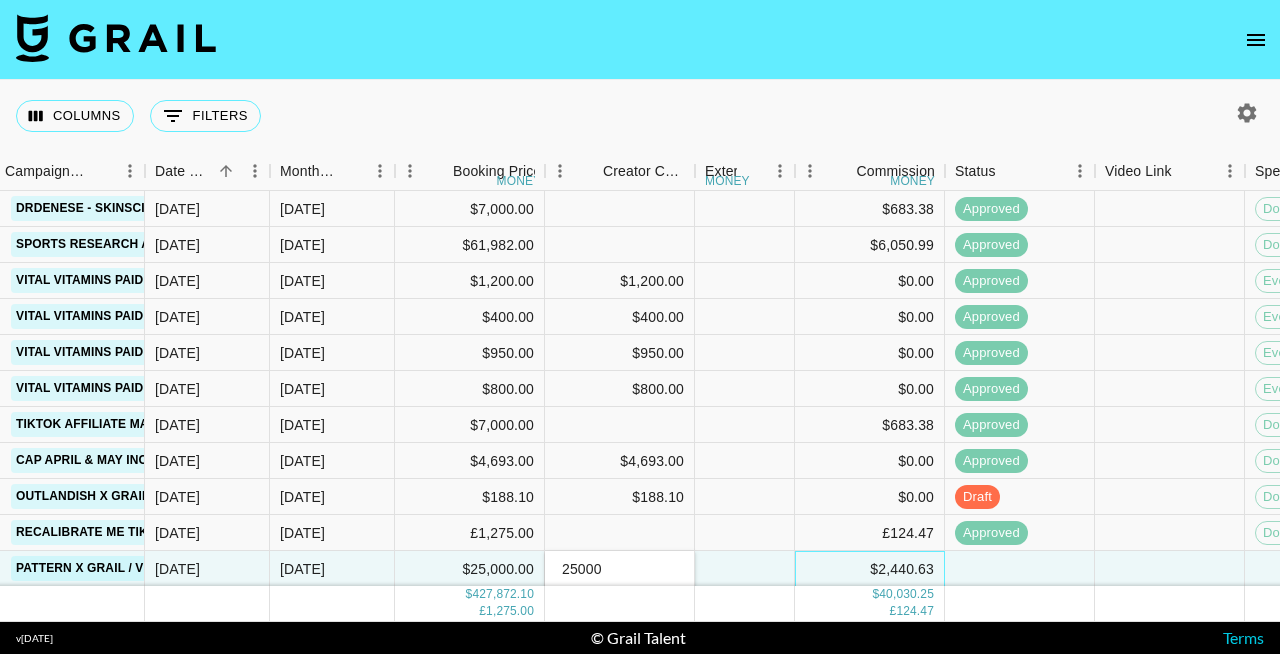 click on "$2,440.63" at bounding box center (870, 569) 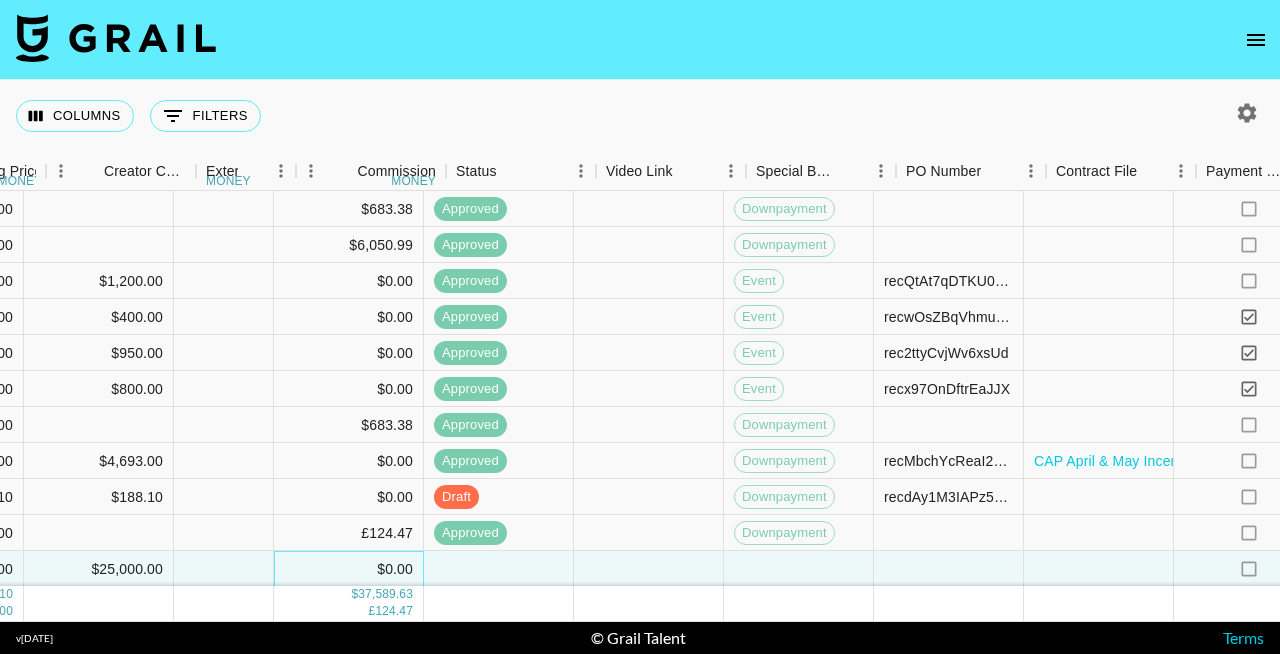 scroll, scrollTop: 1310, scrollLeft: 1531, axis: both 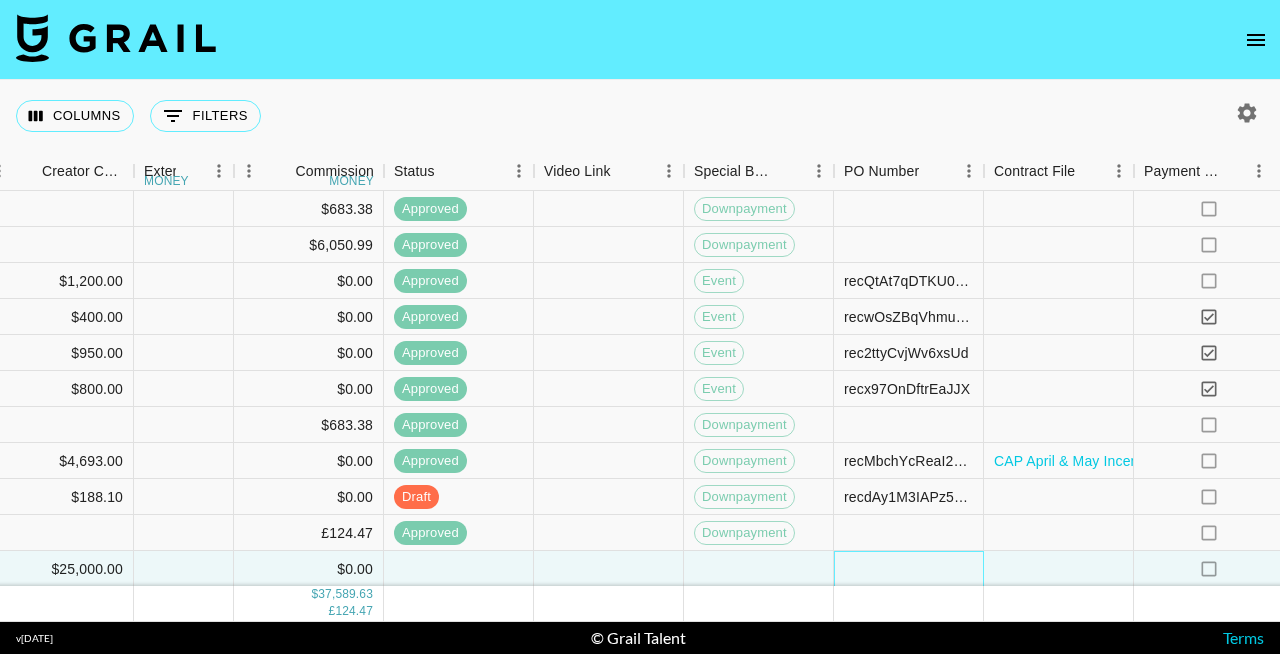 click at bounding box center (909, 569) 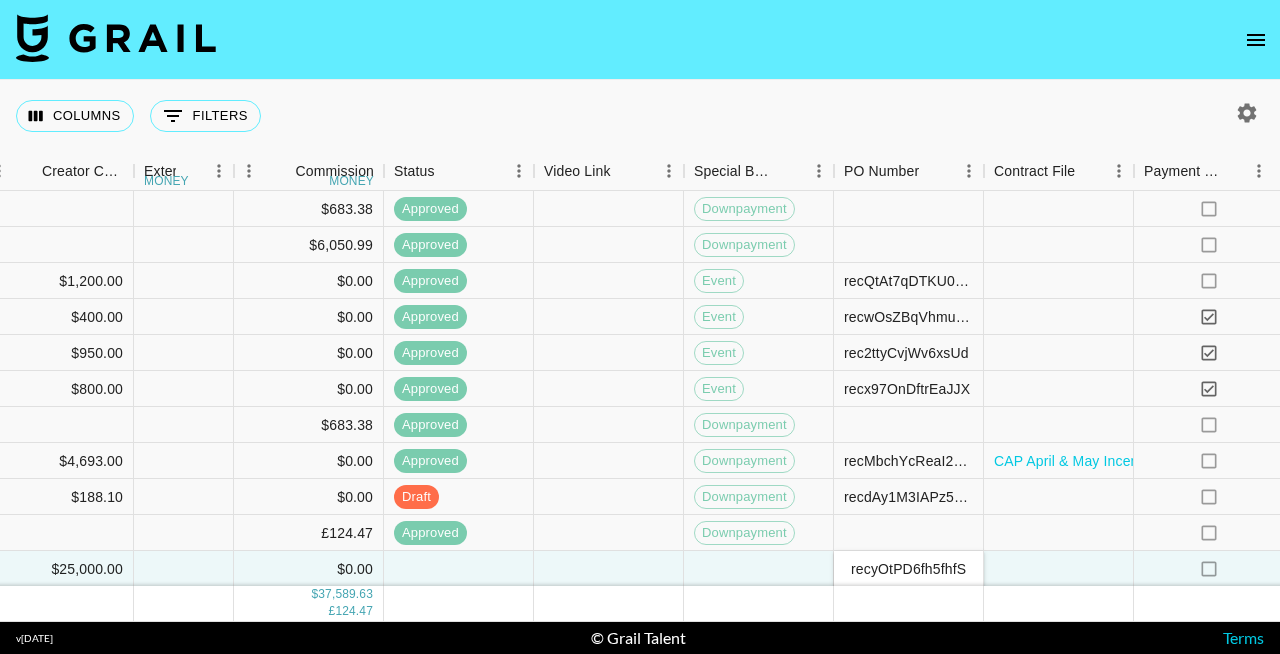 scroll, scrollTop: 0, scrollLeft: 8, axis: horizontal 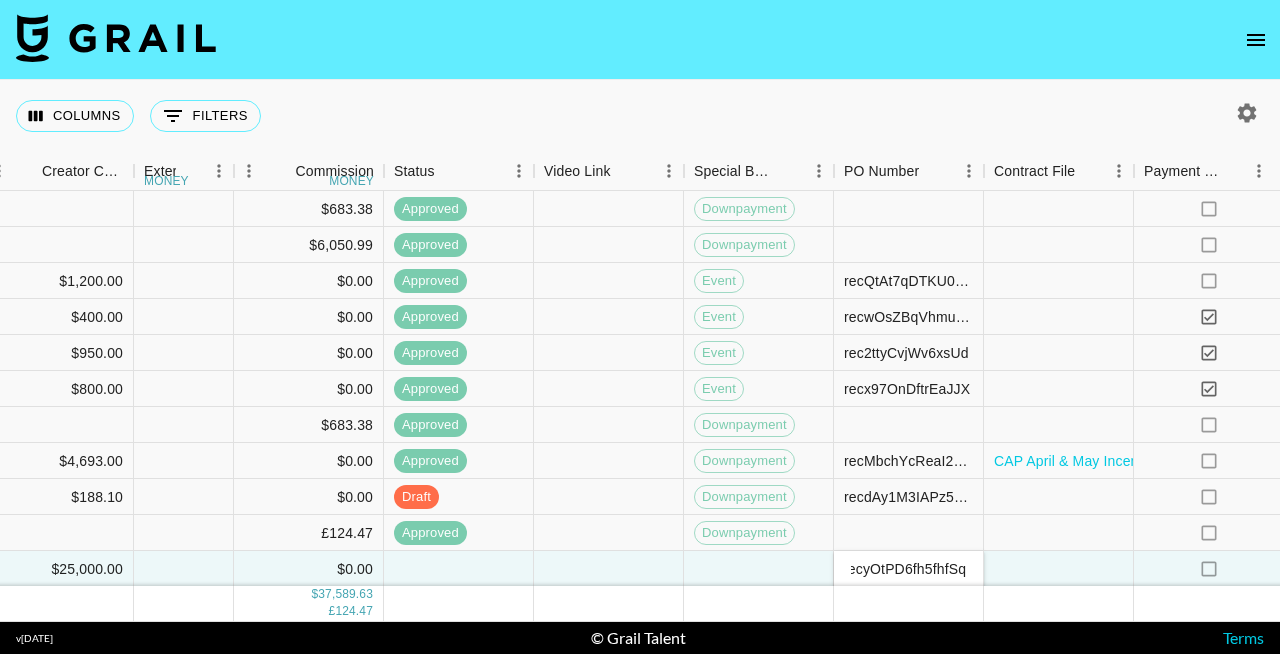 type on "recyOtPD6fh5fhfSq" 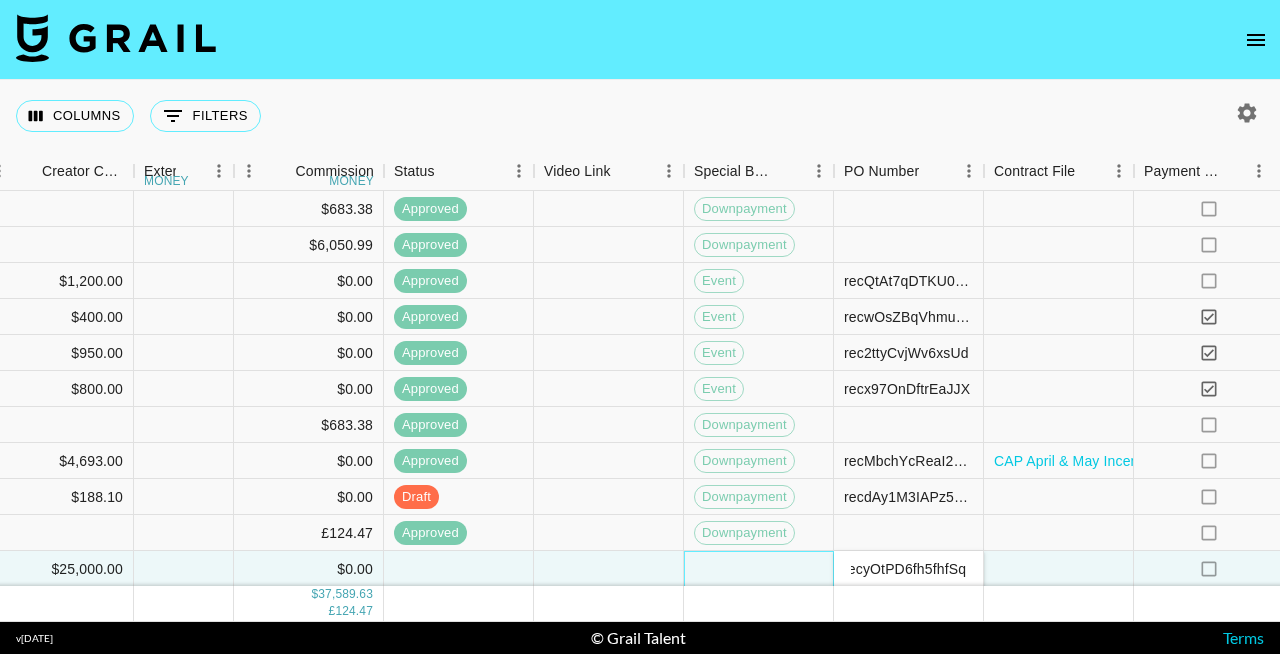 click at bounding box center [759, 569] 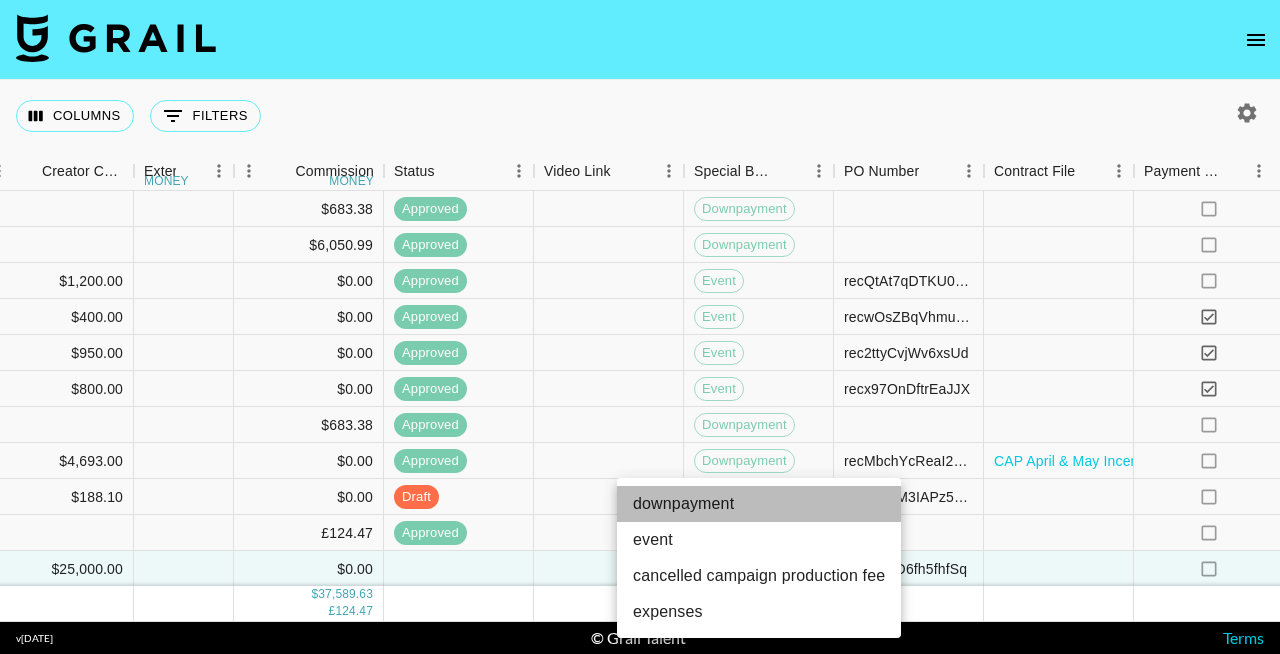 click on "downpayment" at bounding box center (759, 504) 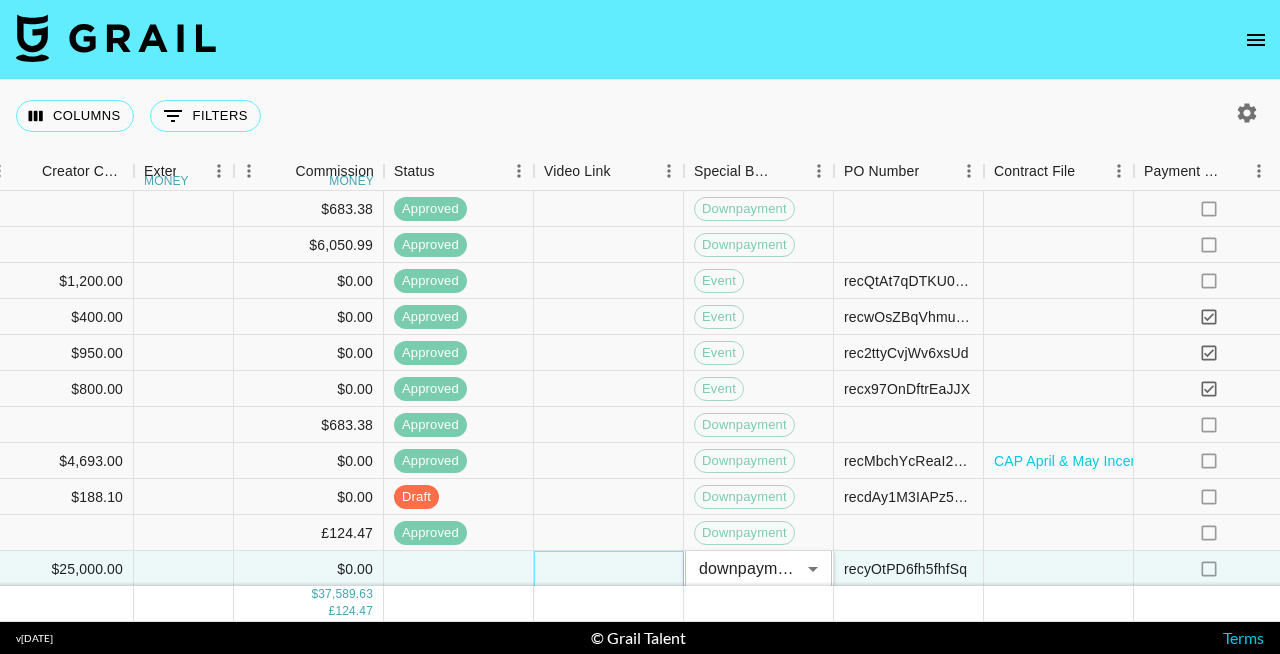 click at bounding box center (609, 569) 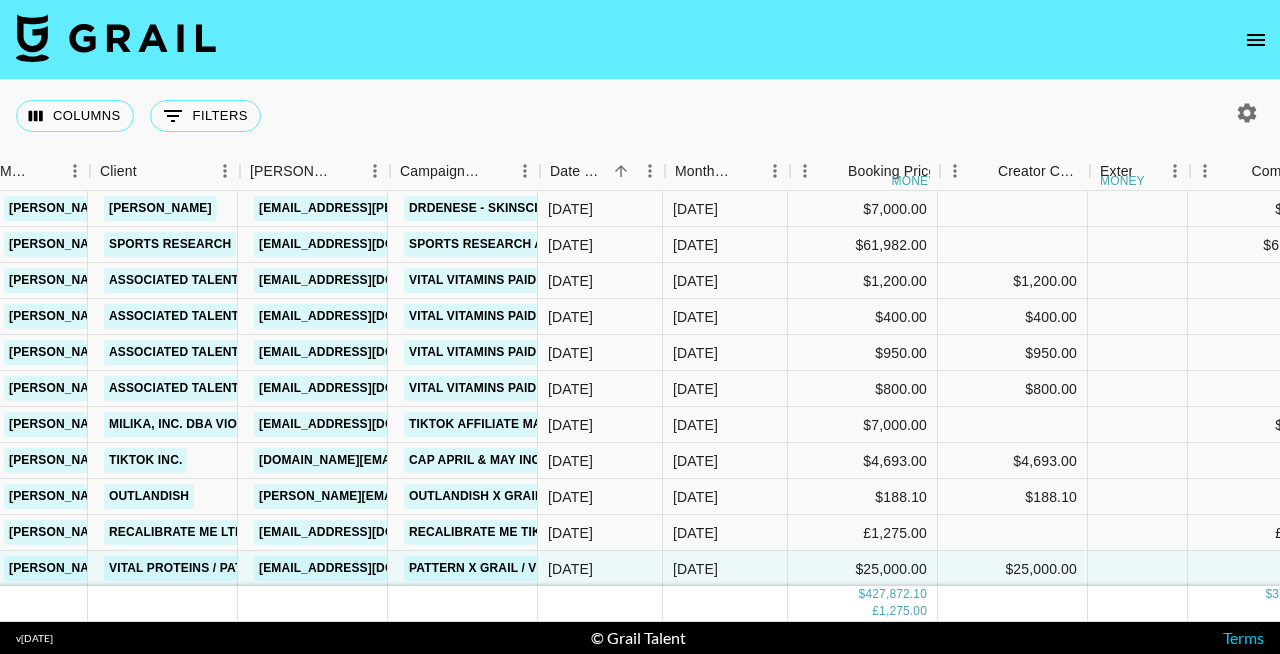 scroll, scrollTop: 1310, scrollLeft: 572, axis: both 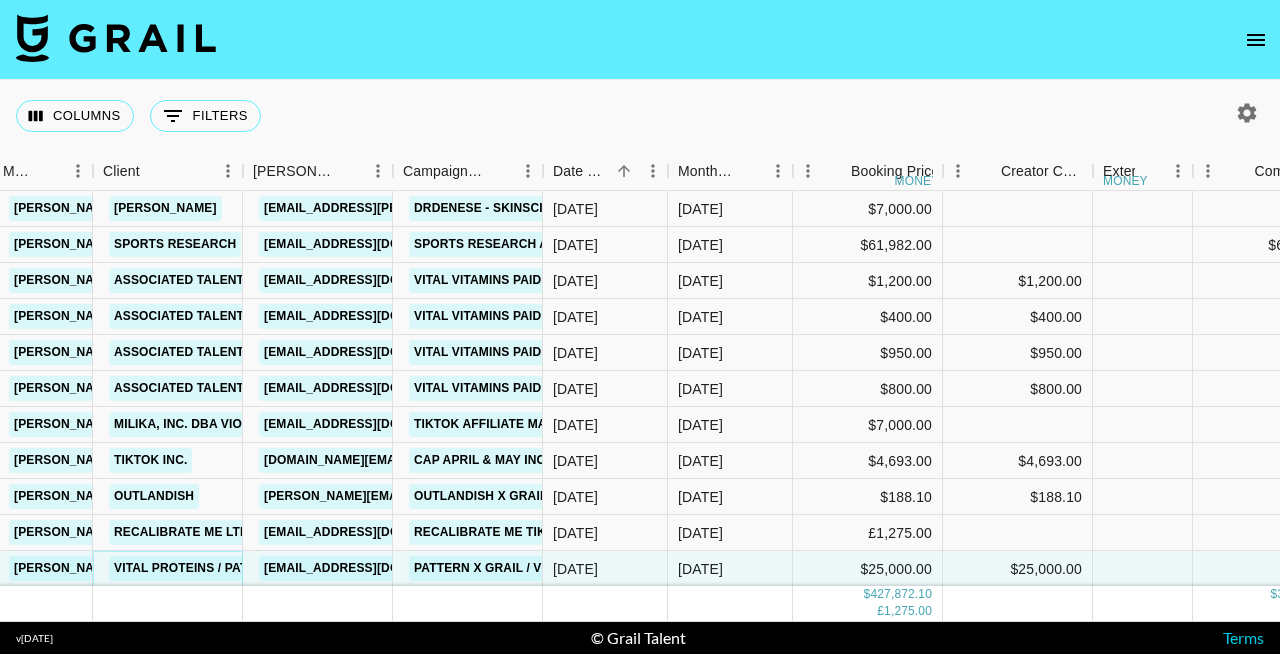 click on "Vital Proteins / Pattern" at bounding box center [197, 568] 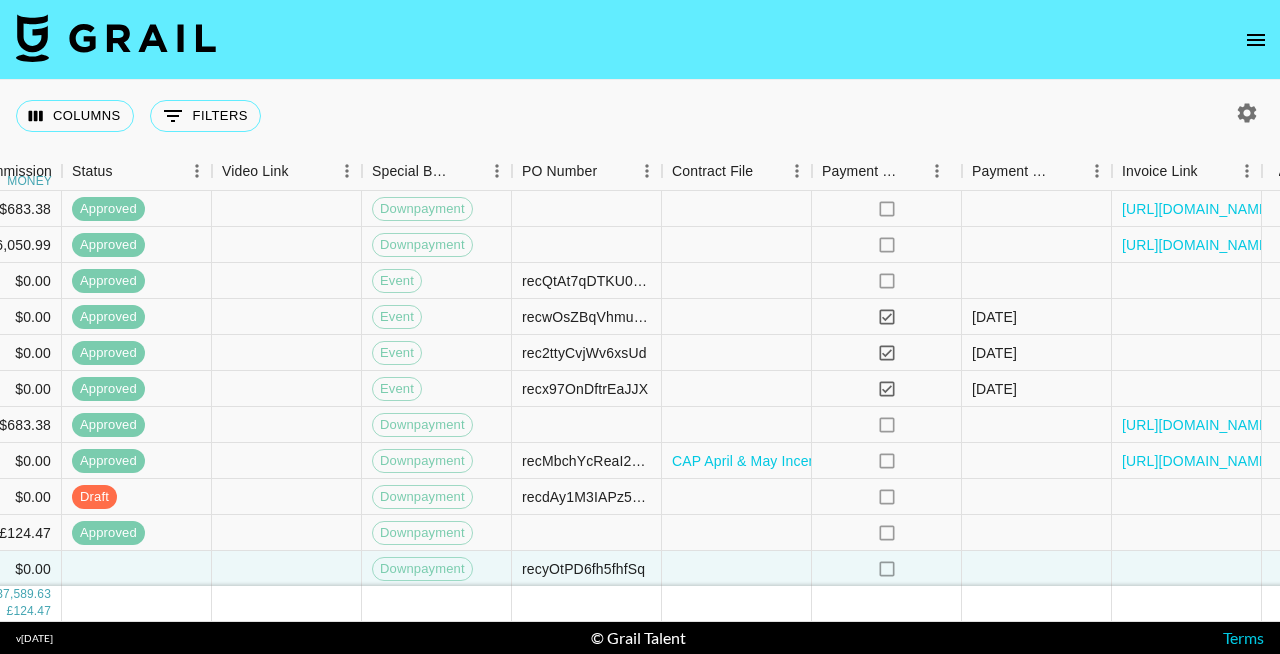 scroll, scrollTop: 1310, scrollLeft: 1915, axis: both 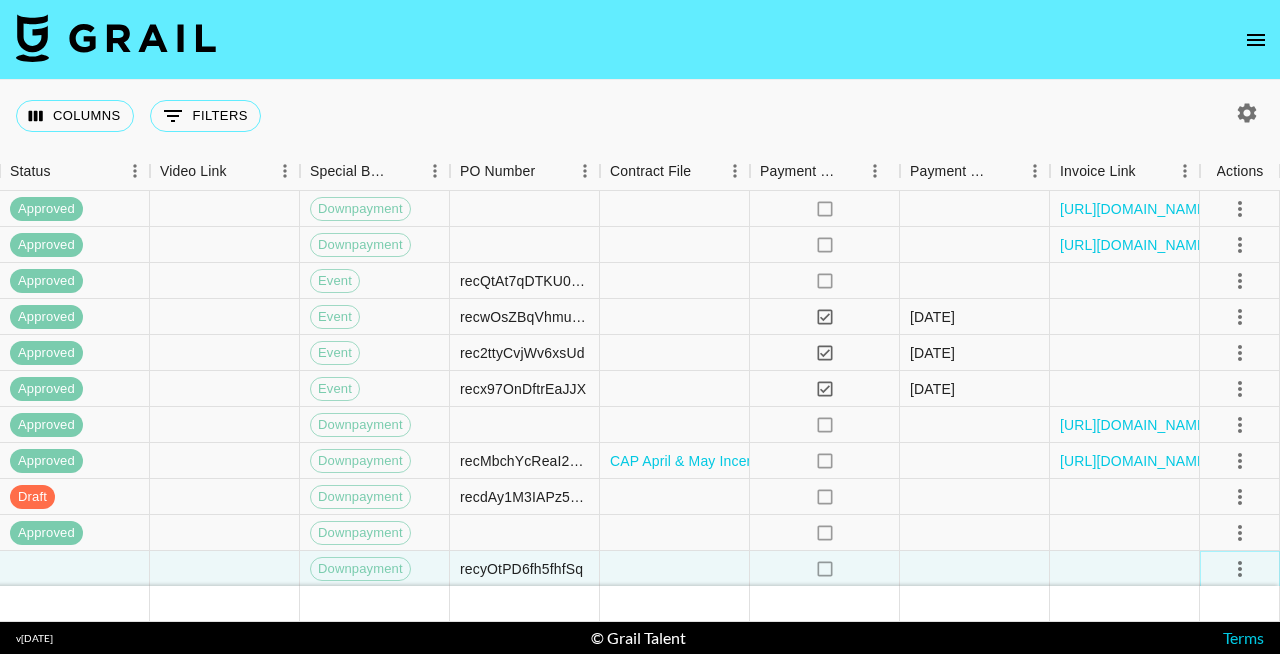 click 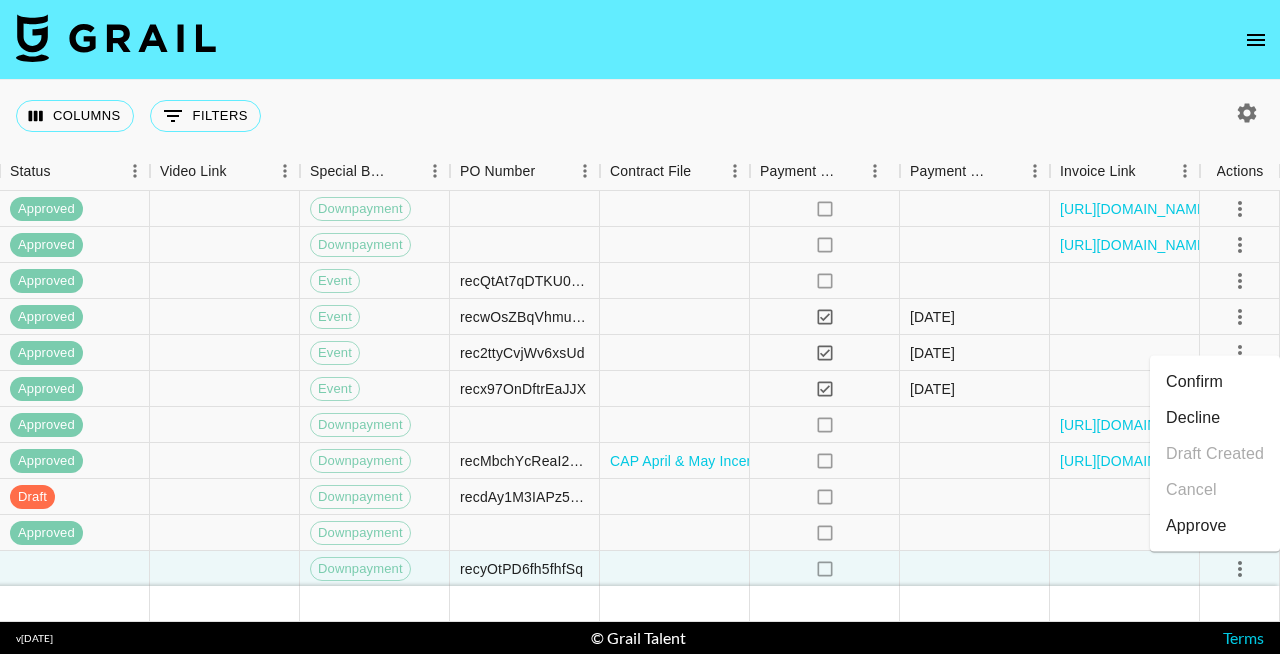 click on "Approve" at bounding box center (1196, 526) 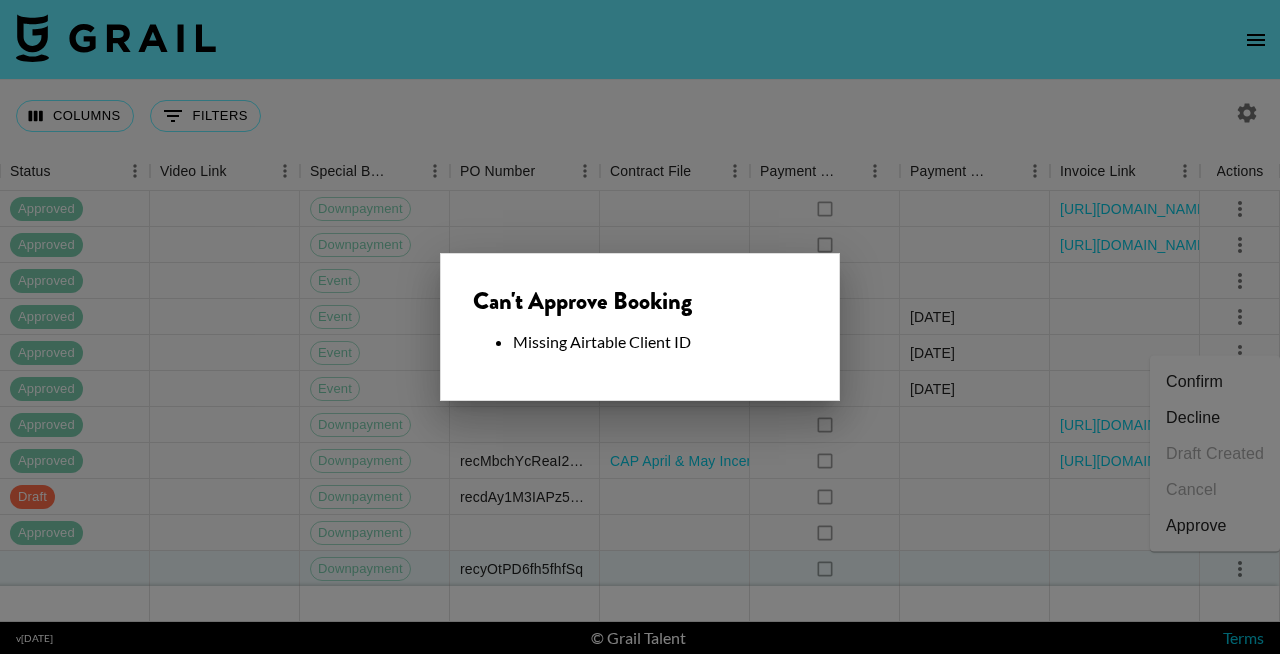 click at bounding box center (640, 327) 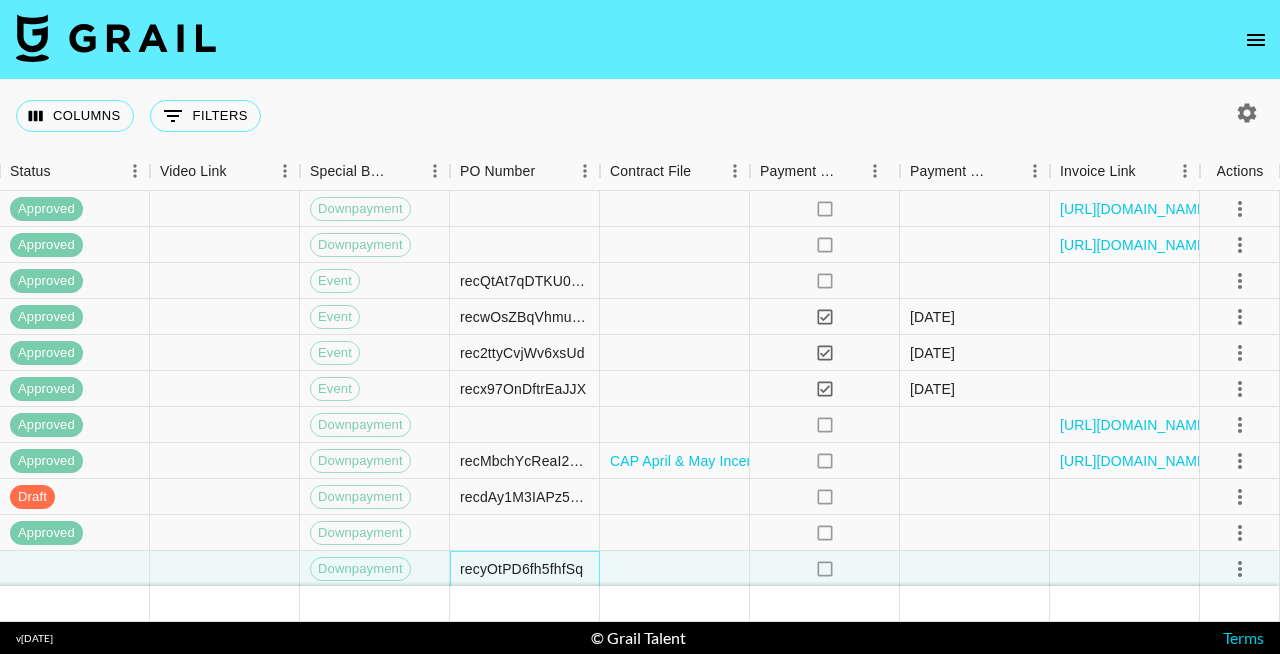 click on "recyOtPD6fh5fhfSq" at bounding box center (521, 569) 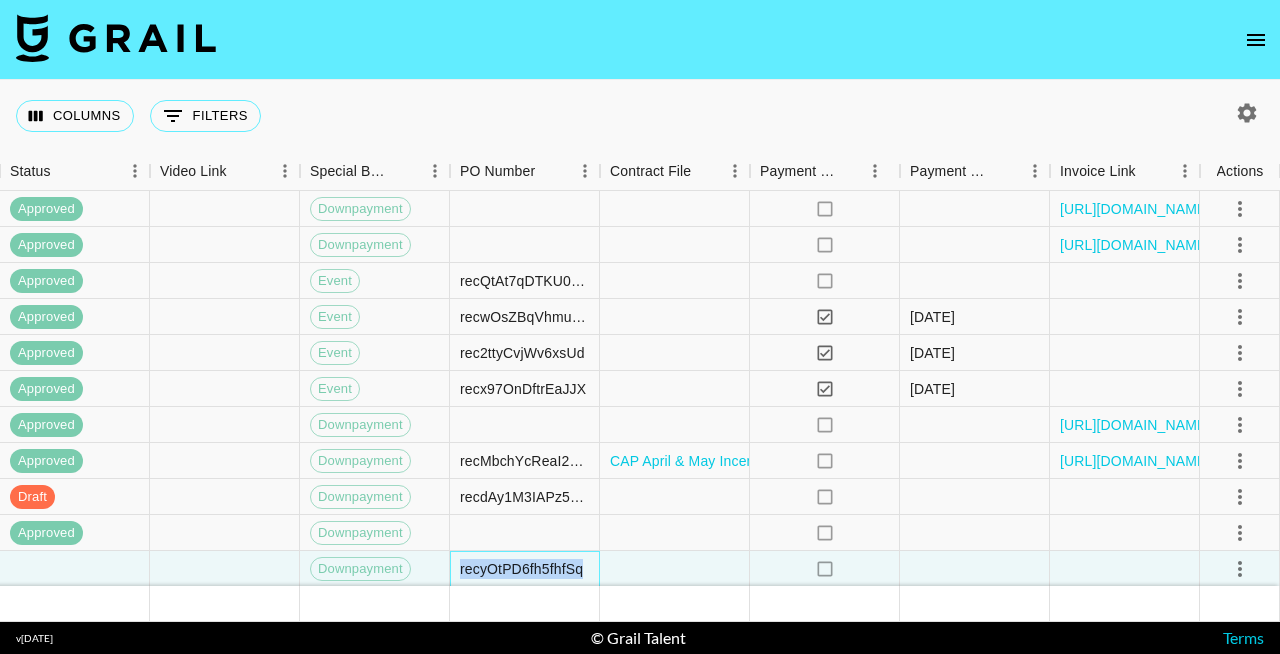 click on "recyOtPD6fh5fhfSq" at bounding box center (521, 569) 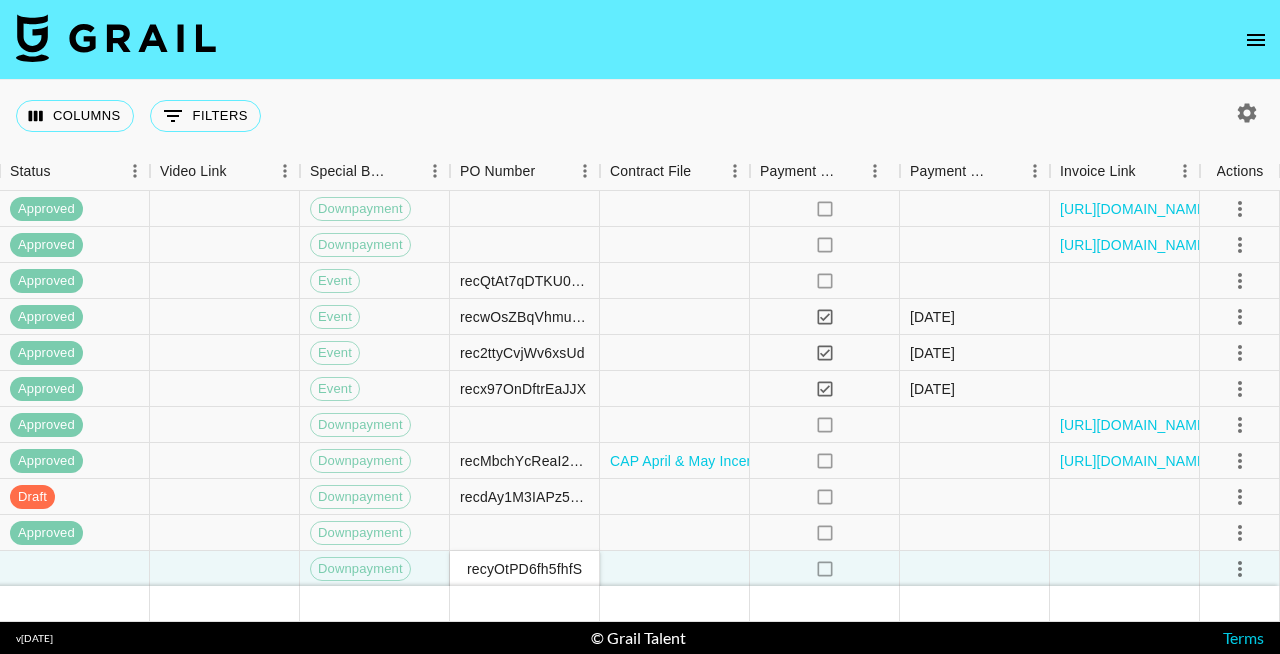 scroll, scrollTop: 0, scrollLeft: 8, axis: horizontal 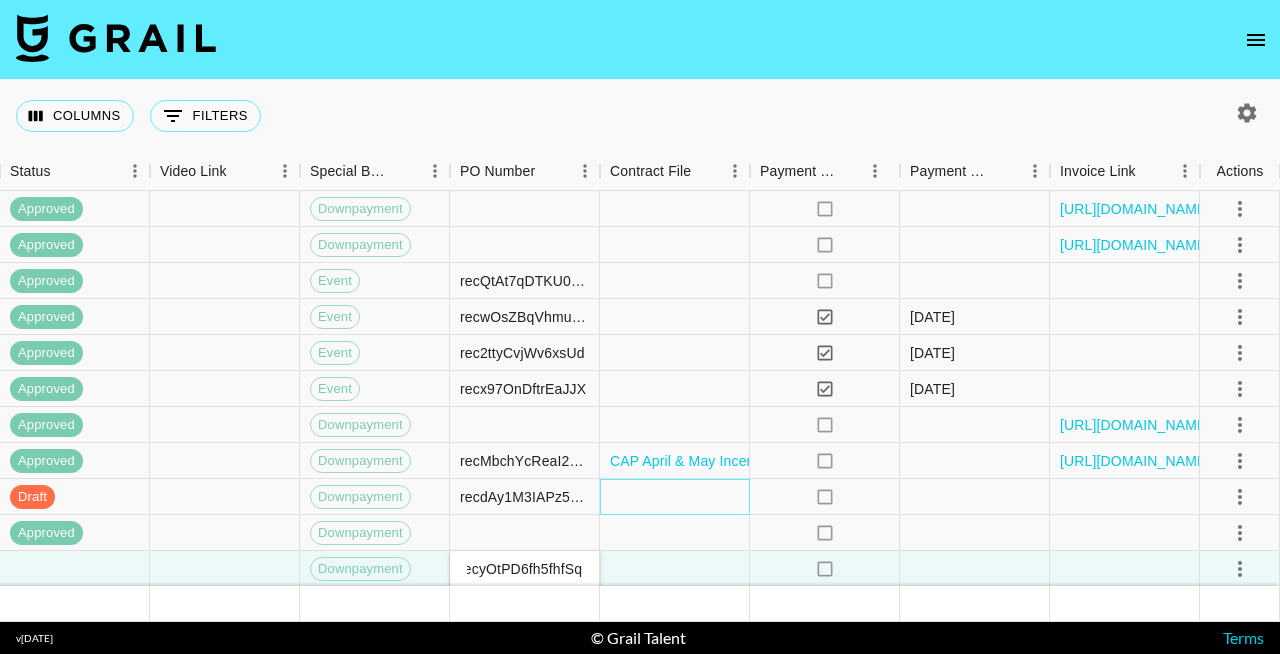 click at bounding box center (675, 497) 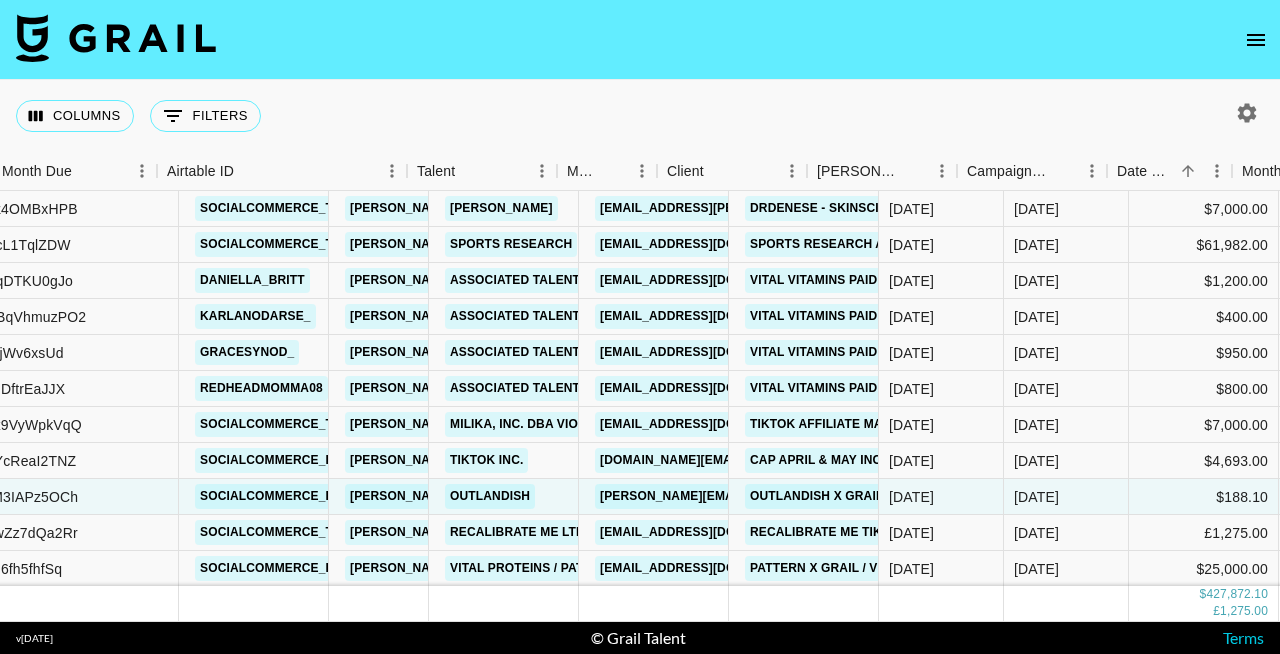 scroll, scrollTop: 1310, scrollLeft: 0, axis: vertical 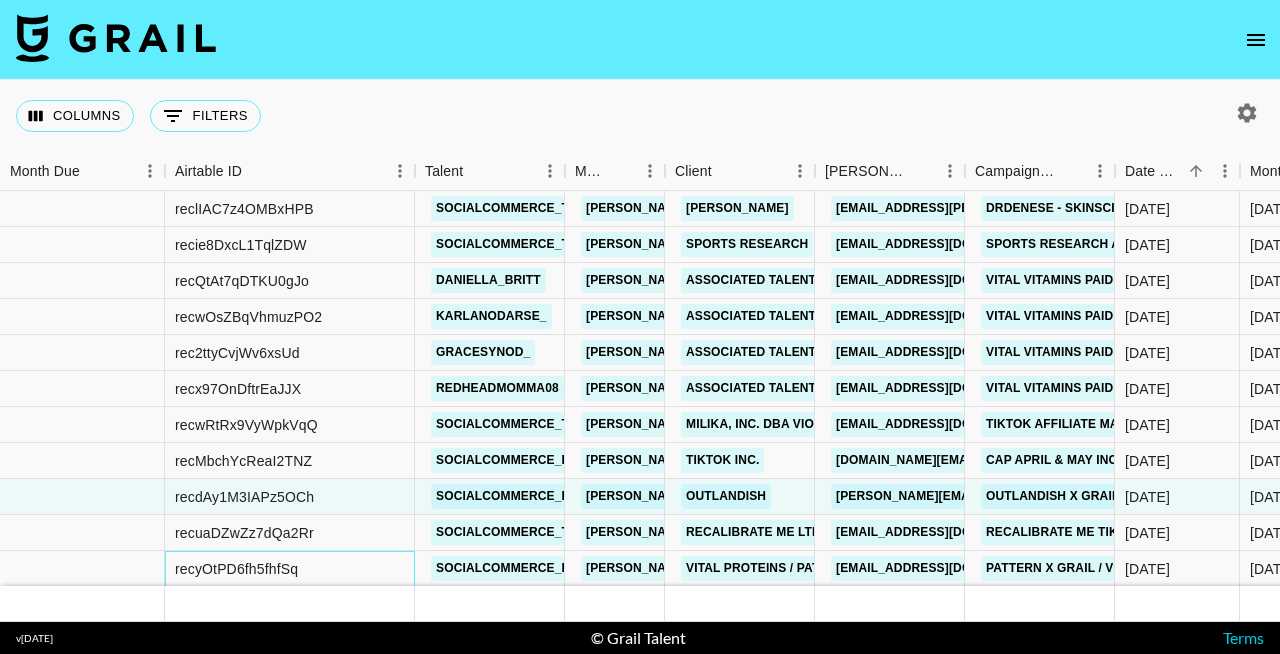 click on "recyOtPD6fh5fhfSq" at bounding box center (236, 569) 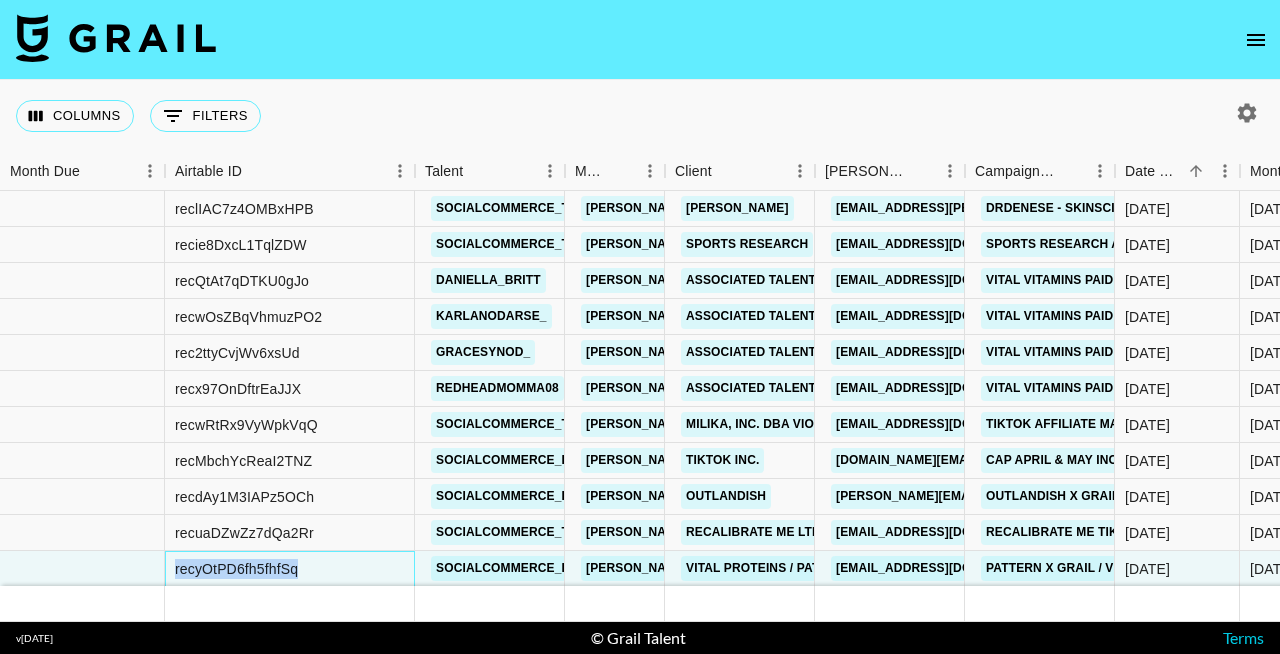 click on "recyOtPD6fh5fhfSq" at bounding box center [236, 569] 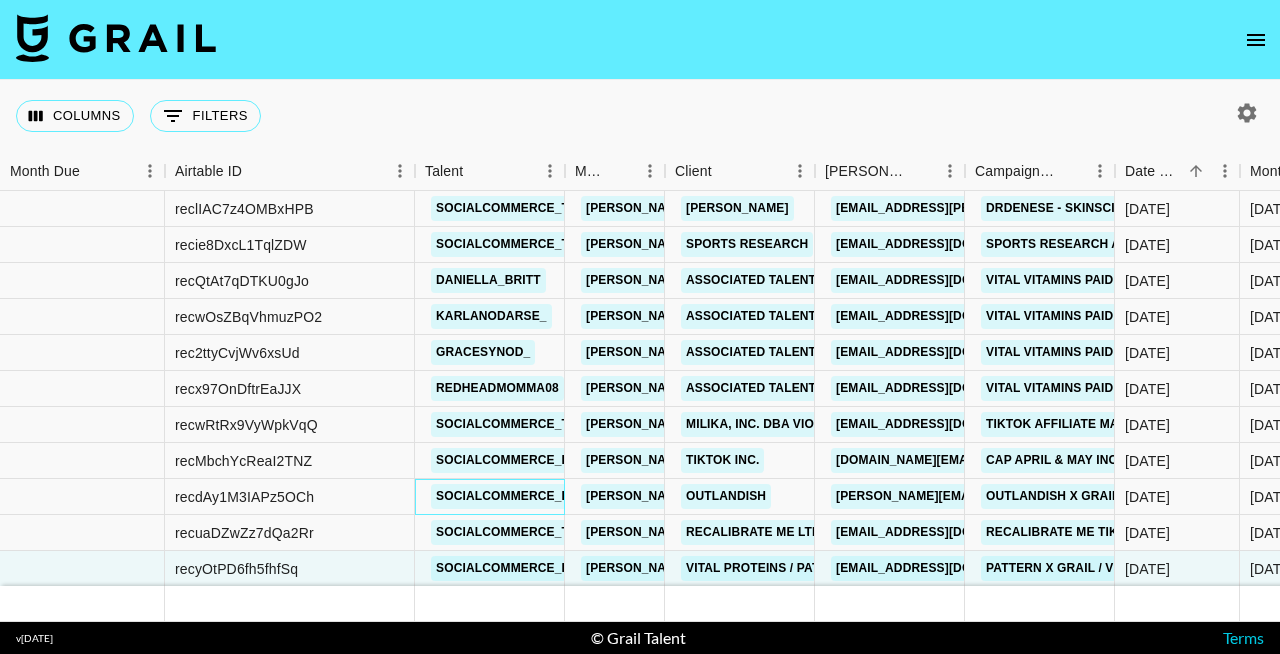 click on "socialcommerce_flatfee_us" at bounding box center (538, 496) 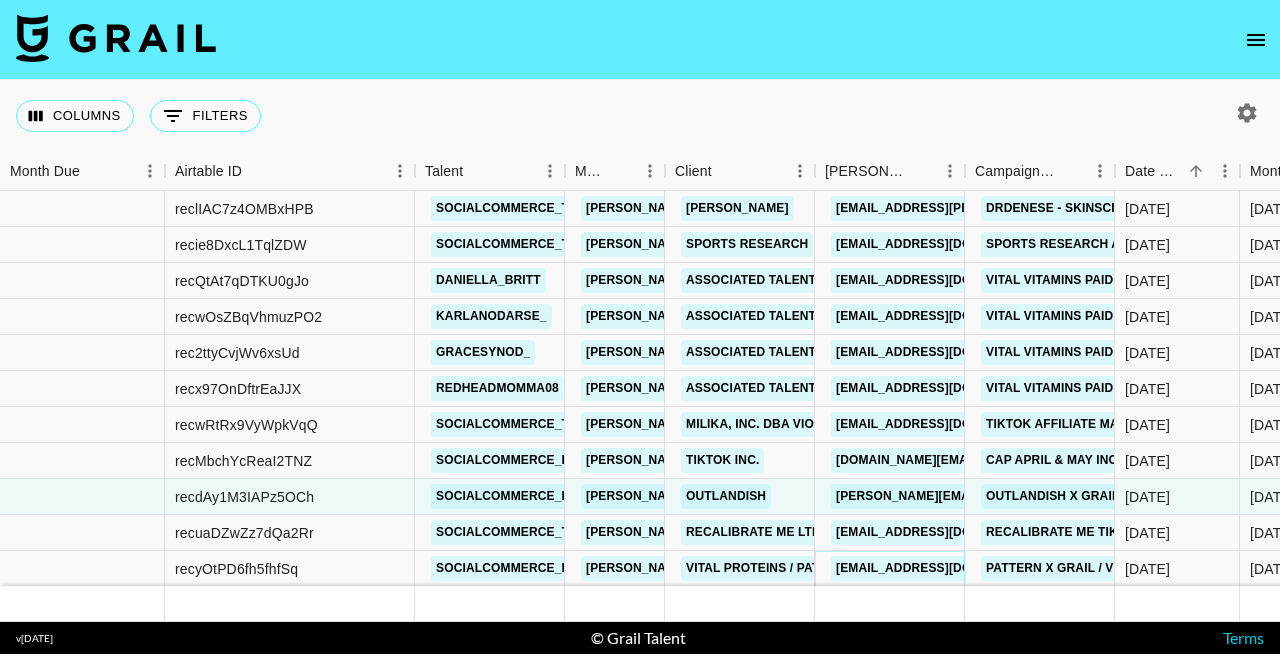 click on "[EMAIL_ADDRESS][DOMAIN_NAME]" at bounding box center [943, 568] 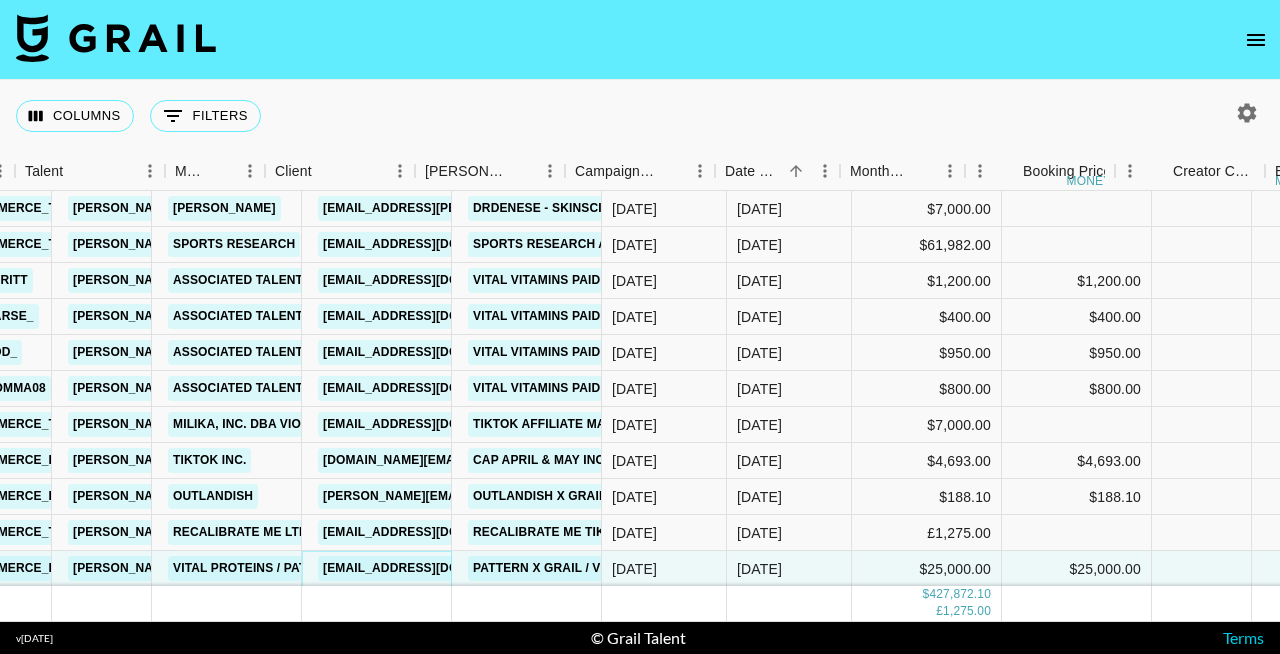 scroll, scrollTop: 1310, scrollLeft: 400, axis: both 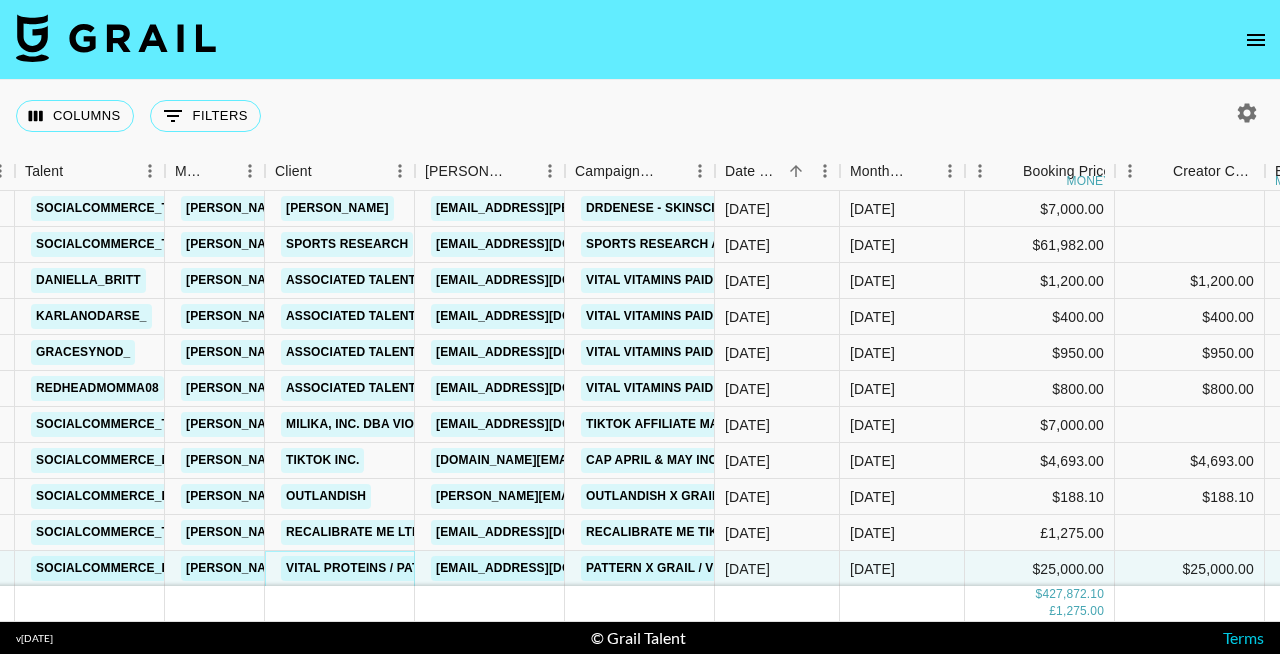click on "Vital Proteins / Pattern" at bounding box center [369, 568] 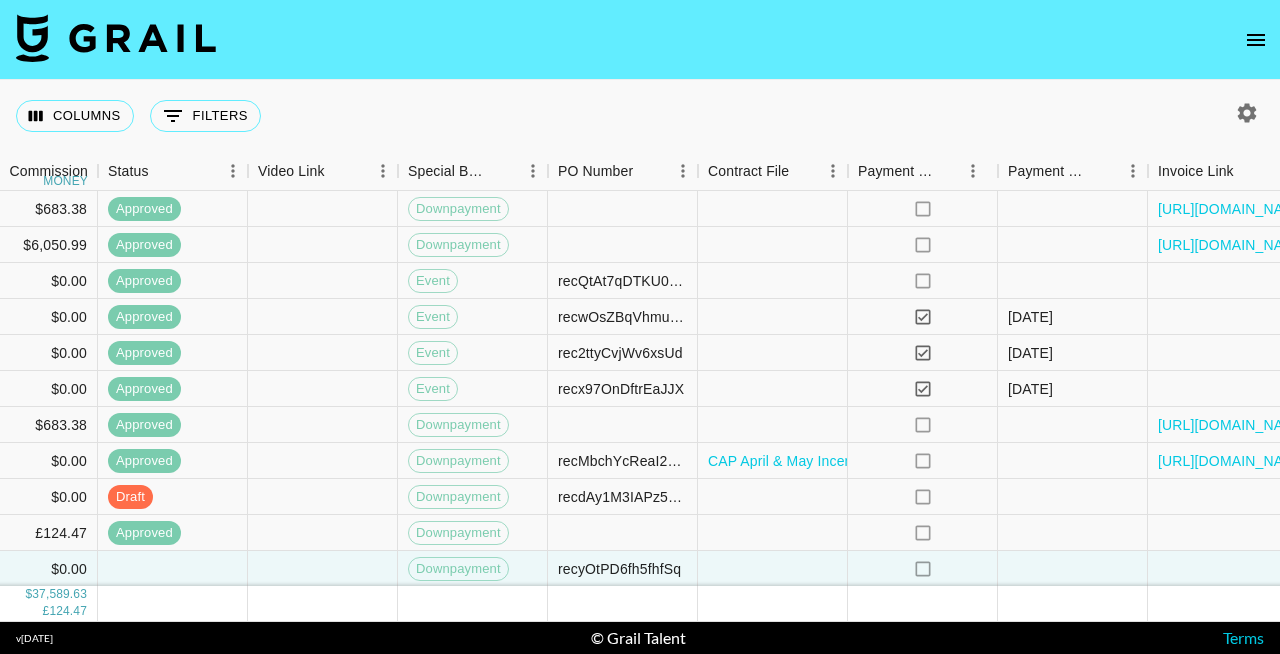 scroll, scrollTop: 1310, scrollLeft: 1915, axis: both 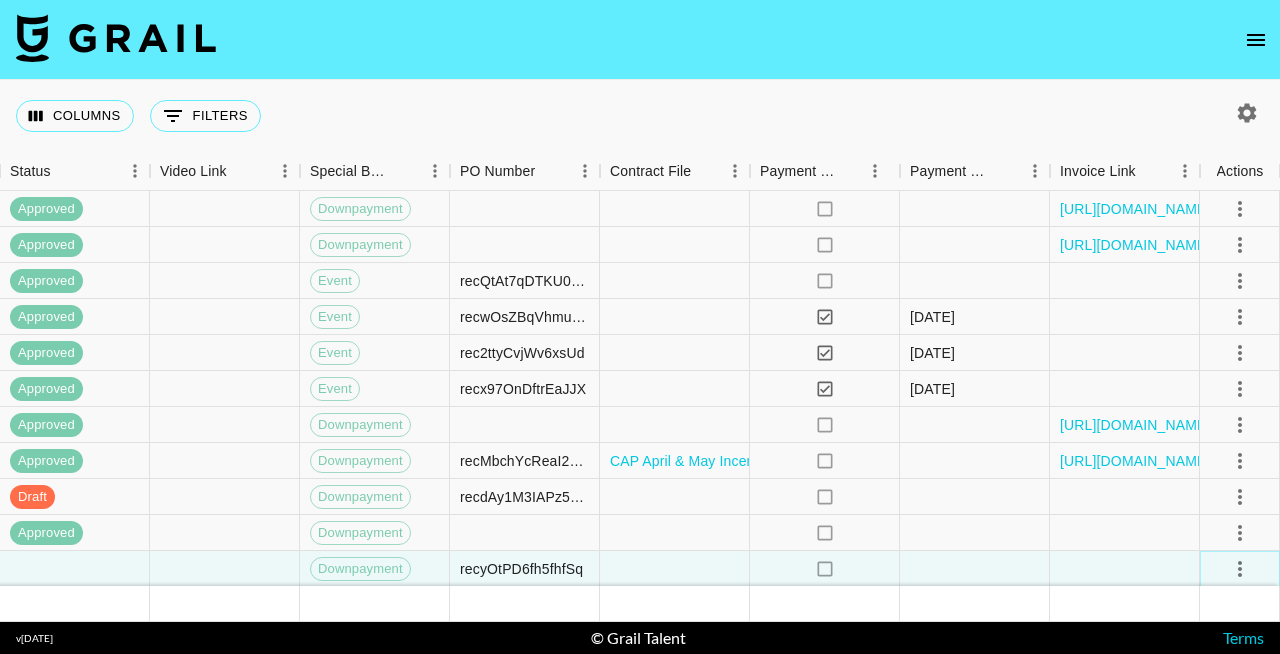click at bounding box center (1240, 569) 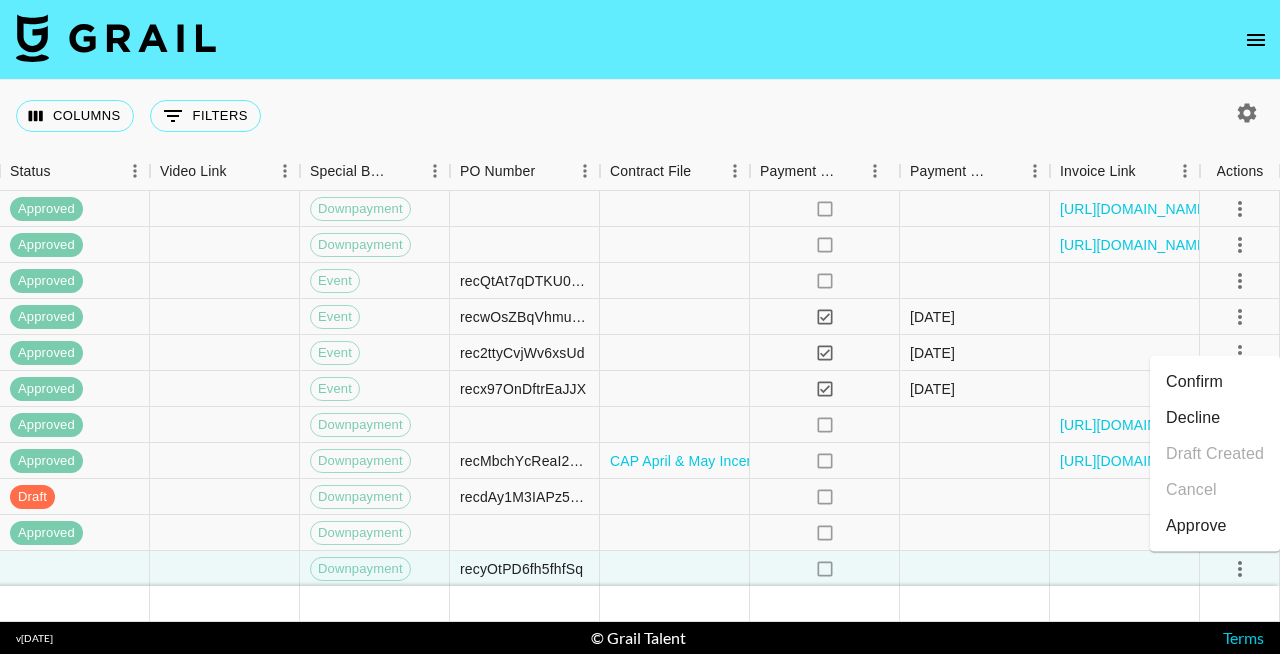 click on "Approve" at bounding box center [1196, 526] 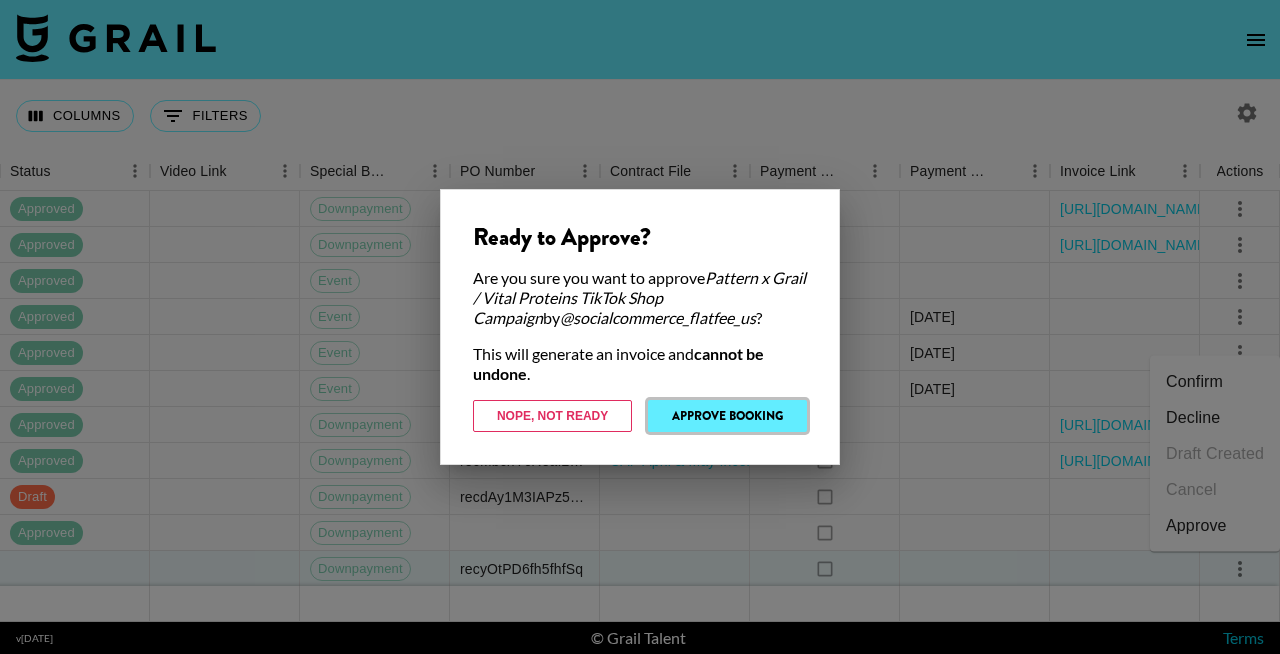 click on "Approve Booking" at bounding box center (727, 416) 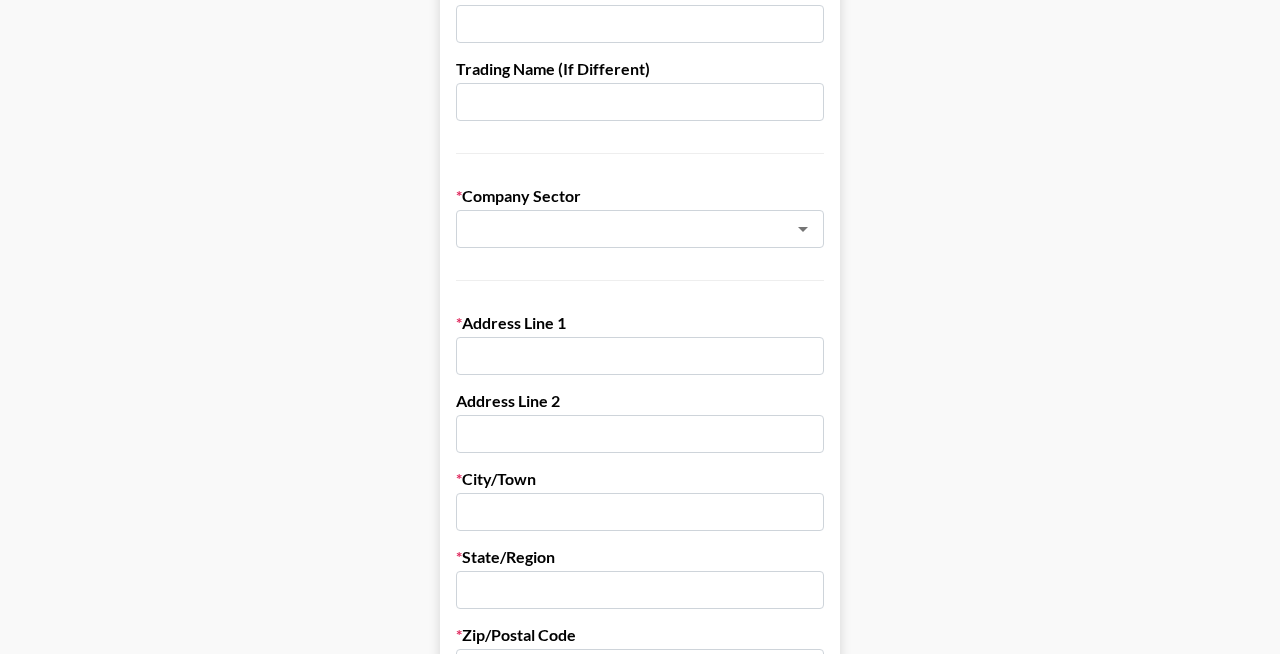 scroll, scrollTop: 324, scrollLeft: 0, axis: vertical 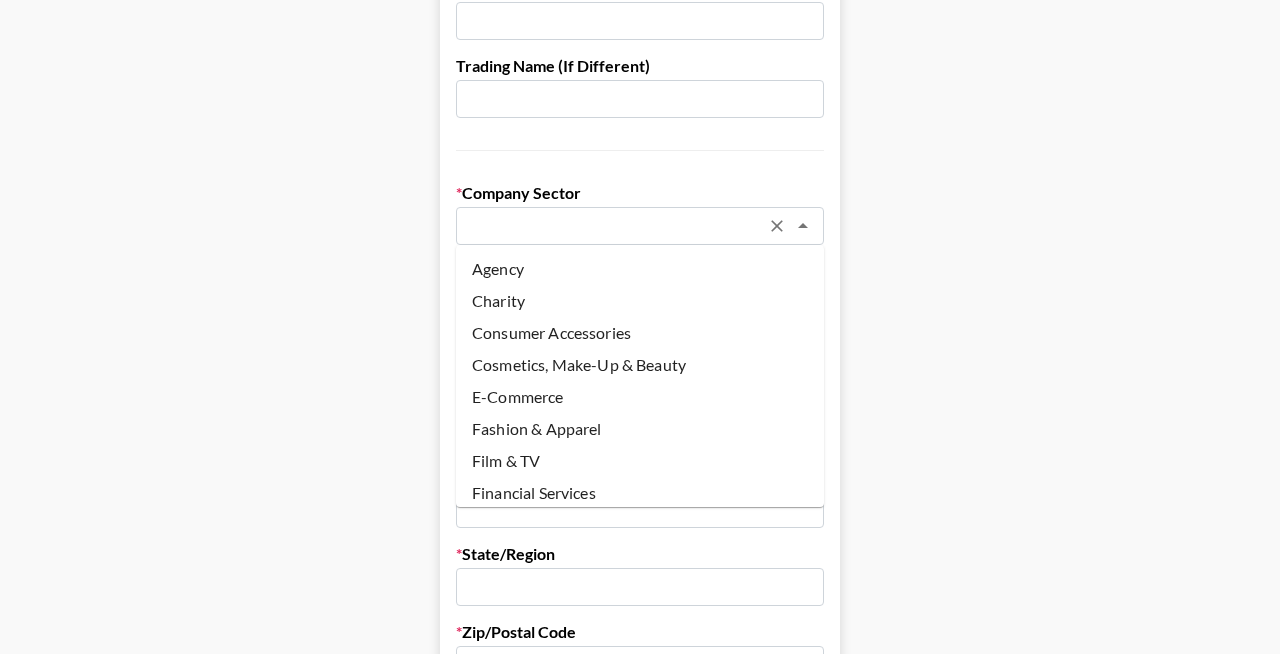 click at bounding box center (613, 226) 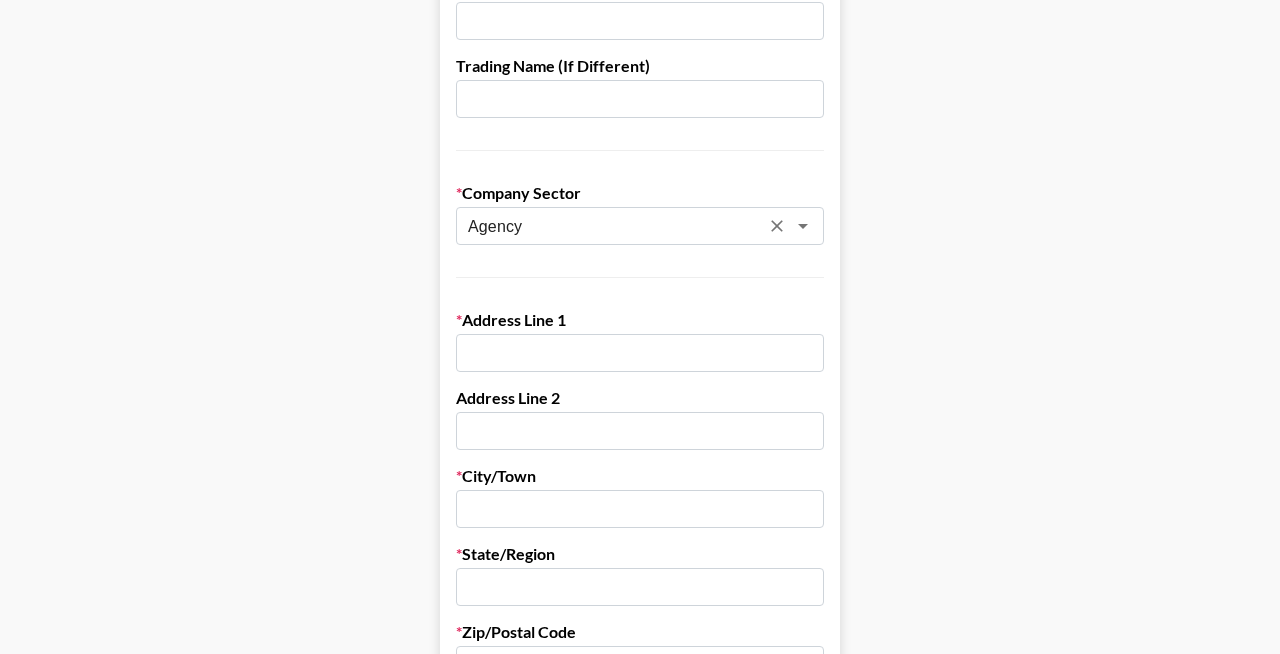 click at bounding box center [640, 353] 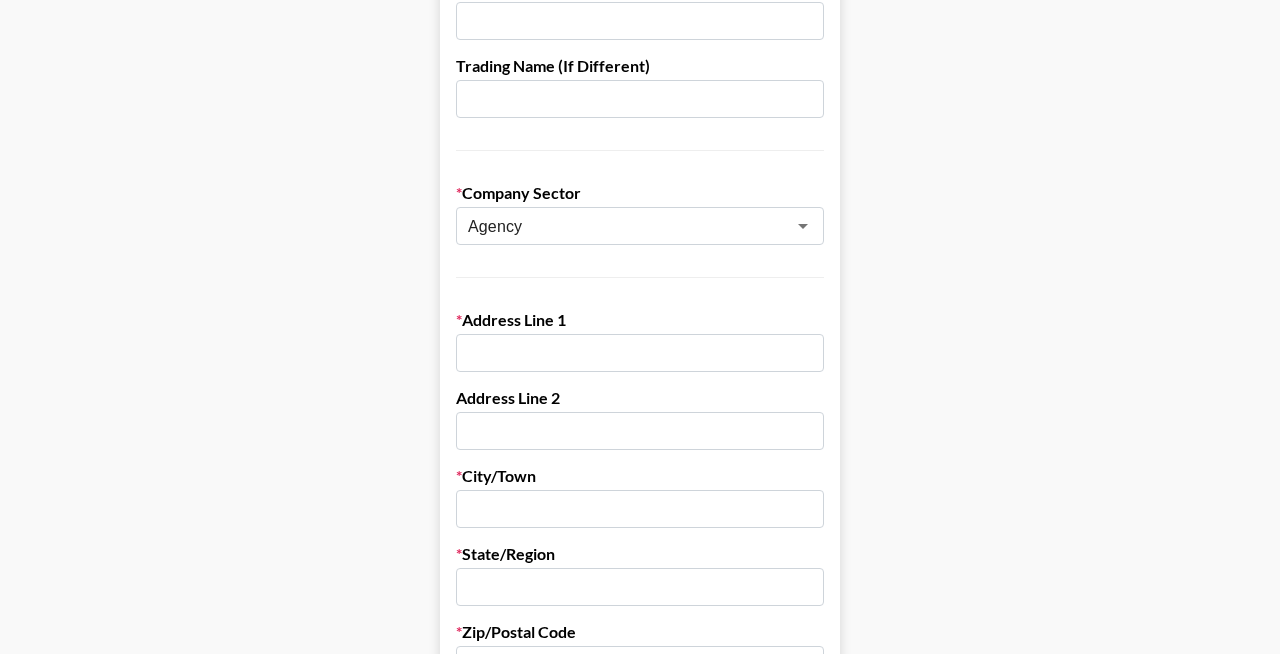 paste on "1441 W Innovation Way Suite 500, Lehi, UT 84043" 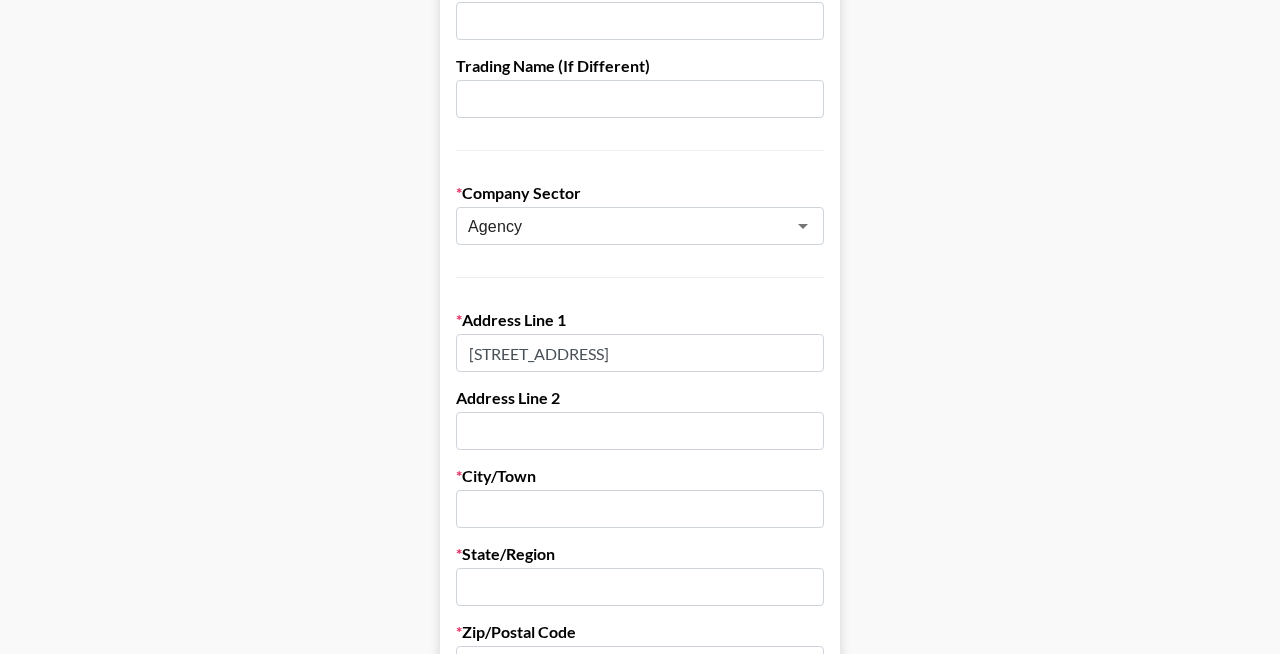 scroll, scrollTop: 0, scrollLeft: 10, axis: horizontal 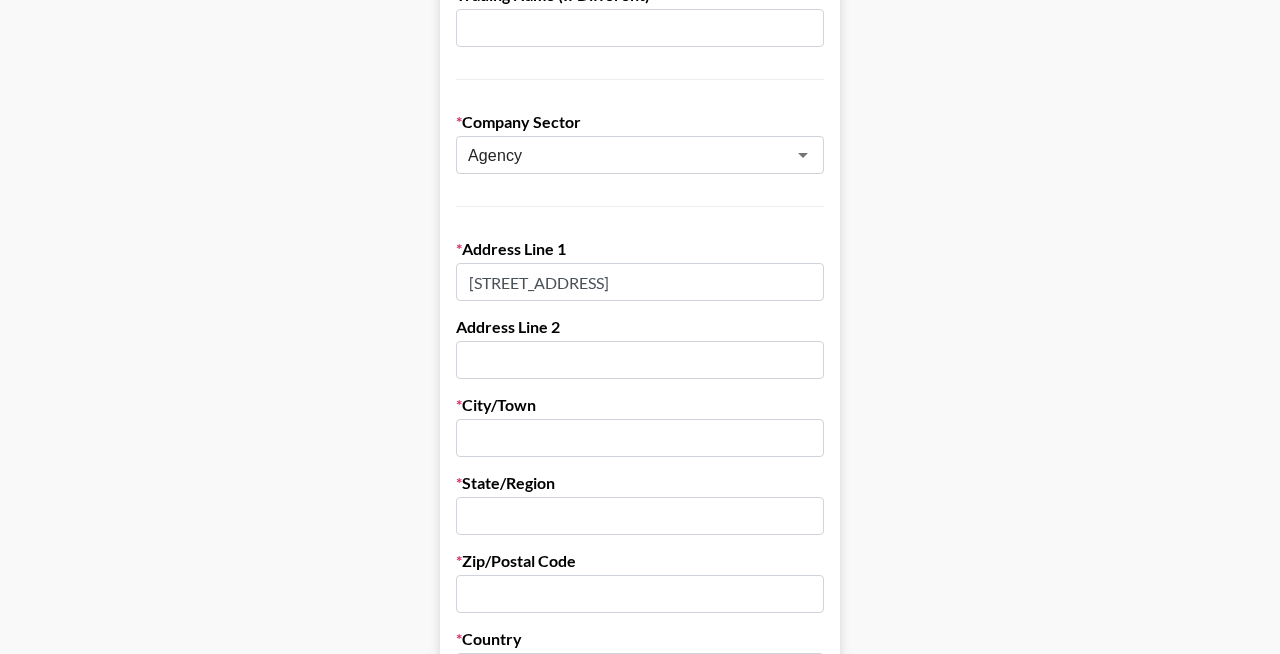 type on "1441 W Innovation Way Suite 500, Lehi, UT" 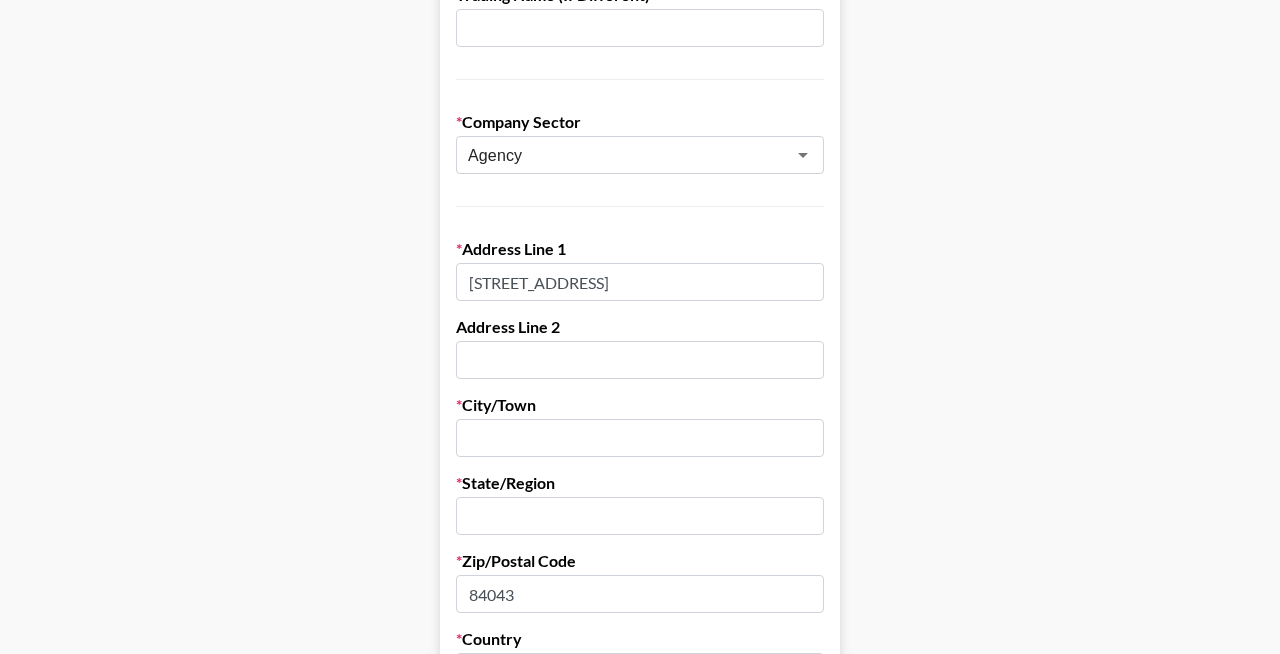 click on "84043" at bounding box center [640, 594] 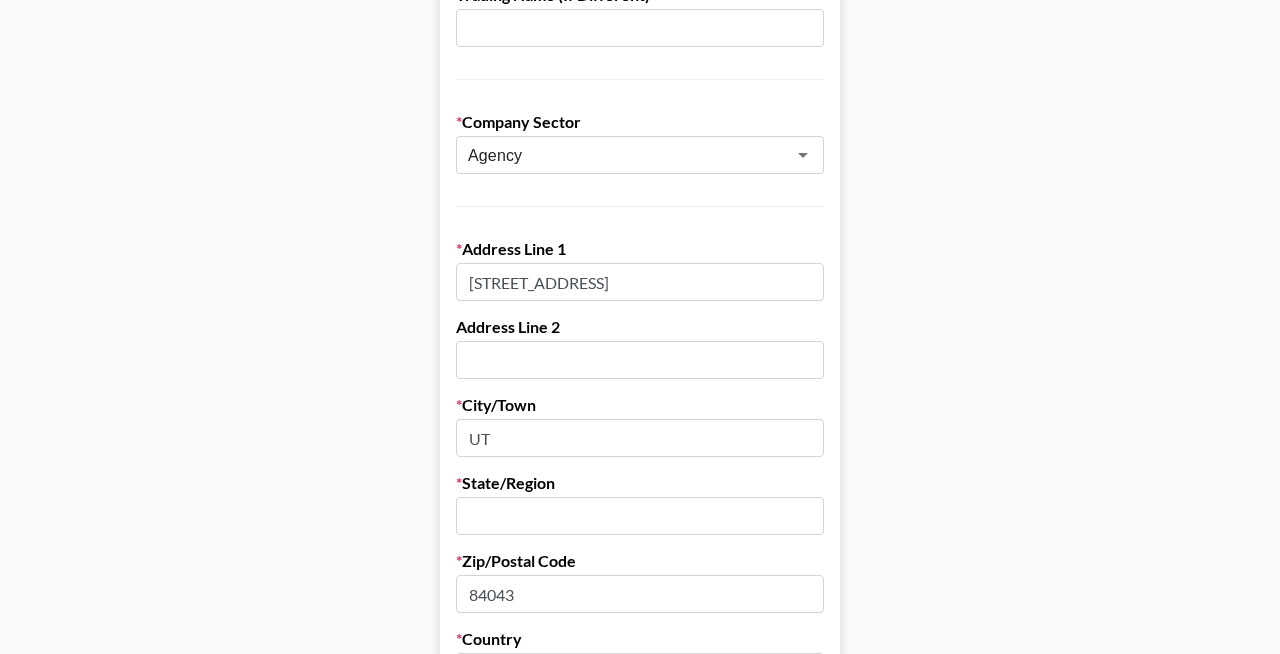 type on "U" 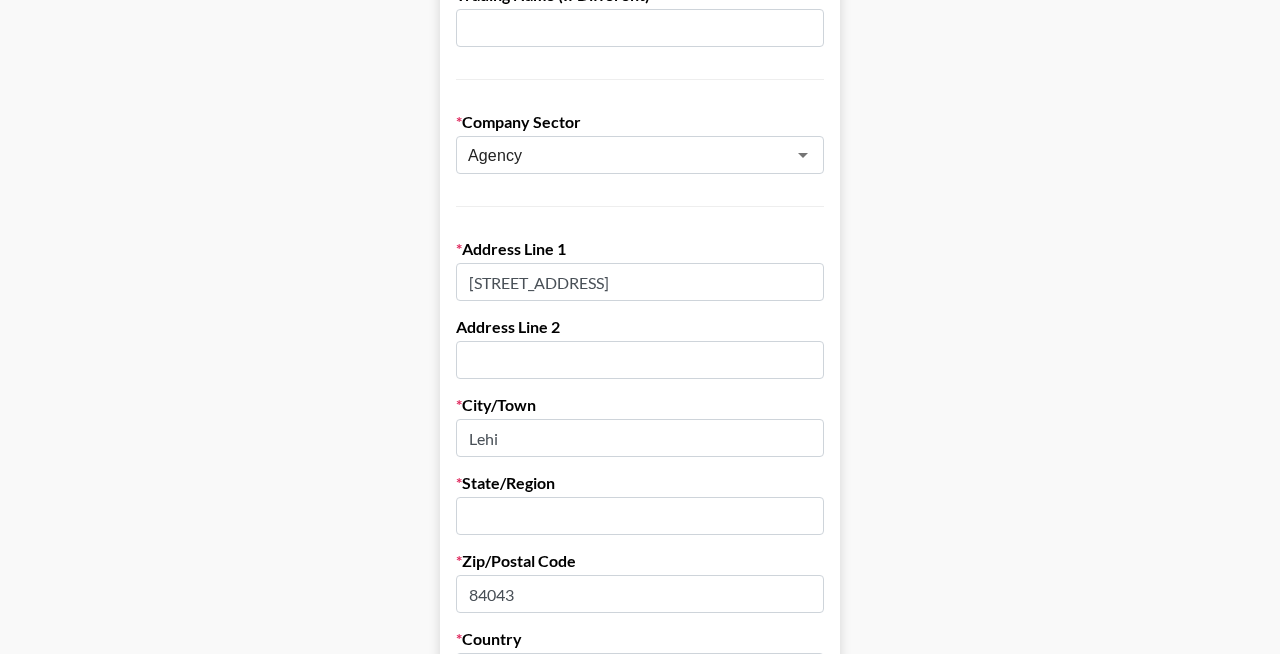 type on "Lehi" 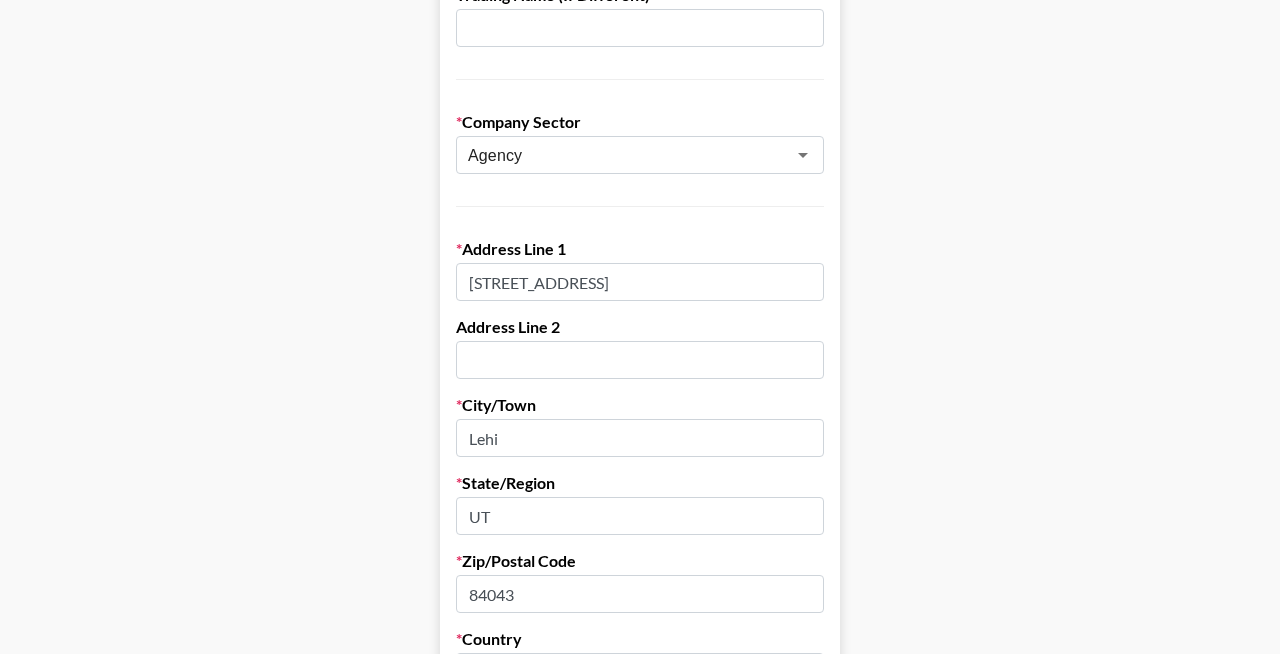 type on "UT" 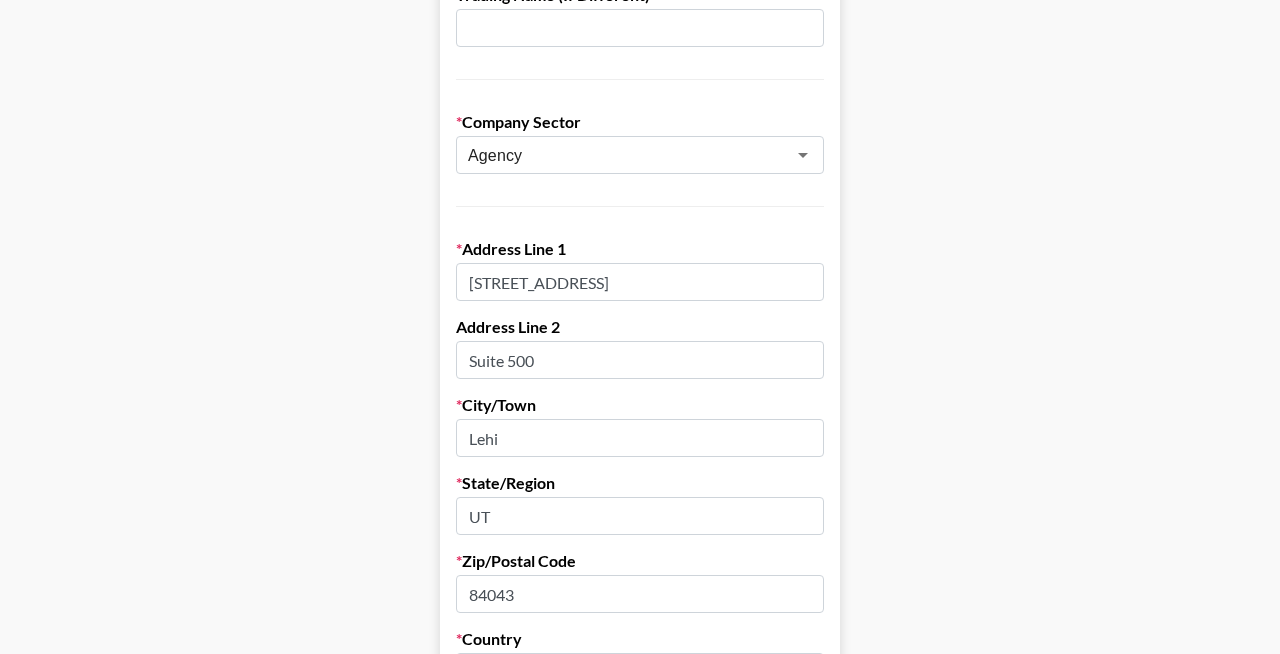 type on "Suite 500" 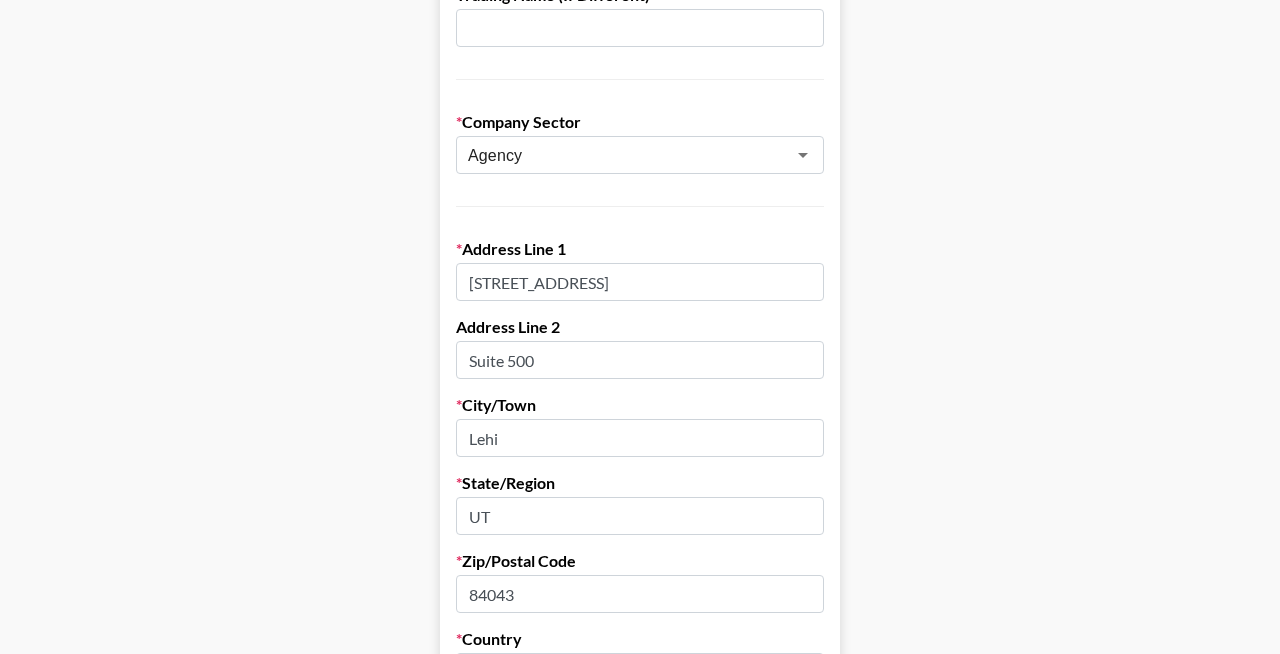 drag, startPoint x: 641, startPoint y: 282, endPoint x: 788, endPoint y: 282, distance: 147 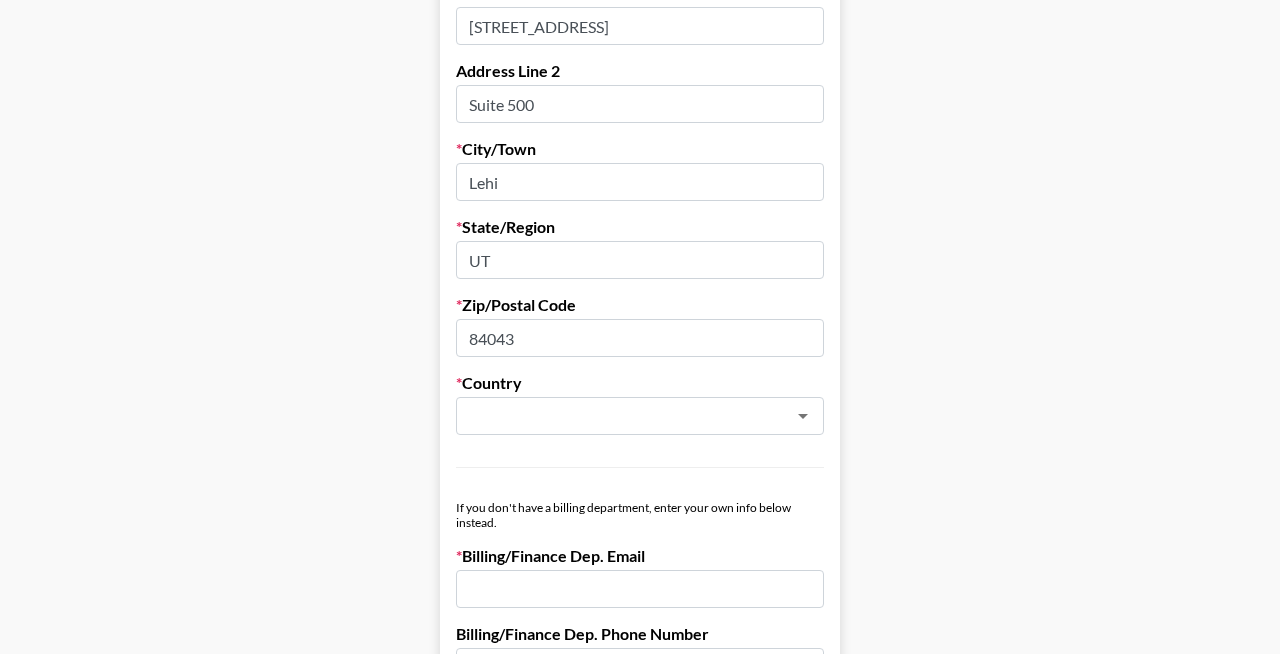 scroll, scrollTop: 743, scrollLeft: 0, axis: vertical 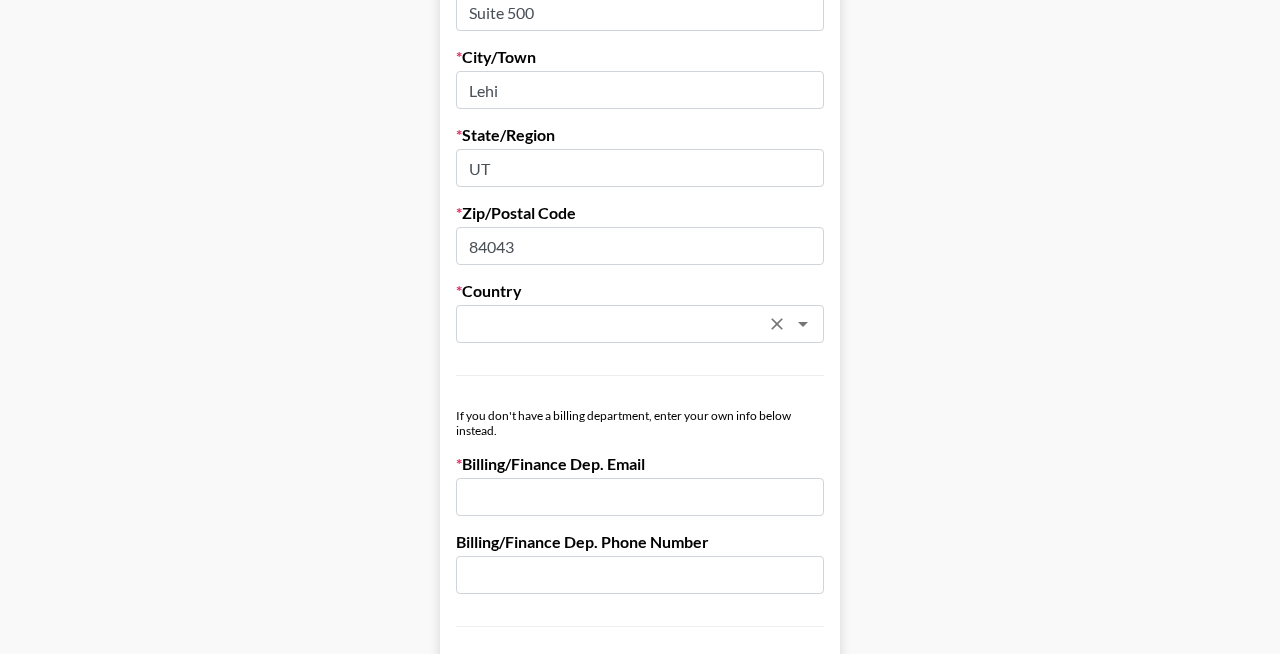 click at bounding box center [777, 324] 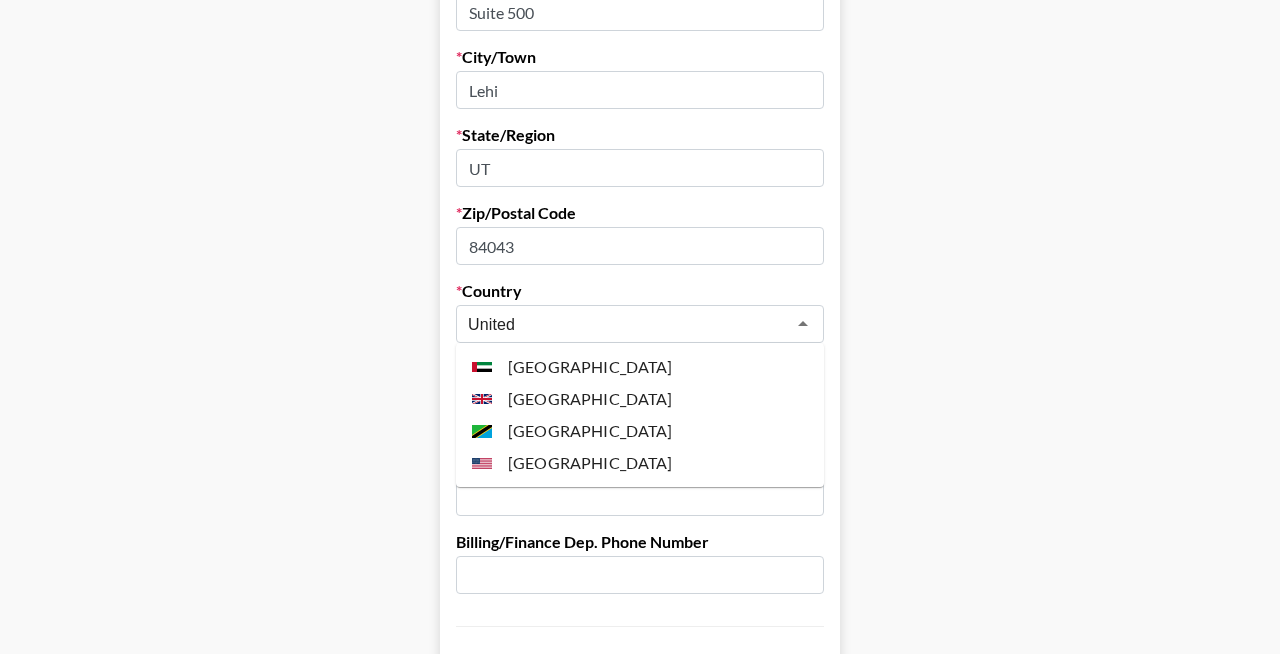 click on "United States" at bounding box center (640, 463) 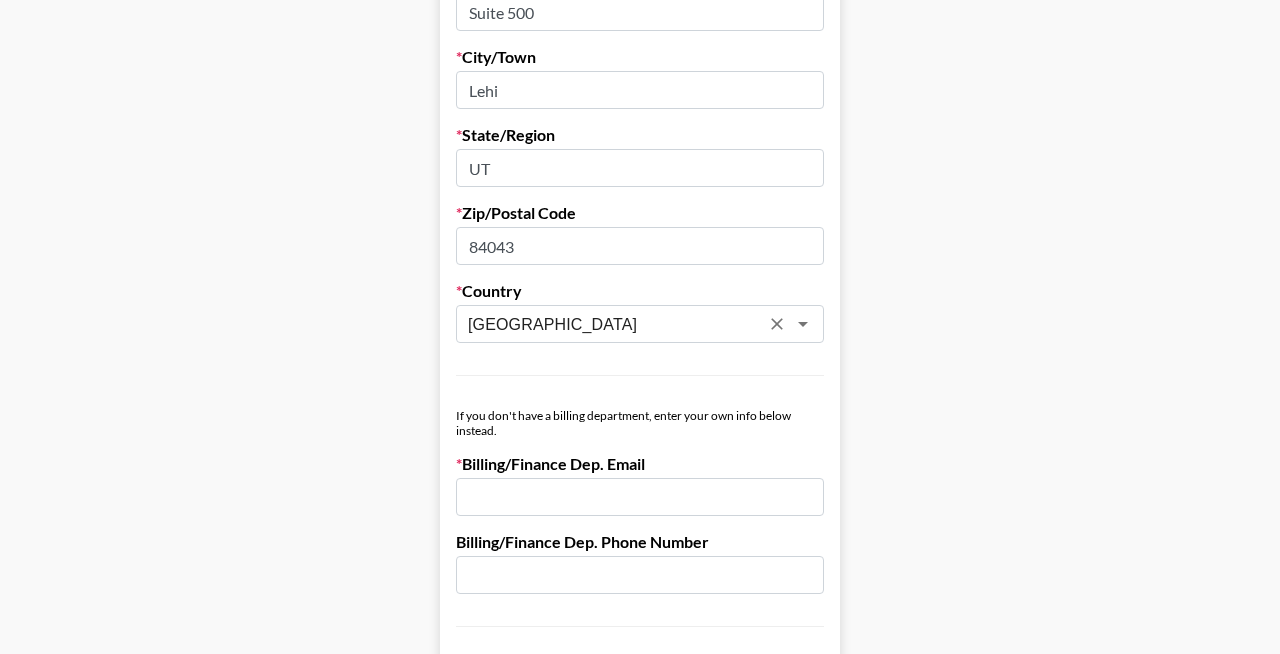 type on "United States" 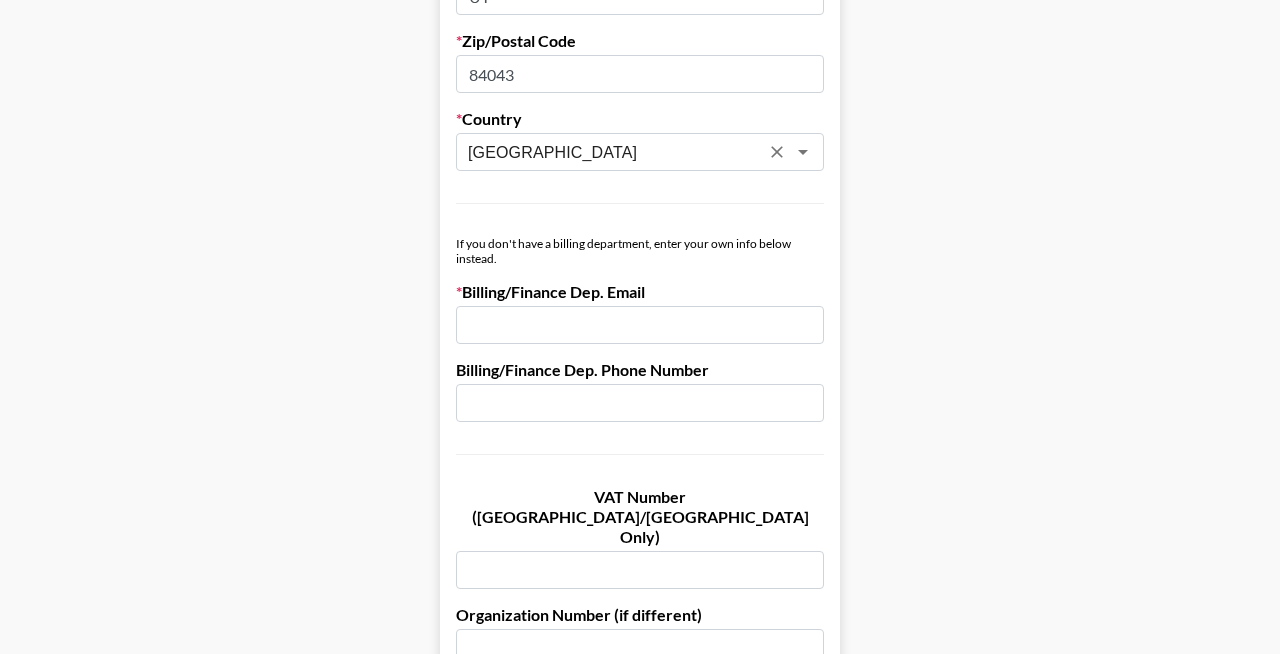 scroll, scrollTop: 931, scrollLeft: 0, axis: vertical 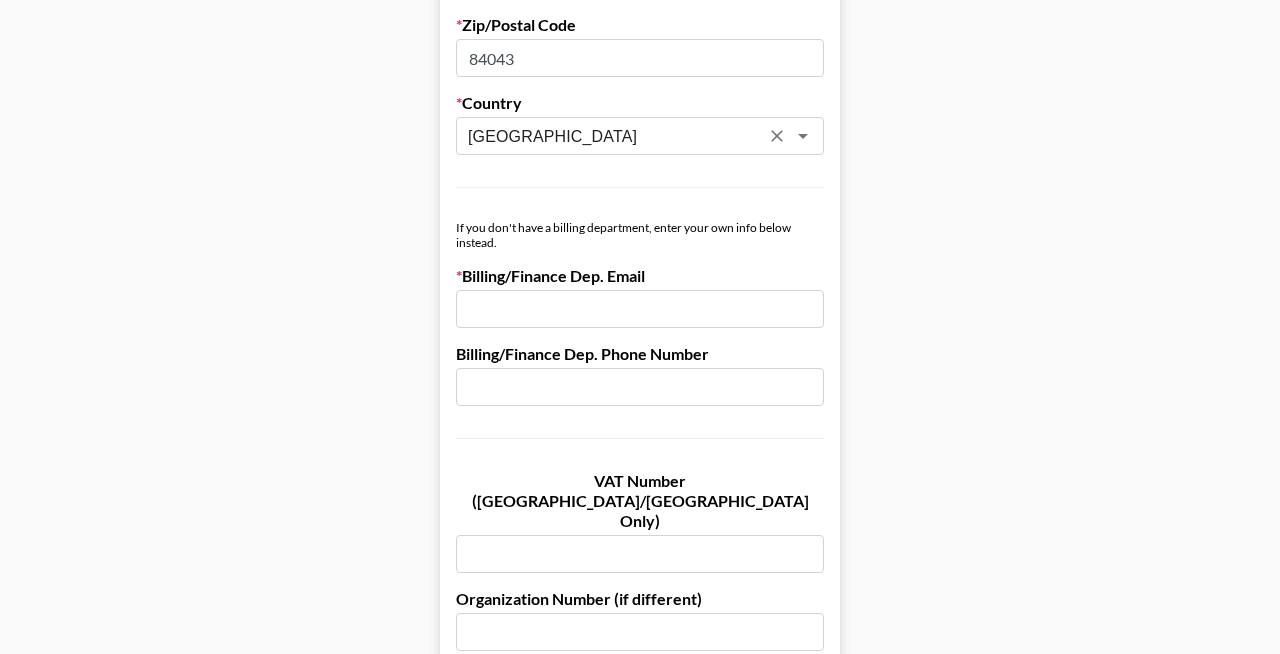 click at bounding box center [640, 309] 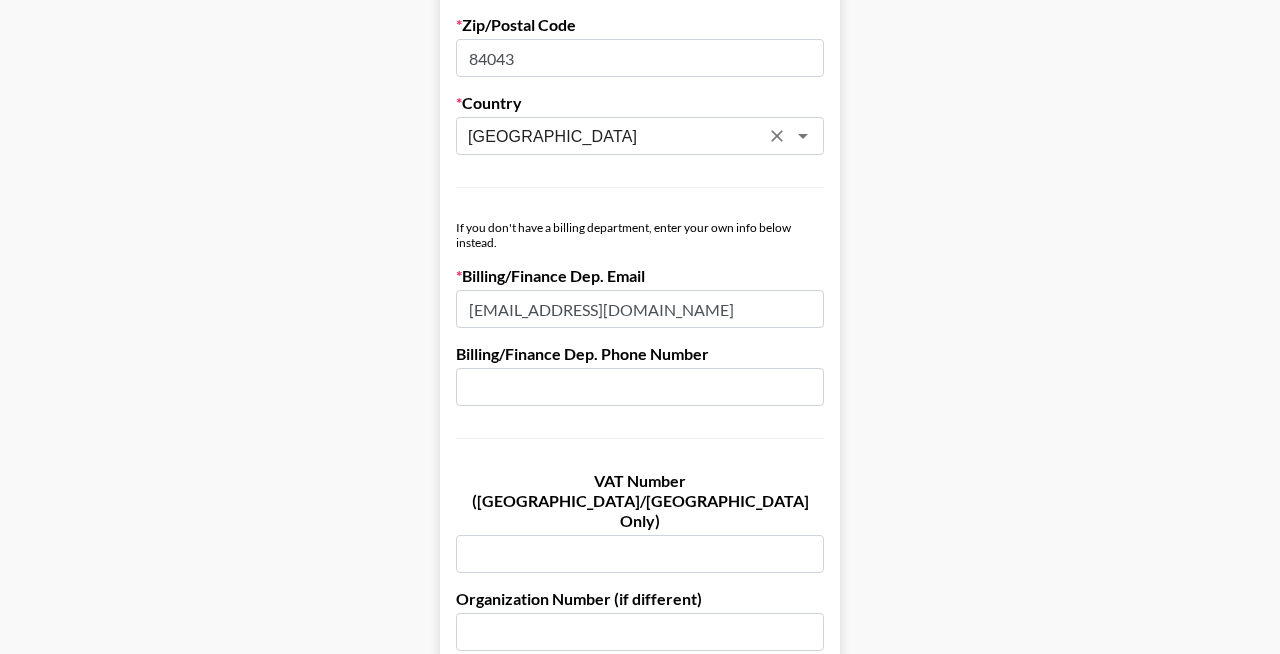 type on "[EMAIL_ADDRESS][DOMAIN_NAME]" 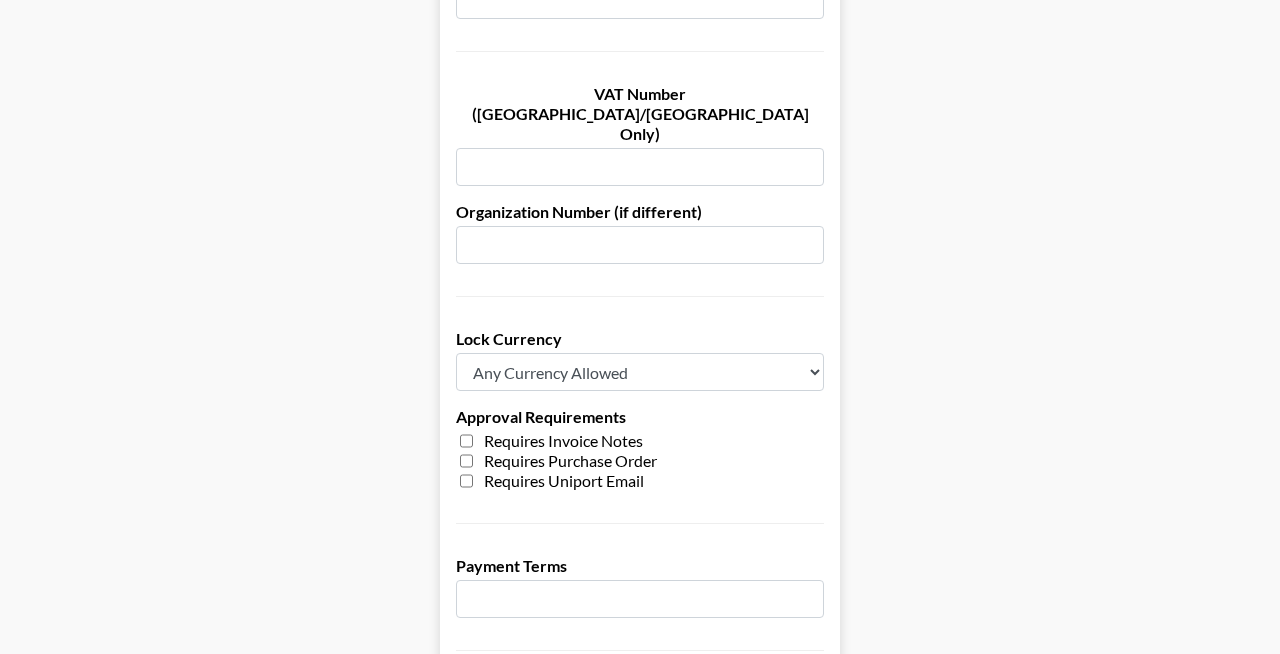 scroll, scrollTop: 1349, scrollLeft: 0, axis: vertical 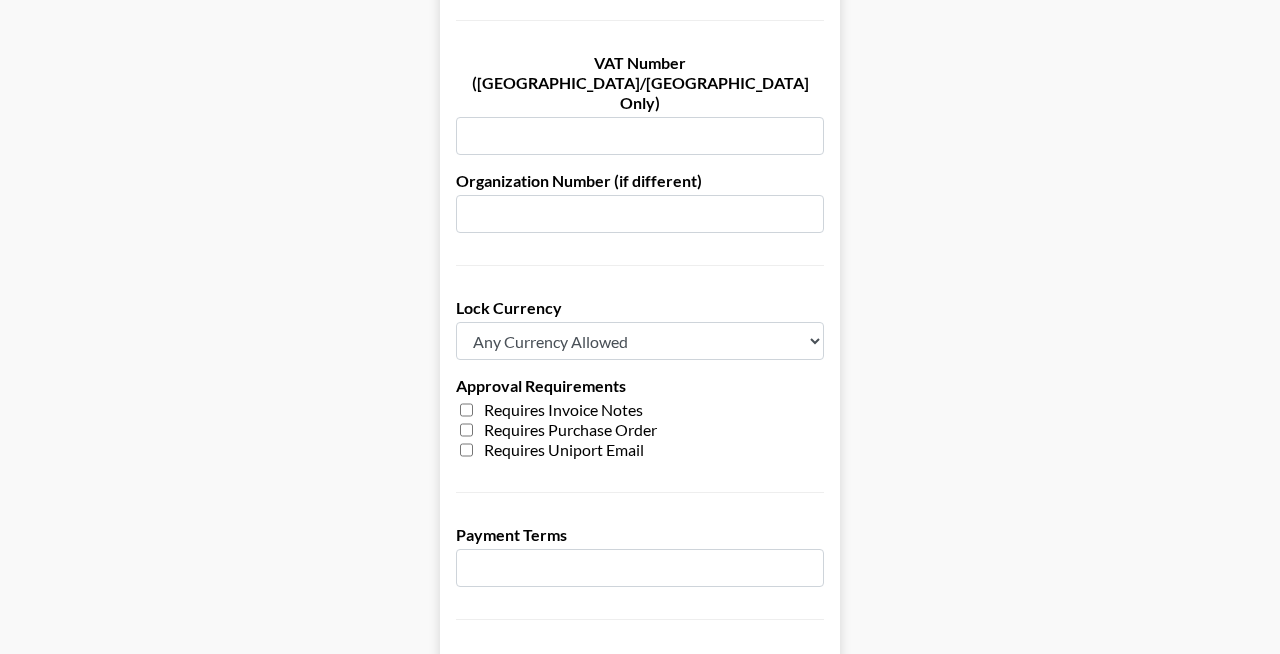click on "Any Currency Allowed USD GBP EUR CAD AUD" at bounding box center (640, 341) 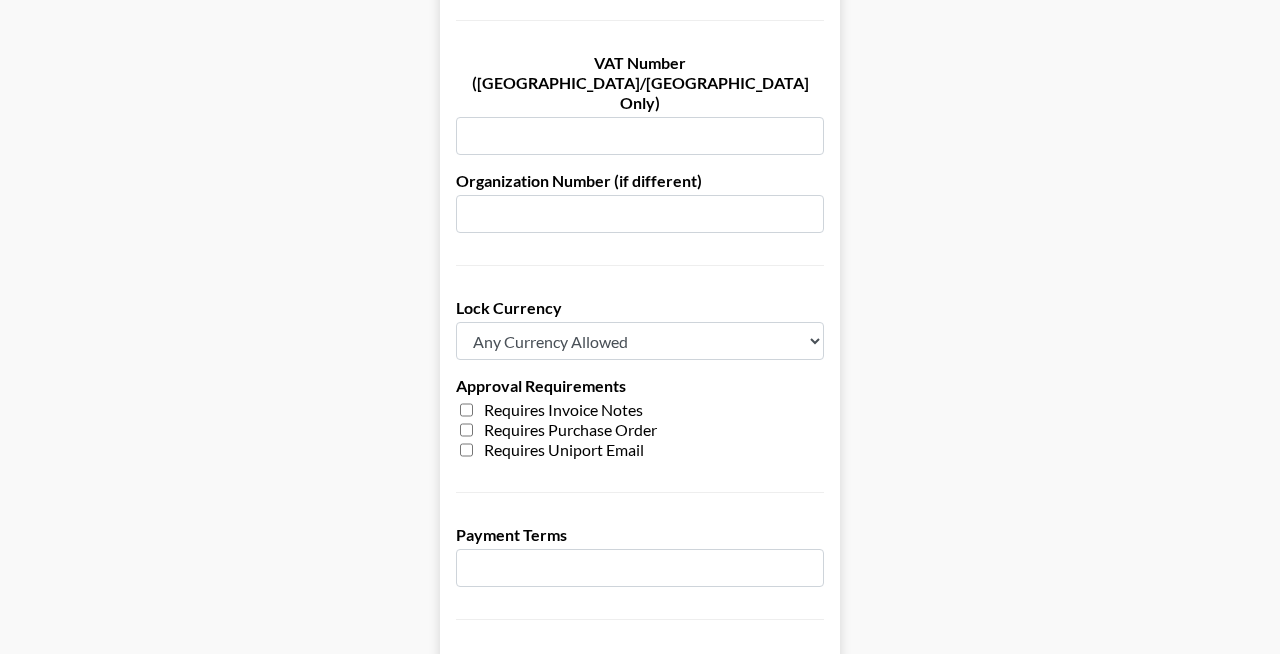 select on "USD" 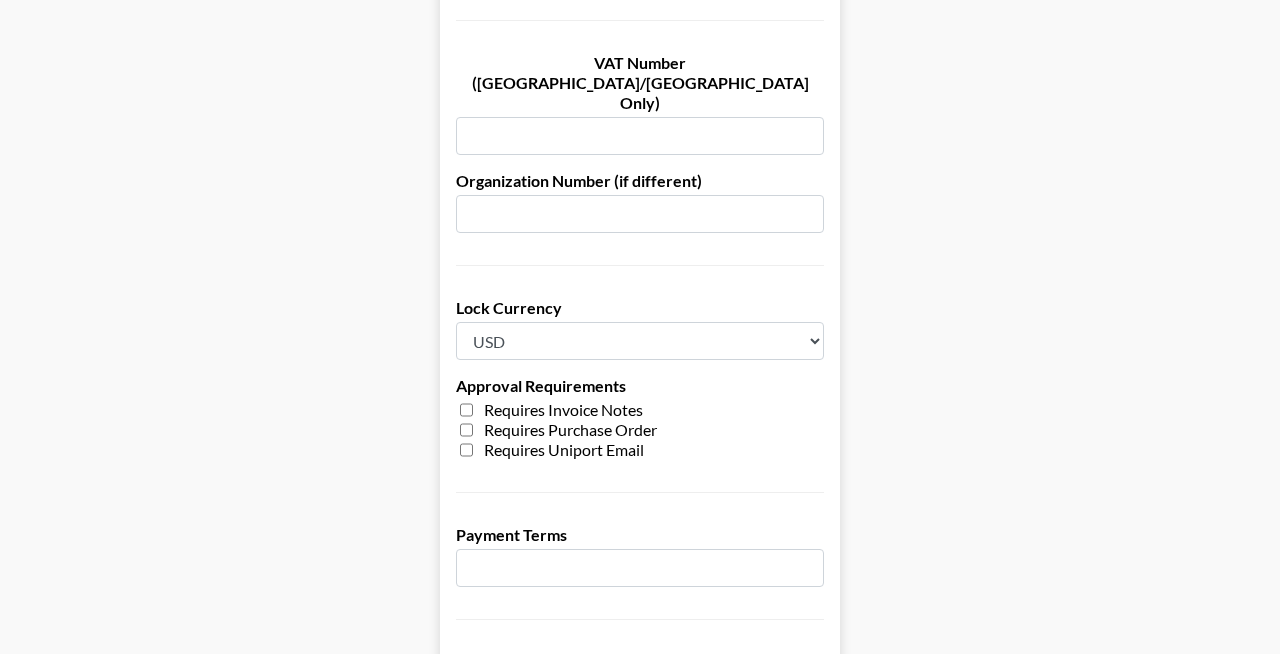 click on "Send New Client Form to Client Copy Link to Client Form Company Name Vital Proteins / Pattern Registered Name (If Different) Trading Name (If Different) Company Sector Agency ​ Address Line 1 1441 W Innovation Way Address Line 2 Suite 500 City/Town Lehi State/Region UT Zip/Postal Code 84043 Country United States ​ If you don't have a billing department, enter your own info below instead. Billing/Finance Dep. Email invoices@pattern.com Billing/Finance Dep. Phone Number VAT Number (UK/EU Only) Organization Number (if different) Lock Currency Any Currency Allowed USD GBP EUR CAD AUD Approval Requirements Requires Invoice Notes Requires Purchase Order Requires Uniport Email Payment Terms Invoice Both Booker and Client Send Invoice to Both Billing Email and Booker Email Admin Settings Batch Invoices Save Client Info" at bounding box center [640, -187] 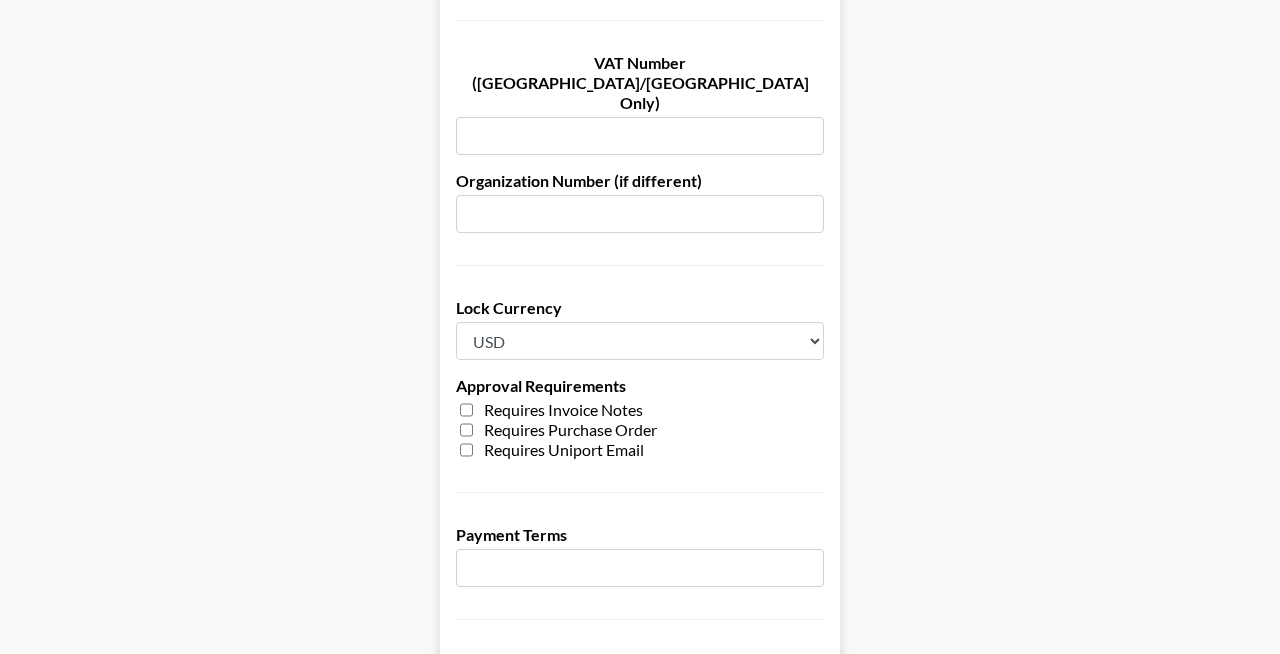 click on "Any Currency Allowed USD GBP EUR CAD AUD" at bounding box center (640, 341) 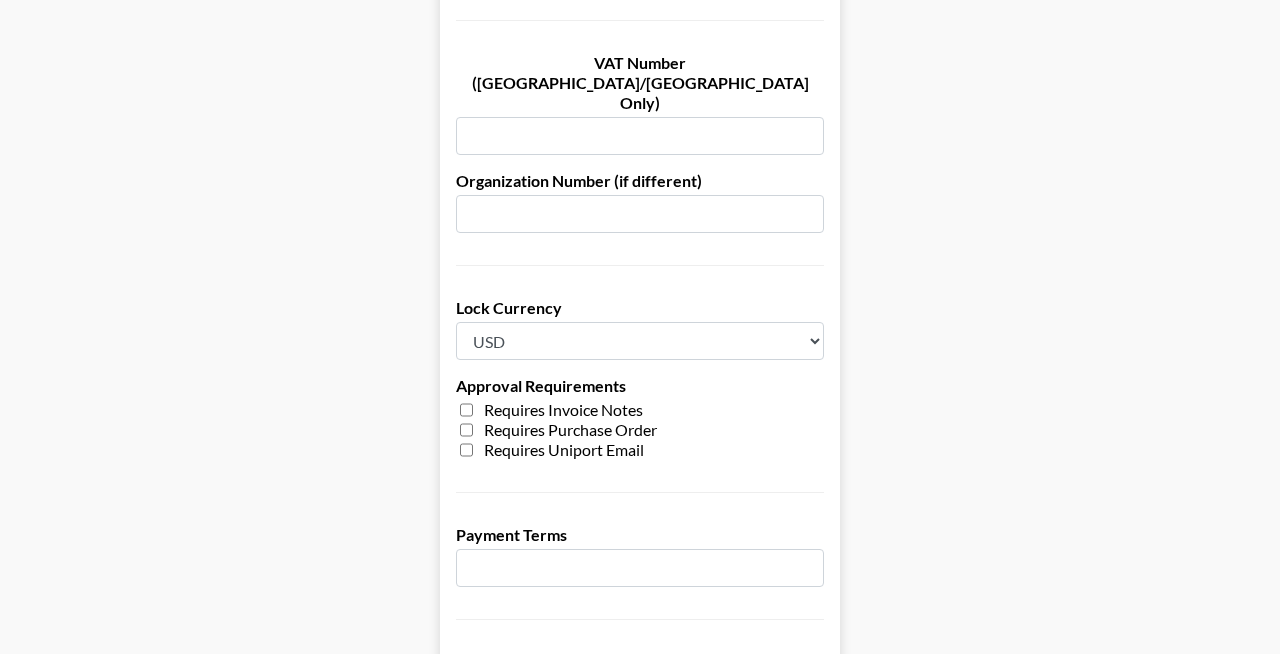 select 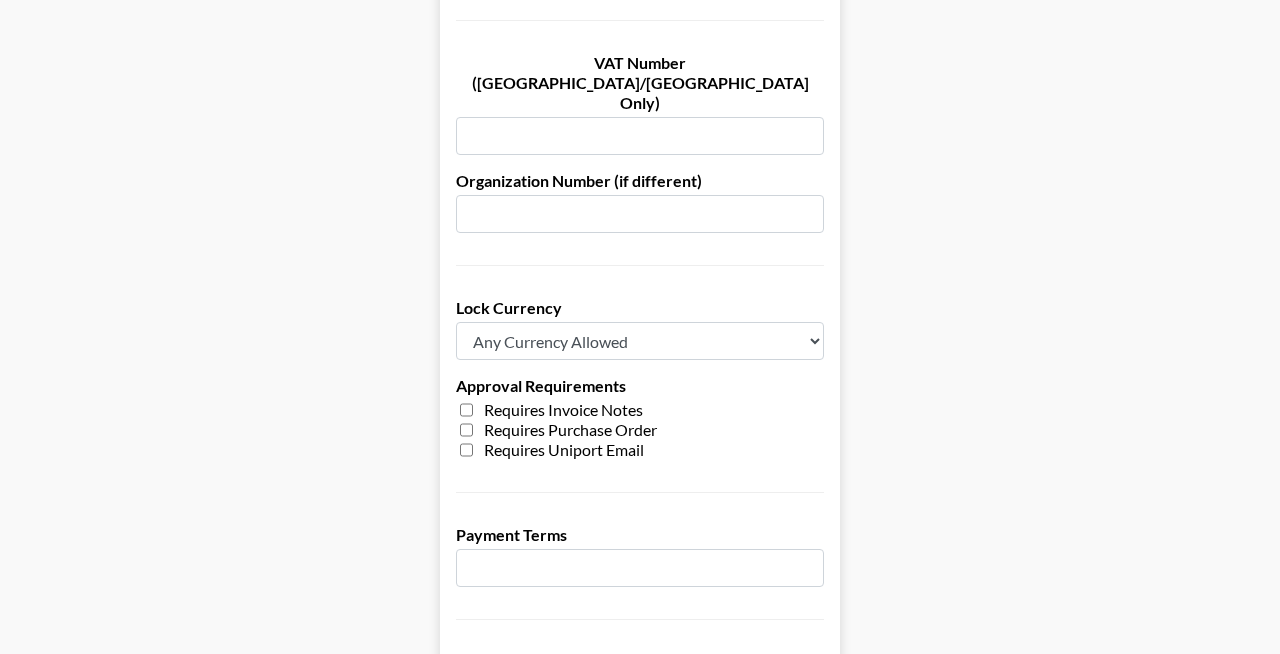 click on "Send New Client Form to Client Copy Link to Client Form Company Name Vital Proteins / Pattern Registered Name (If Different) Trading Name (If Different) Company Sector Agency ​ Address Line 1 1441 W Innovation Way Address Line 2 Suite 500 City/Town Lehi State/Region UT Zip/Postal Code 84043 Country United States ​ If you don't have a billing department, enter your own info below instead. Billing/Finance Dep. Email invoices@pattern.com Billing/Finance Dep. Phone Number VAT Number (UK/EU Only) Organization Number (if different) Lock Currency Any Currency Allowed USD GBP EUR CAD AUD Approval Requirements Requires Invoice Notes Requires Purchase Order Requires Uniport Email Payment Terms Invoice Both Booker and Client Send Invoice to Both Billing Email and Booker Email Admin Settings Batch Invoices Save Client Info" at bounding box center (640, -187) 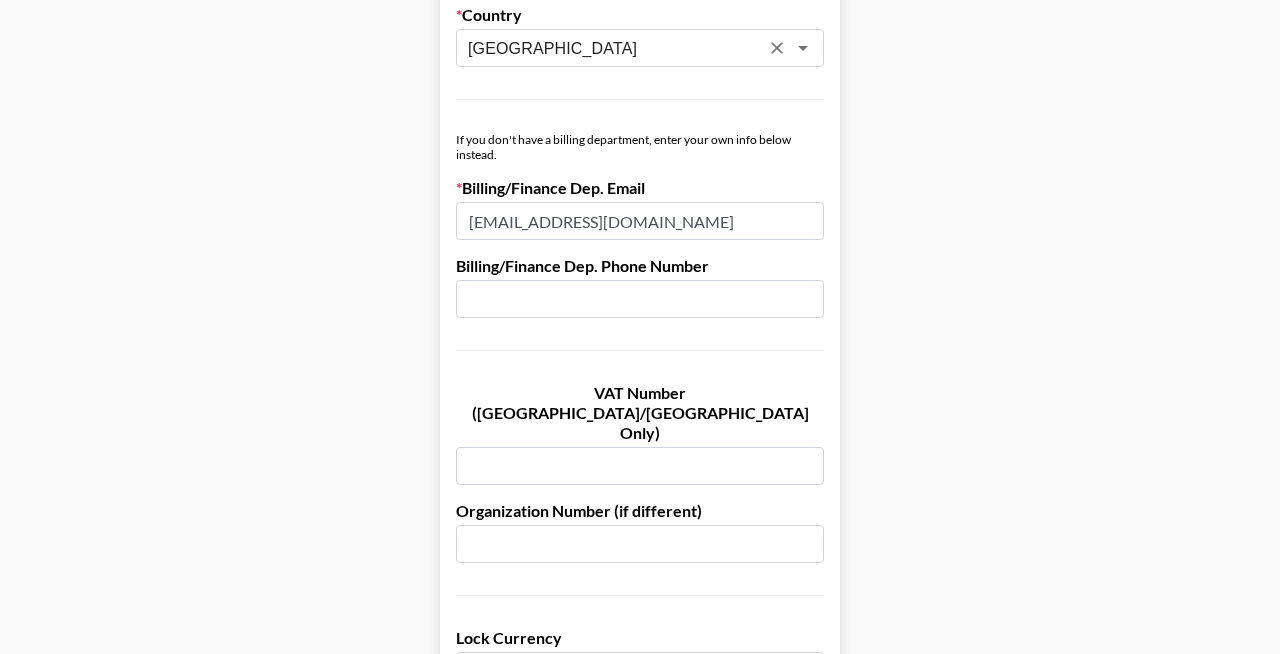 scroll, scrollTop: 1631, scrollLeft: 0, axis: vertical 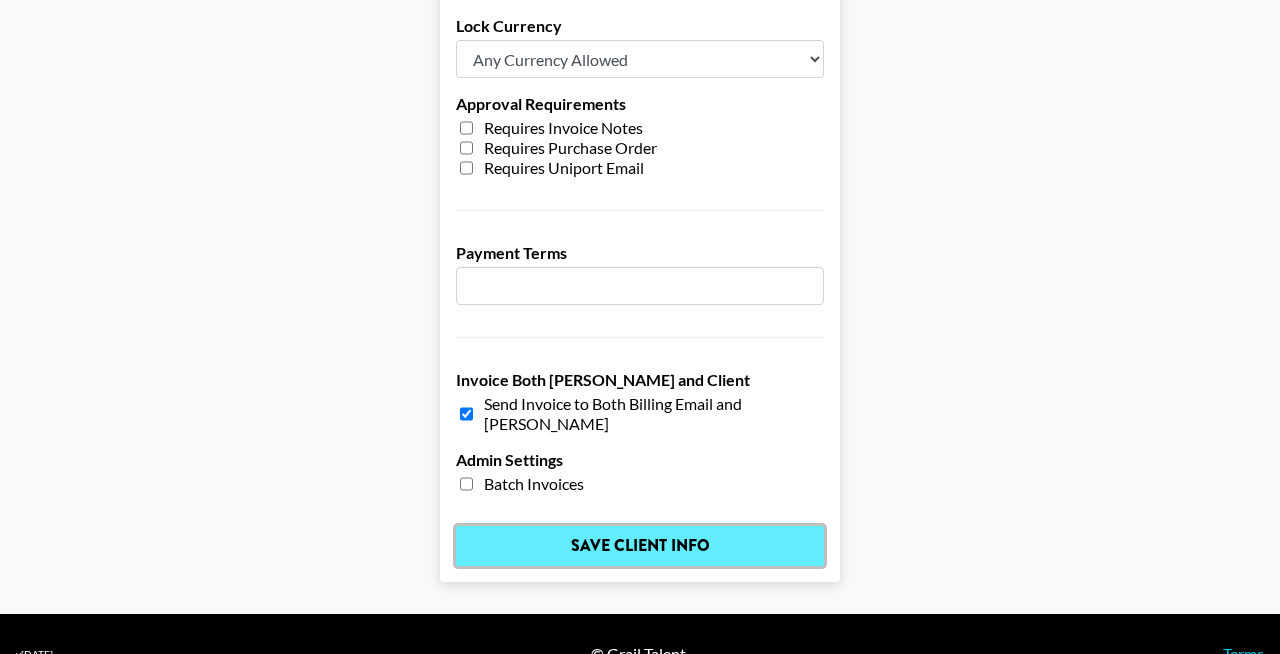 click on "Save Client Info" at bounding box center [640, 546] 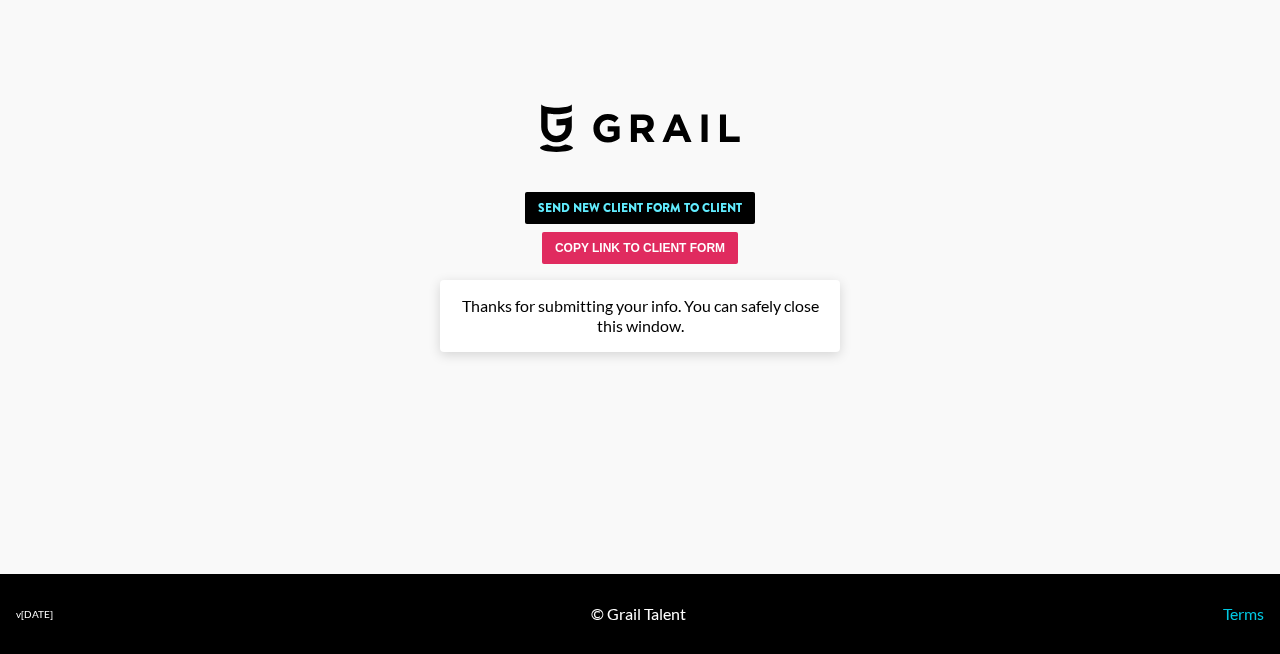 click on "Send New Client Form to Client Copy Link to Client Form Company Name Vital Proteins / Pattern Registered Name (If Different) Trading Name (If Different) Company Sector Agency ​ Address Line 1 1441 W Innovation Way Address Line 2 Suite 500 City/Town Lehi State/Region UT Zip/Postal Code 84043 Country United States ​ If you don't have a billing department, enter your own info below instead. Billing/Finance Dep. Email invoices@pattern.com Billing/Finance Dep. Phone Number VAT Number (UK/EU Only) Organization Number (if different) Lock Currency Any Currency Allowed USD GBP EUR CAD AUD Approval Requirements Requires Invoice Notes Requires Purchase Order Requires Uniport Email Payment Terms Invoice Both Booker and Client Send Invoice to Both Billing Email and Booker Email Admin Settings Batch Invoices Save Client Info Thanks for submitting your info. You can safely close this window." at bounding box center (640, 287) 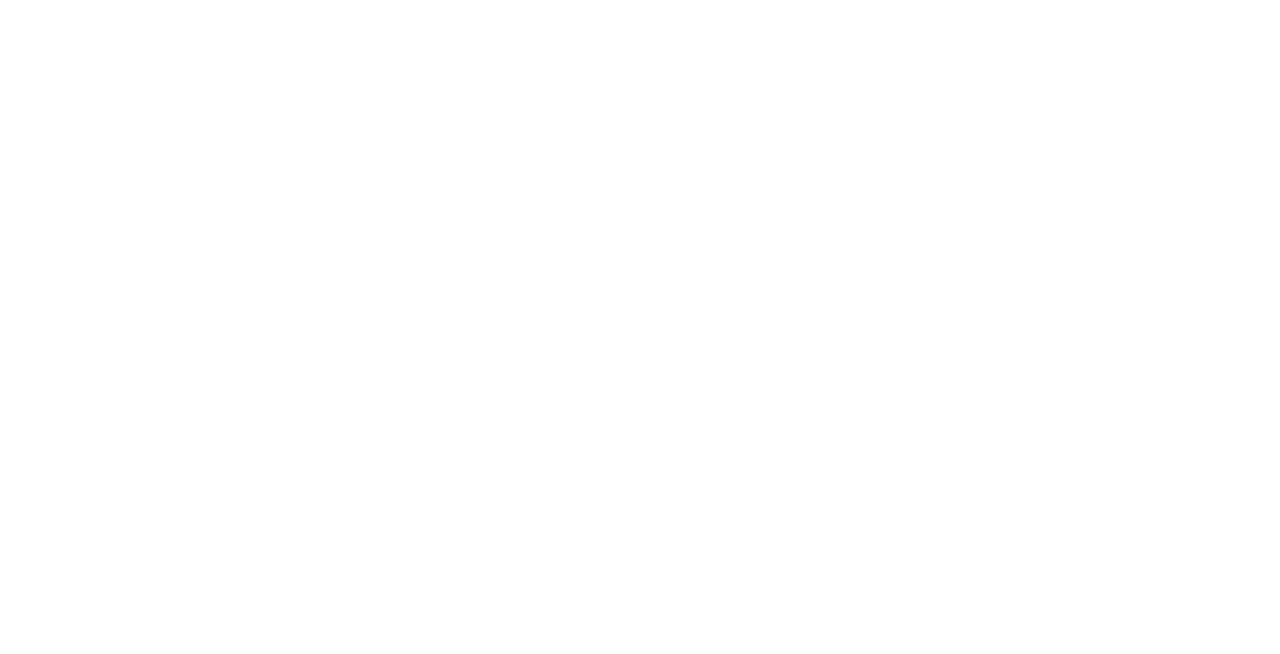 scroll, scrollTop: 0, scrollLeft: 0, axis: both 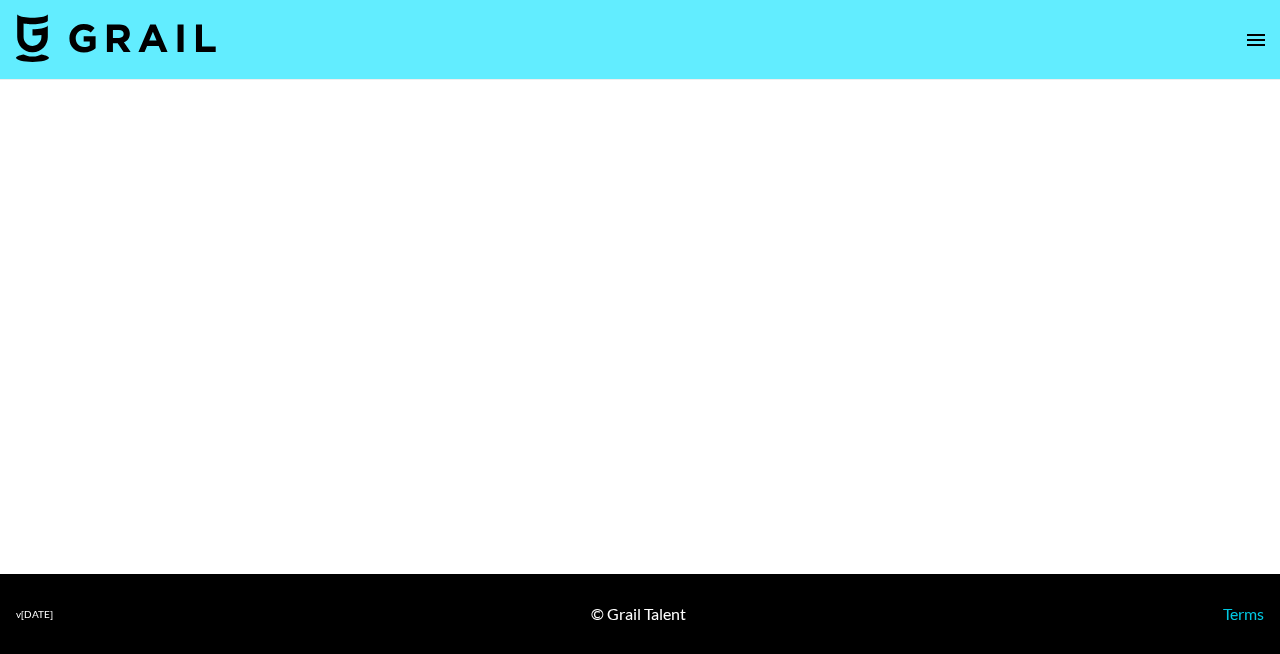 select on "Brand" 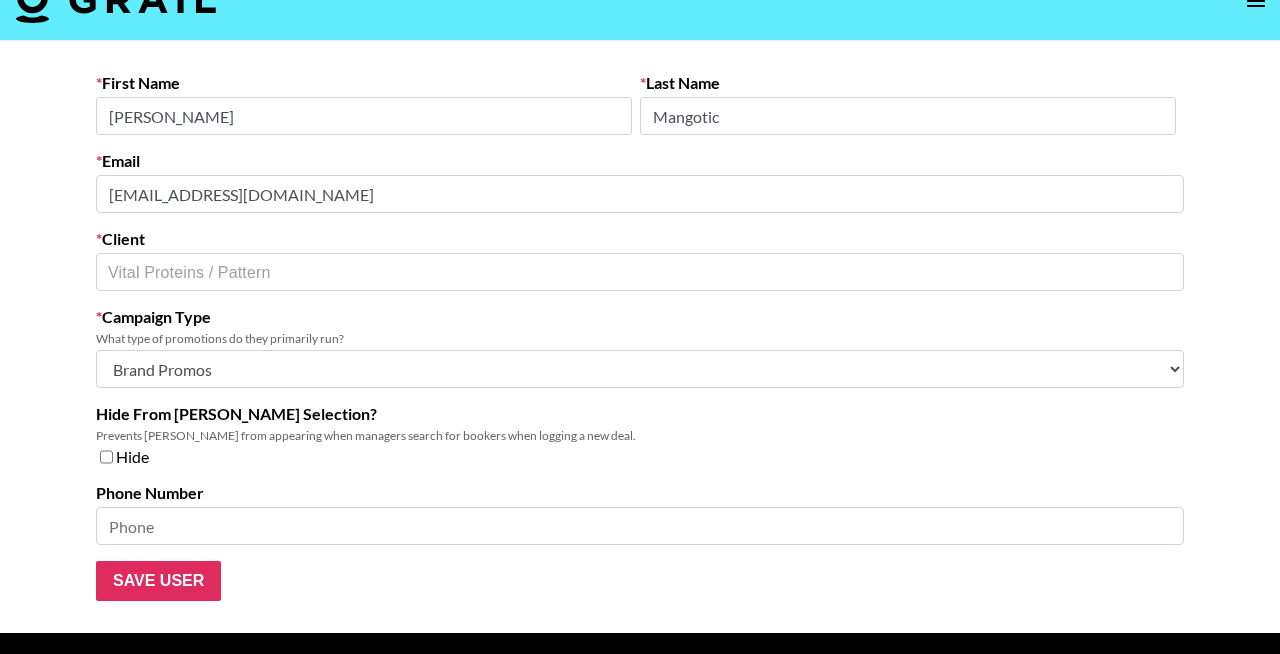 scroll, scrollTop: 41, scrollLeft: 0, axis: vertical 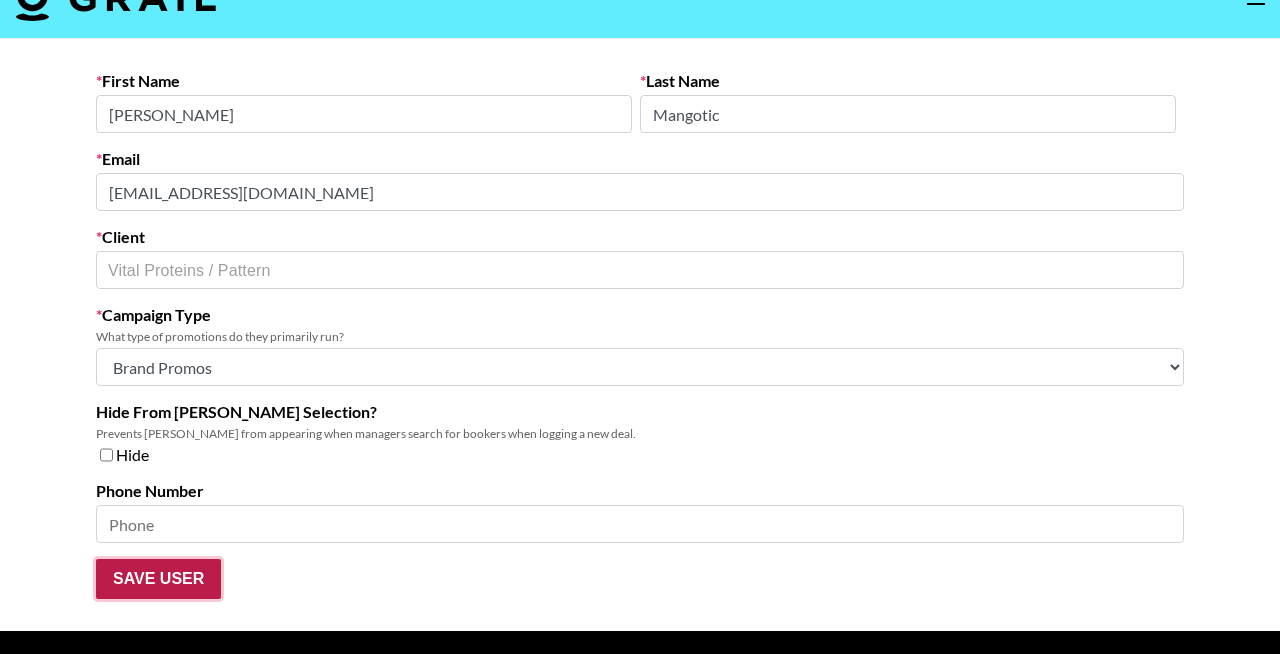 click on "Save User" at bounding box center (158, 579) 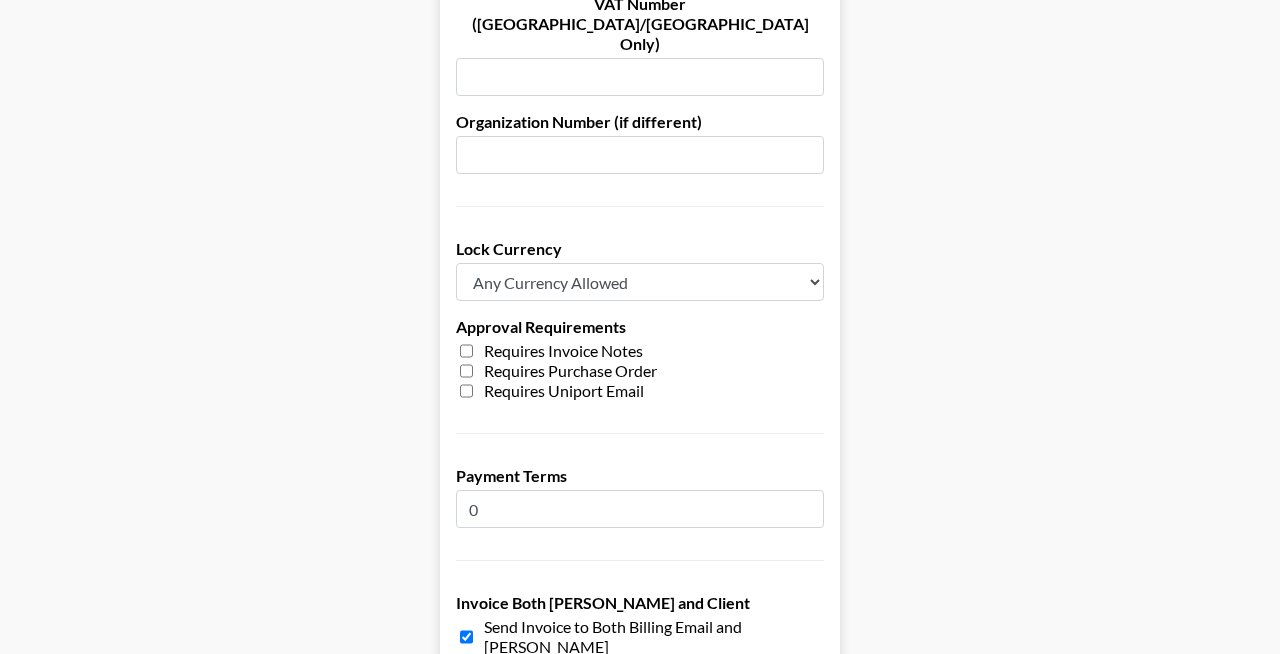 scroll, scrollTop: 1631, scrollLeft: 0, axis: vertical 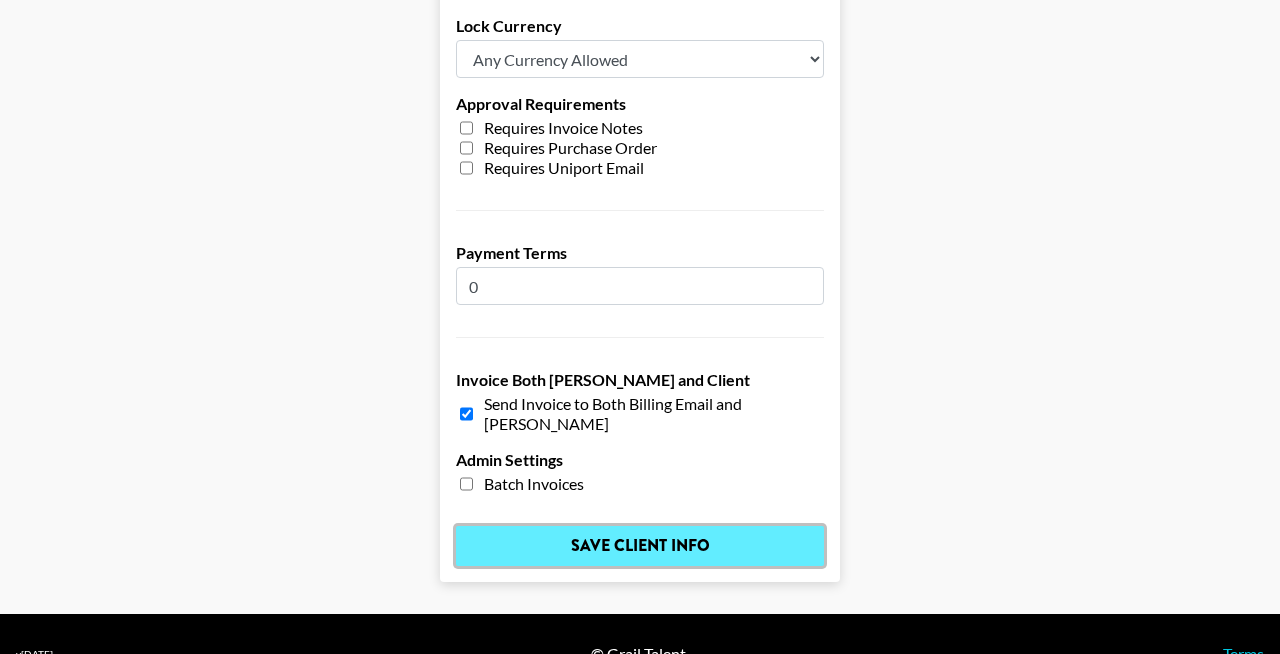 click on "Save Client Info" at bounding box center [640, 546] 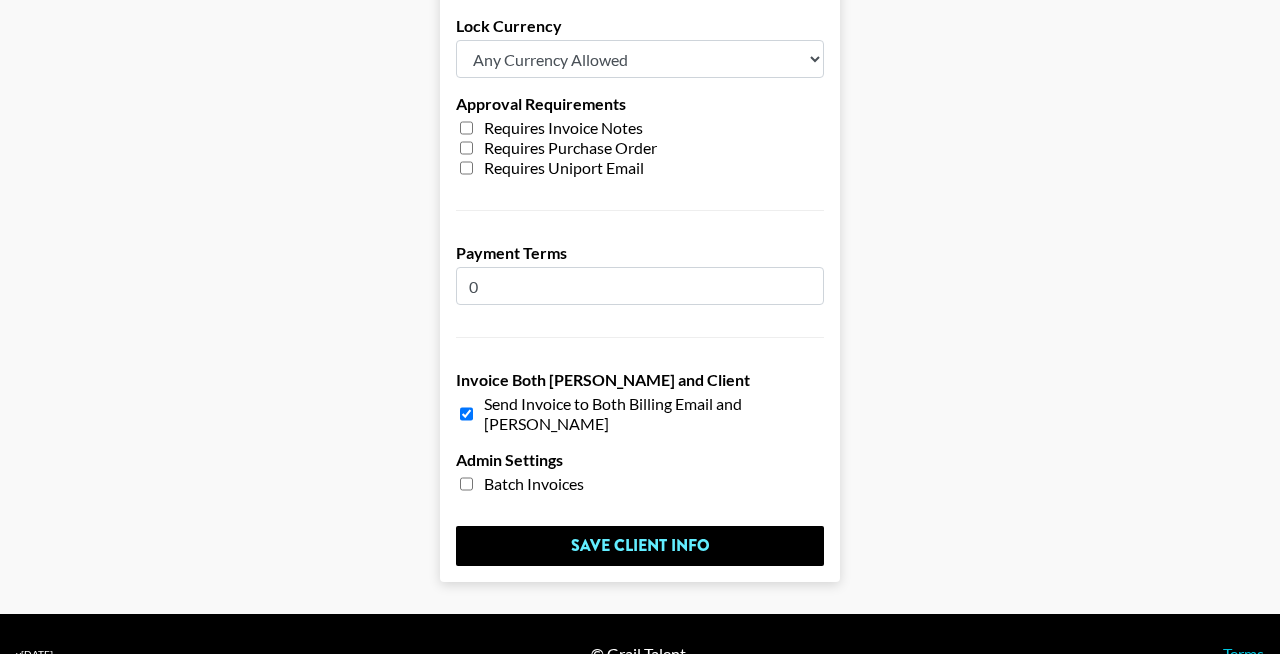 scroll, scrollTop: 0, scrollLeft: 0, axis: both 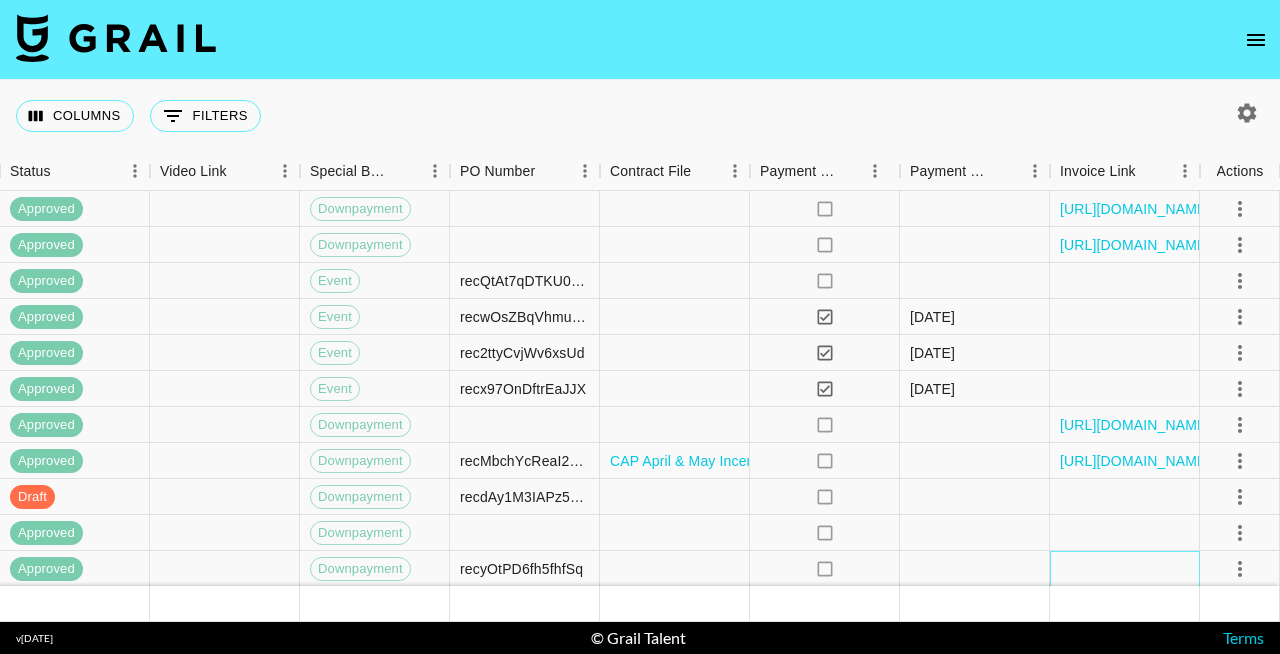 click at bounding box center [1125, 569] 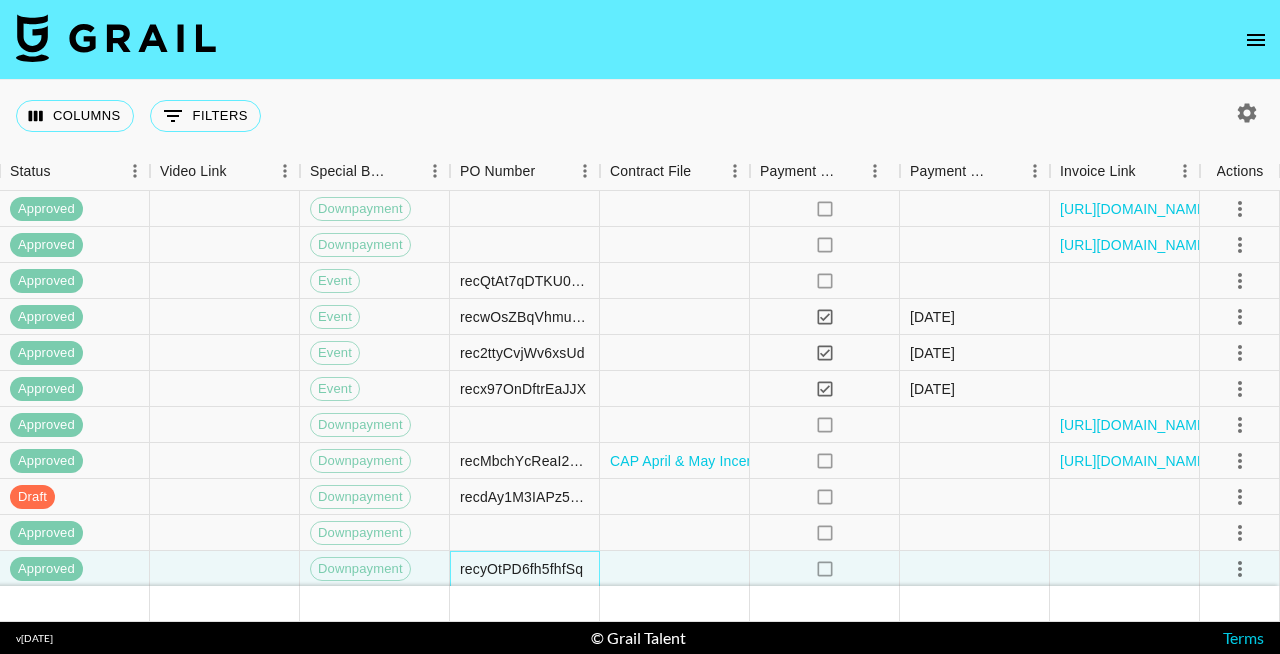 click on "recyOtPD6fh5fhfSq" at bounding box center (521, 569) 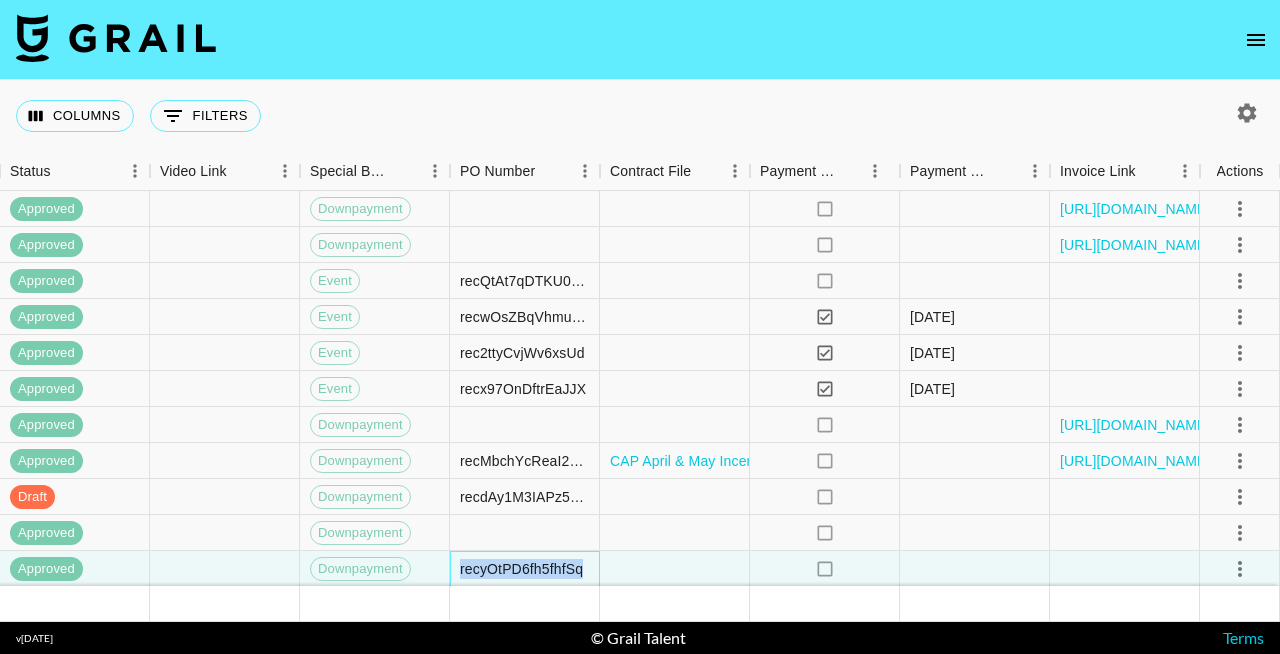 click on "recyOtPD6fh5fhfSq" at bounding box center (521, 569) 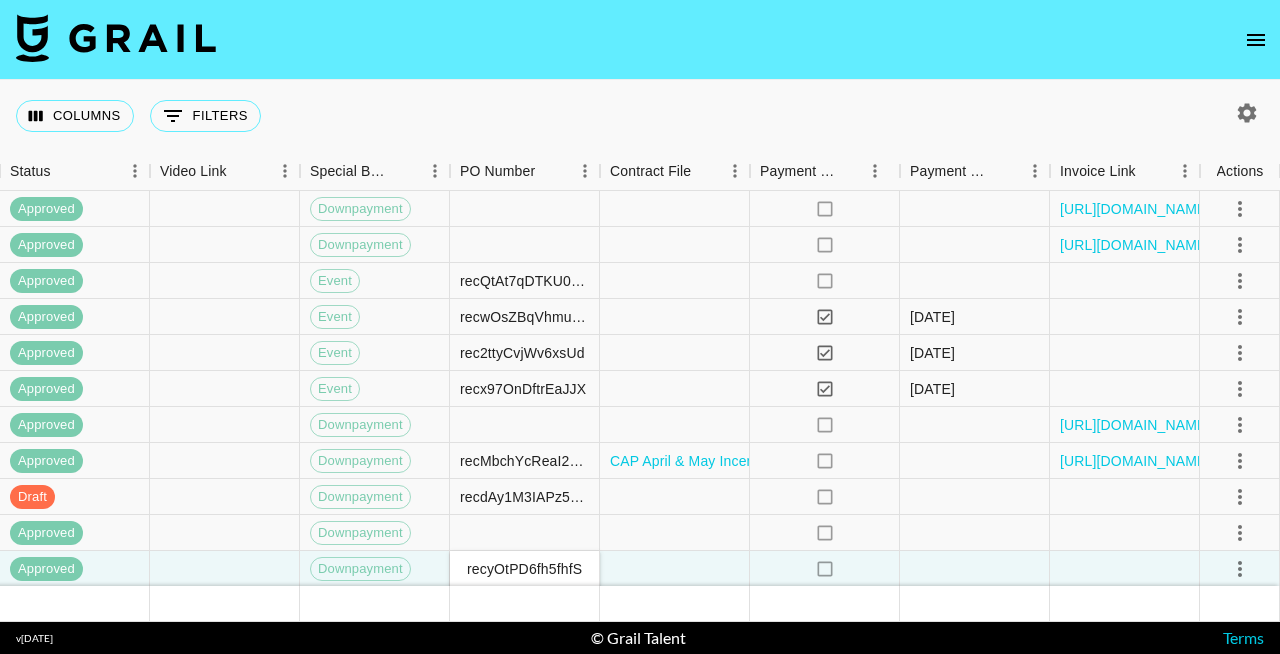 scroll, scrollTop: 0, scrollLeft: 8, axis: horizontal 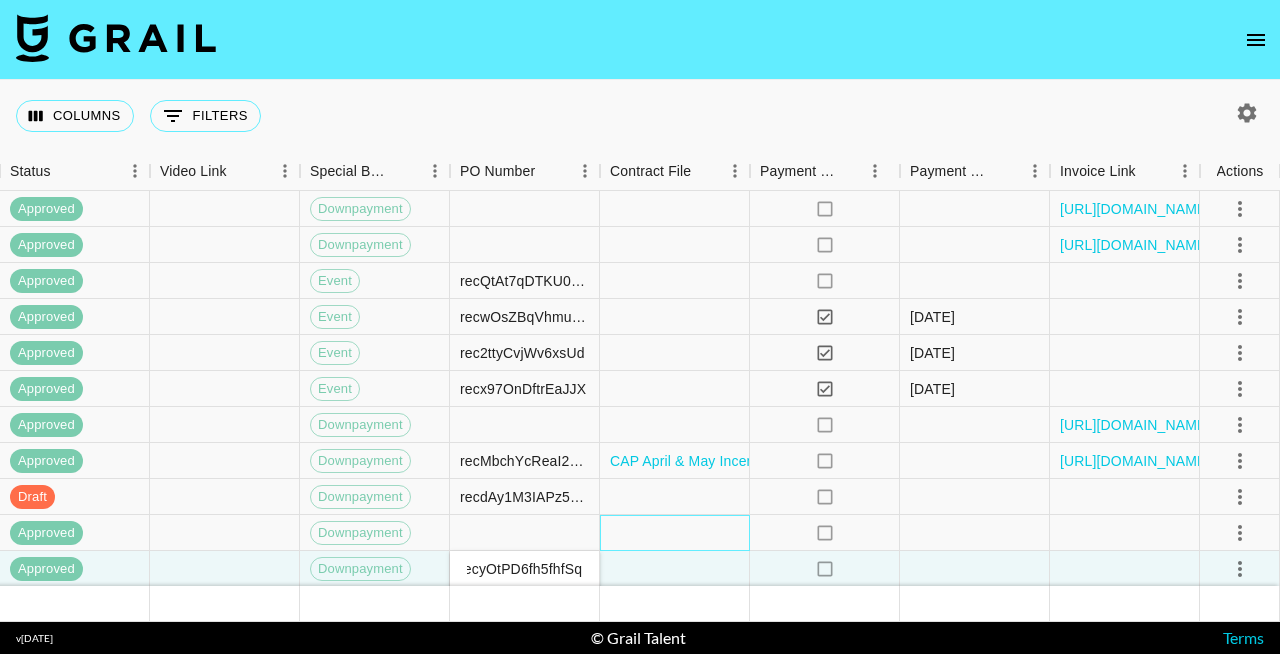 click at bounding box center [675, 533] 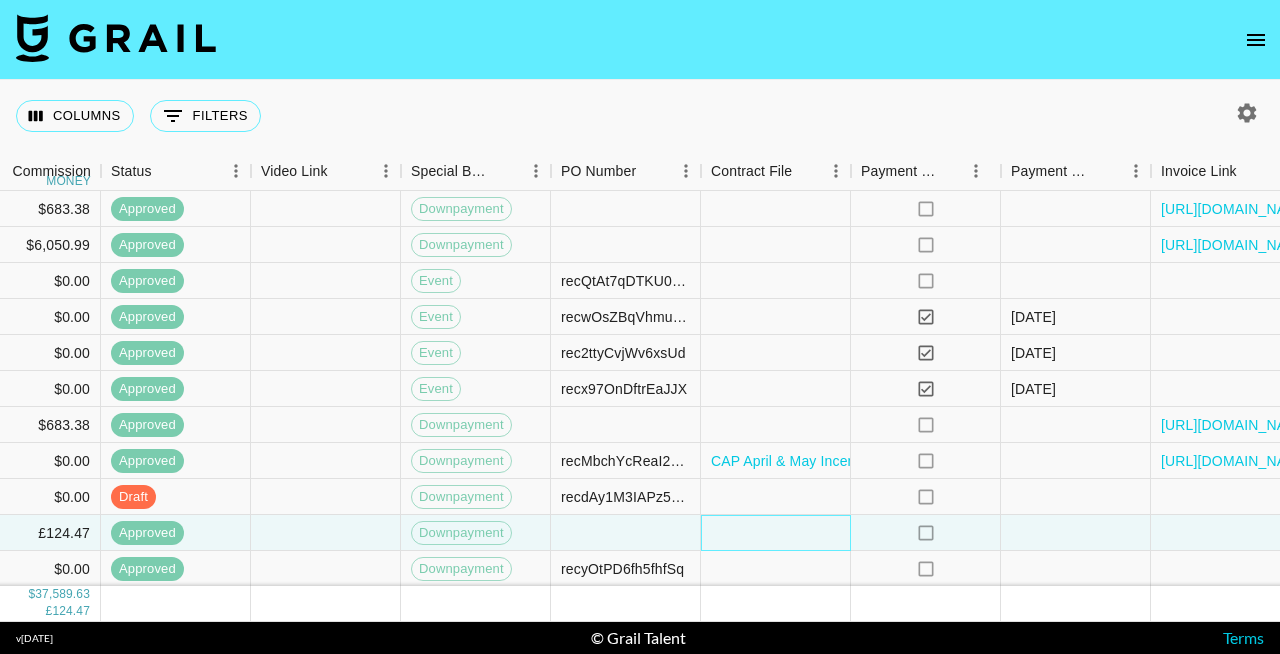 scroll, scrollTop: 1310, scrollLeft: 1915, axis: both 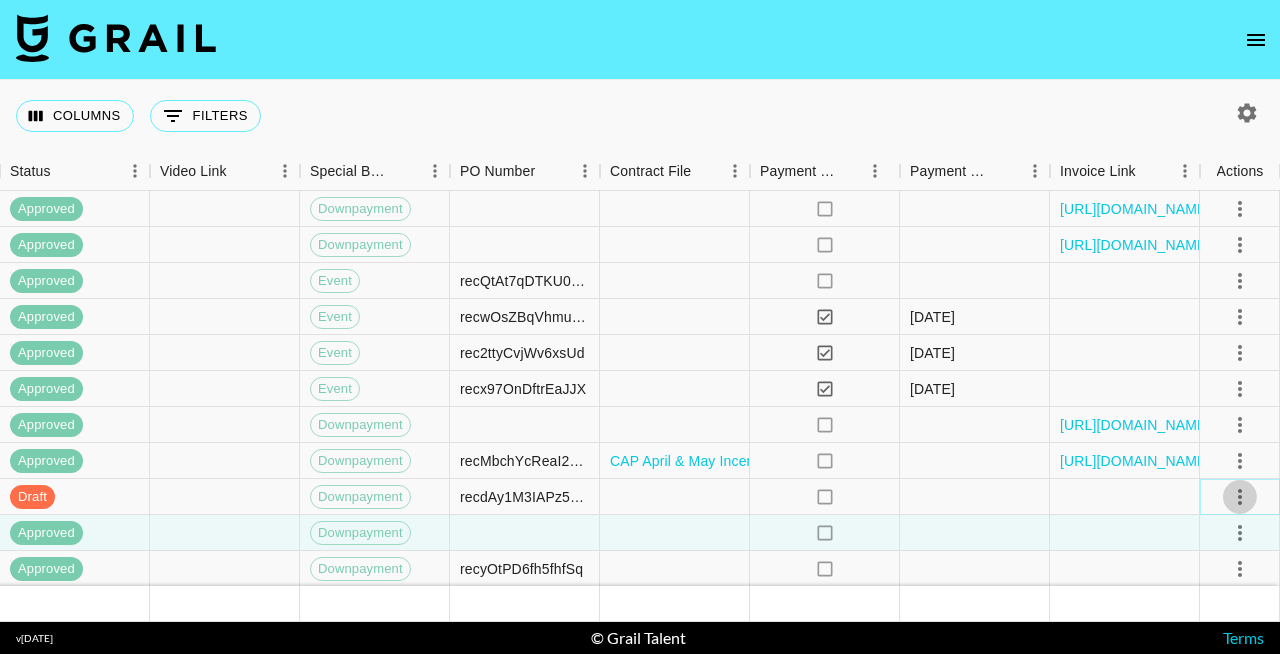 click 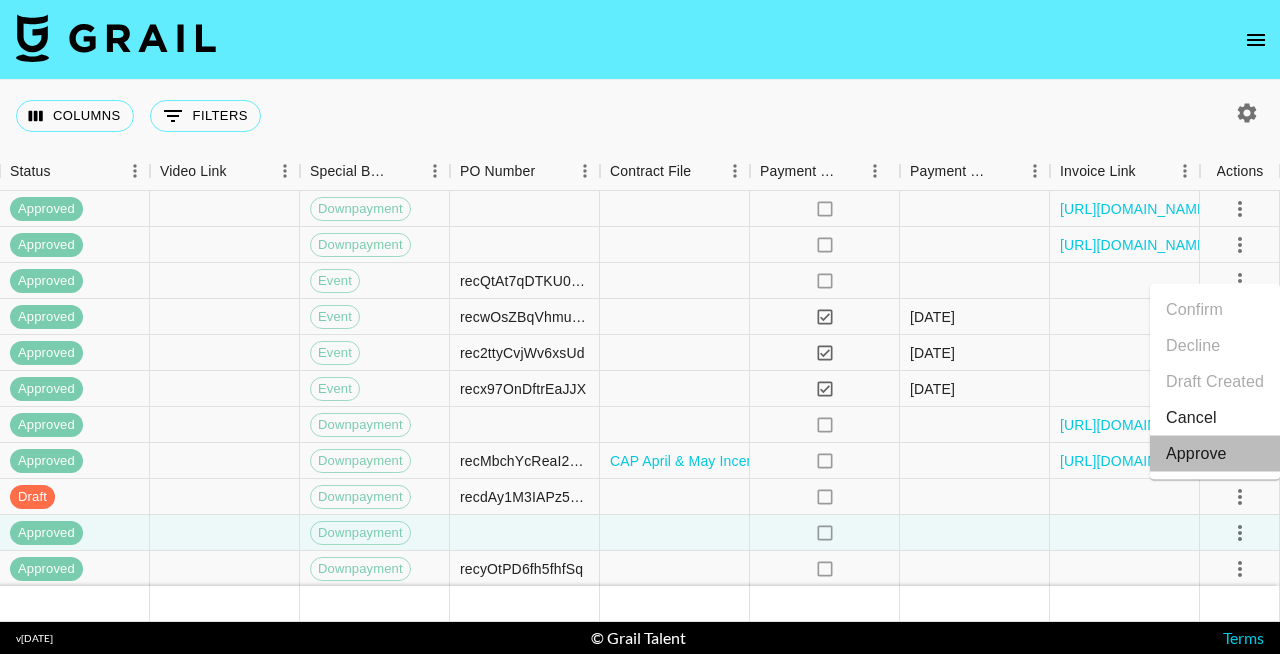 click on "Approve" at bounding box center [1196, 454] 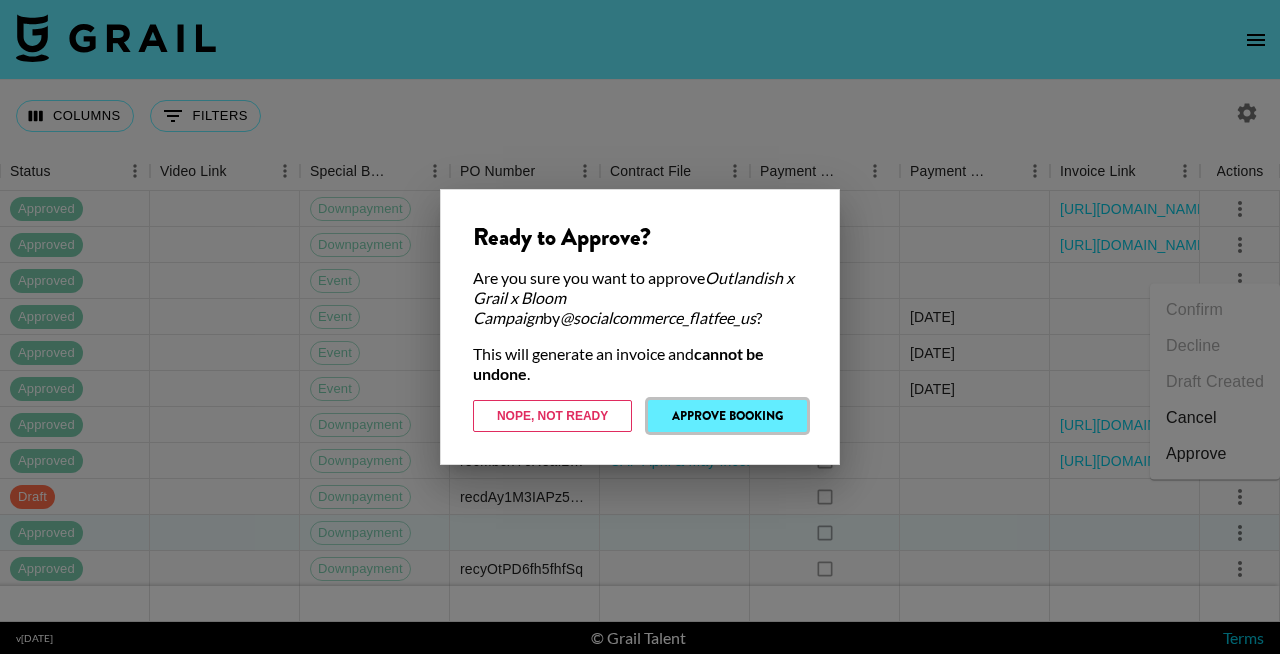 click on "Approve Booking" at bounding box center [727, 416] 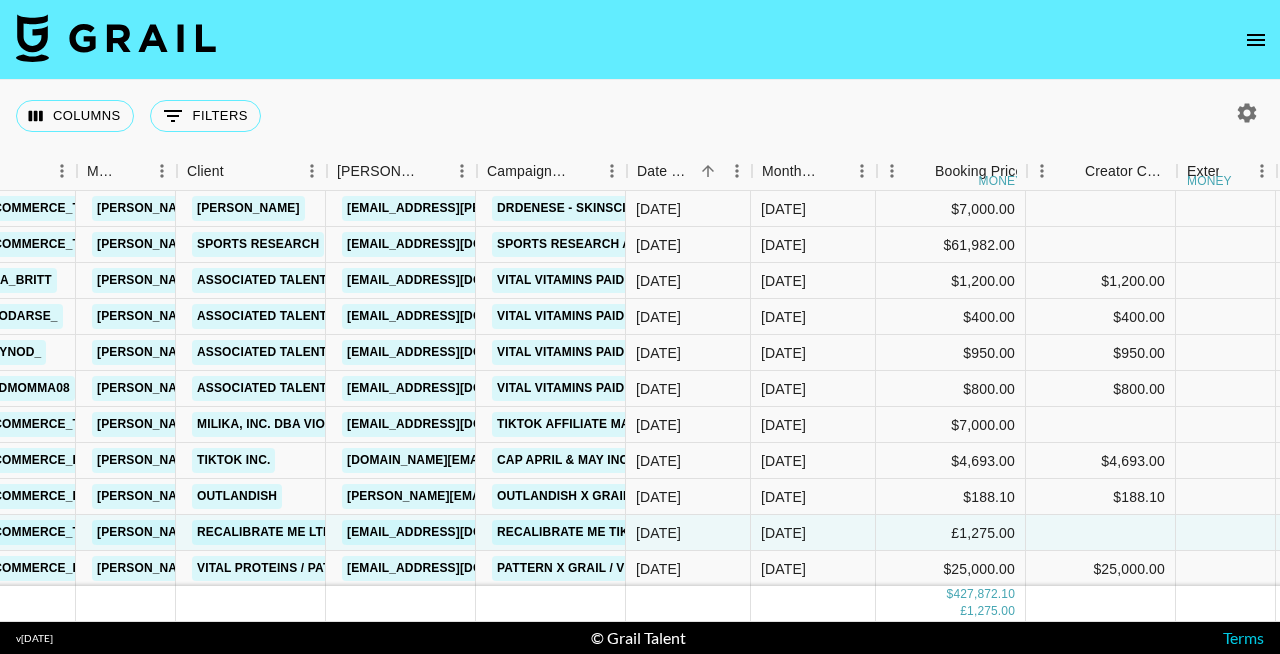 scroll, scrollTop: 1310, scrollLeft: 486, axis: both 